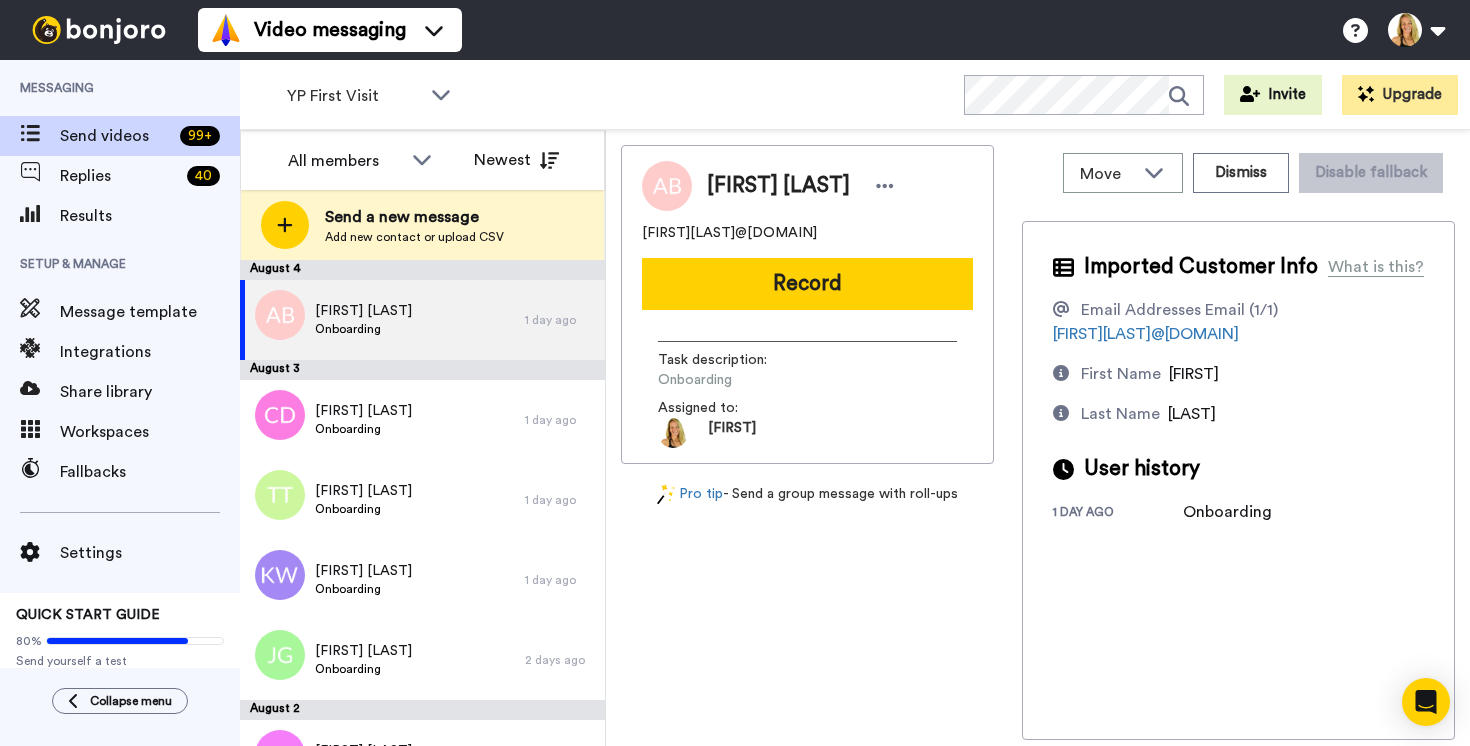 scroll, scrollTop: 0, scrollLeft: 0, axis: both 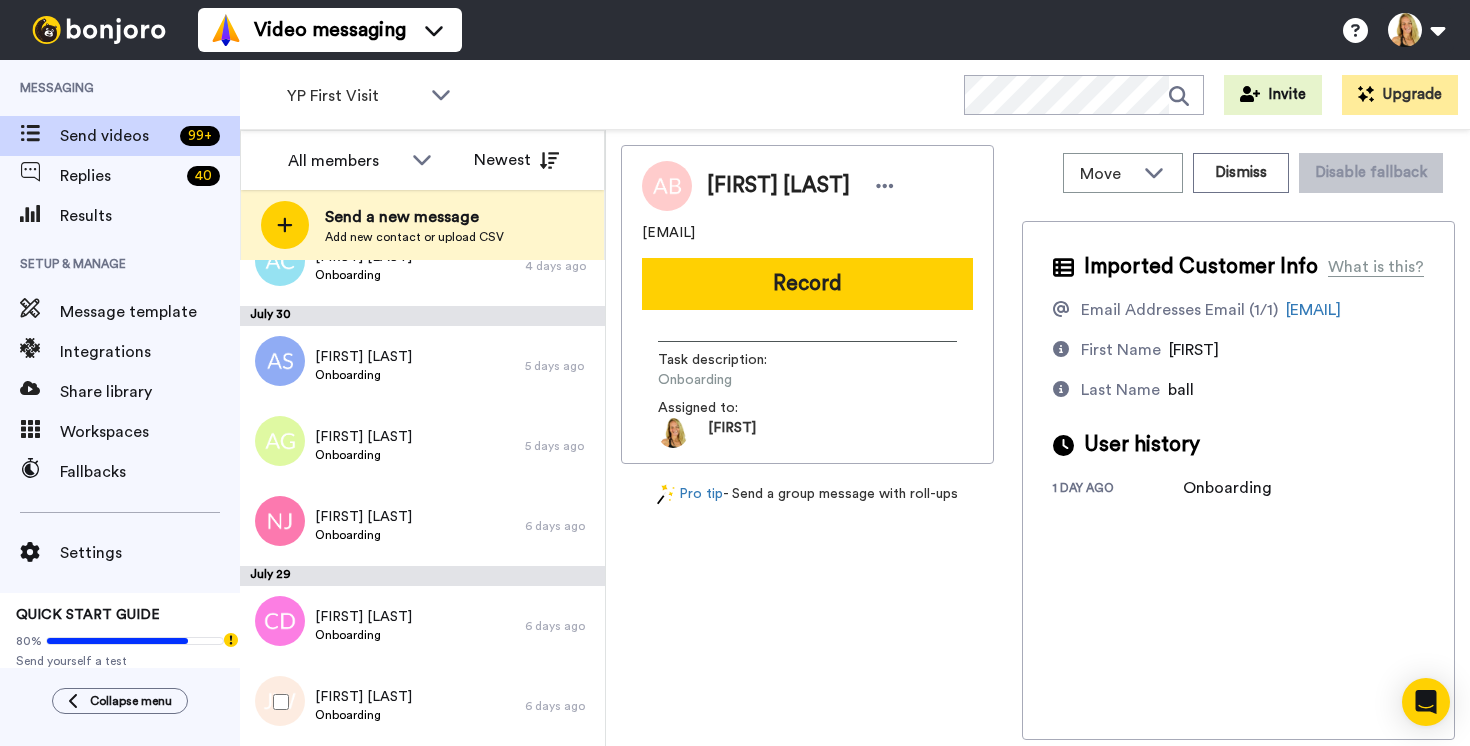 click at bounding box center [277, 702] 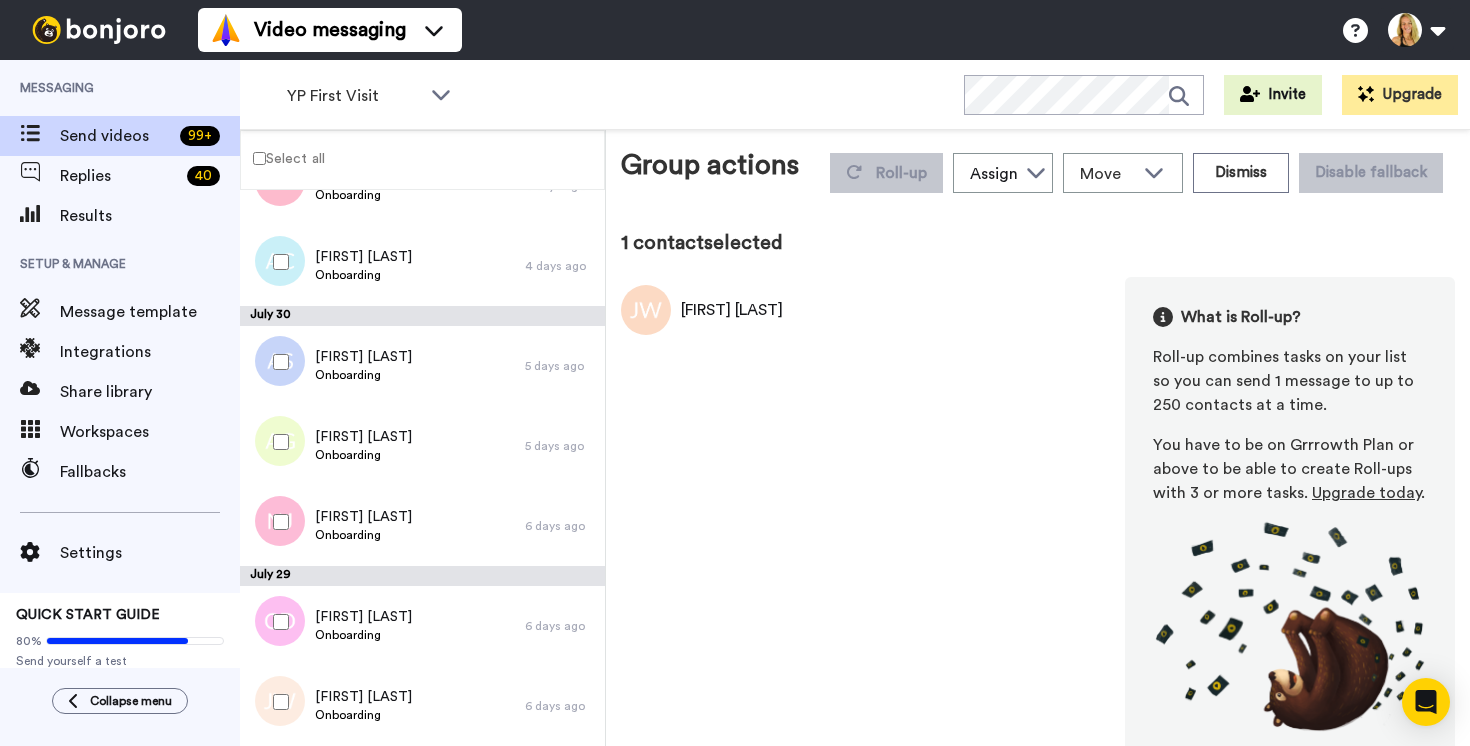 scroll, scrollTop: 764, scrollLeft: 0, axis: vertical 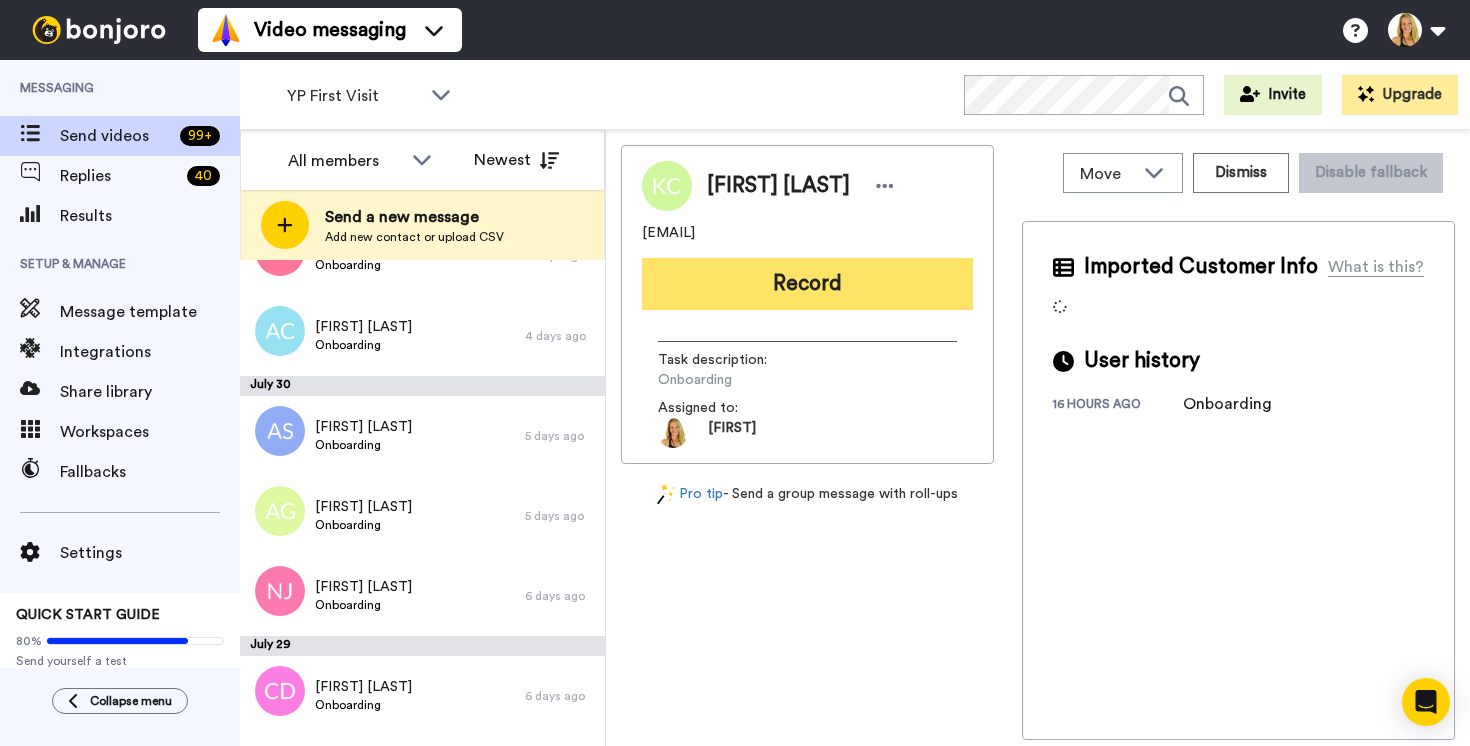click on "Record" at bounding box center (807, 284) 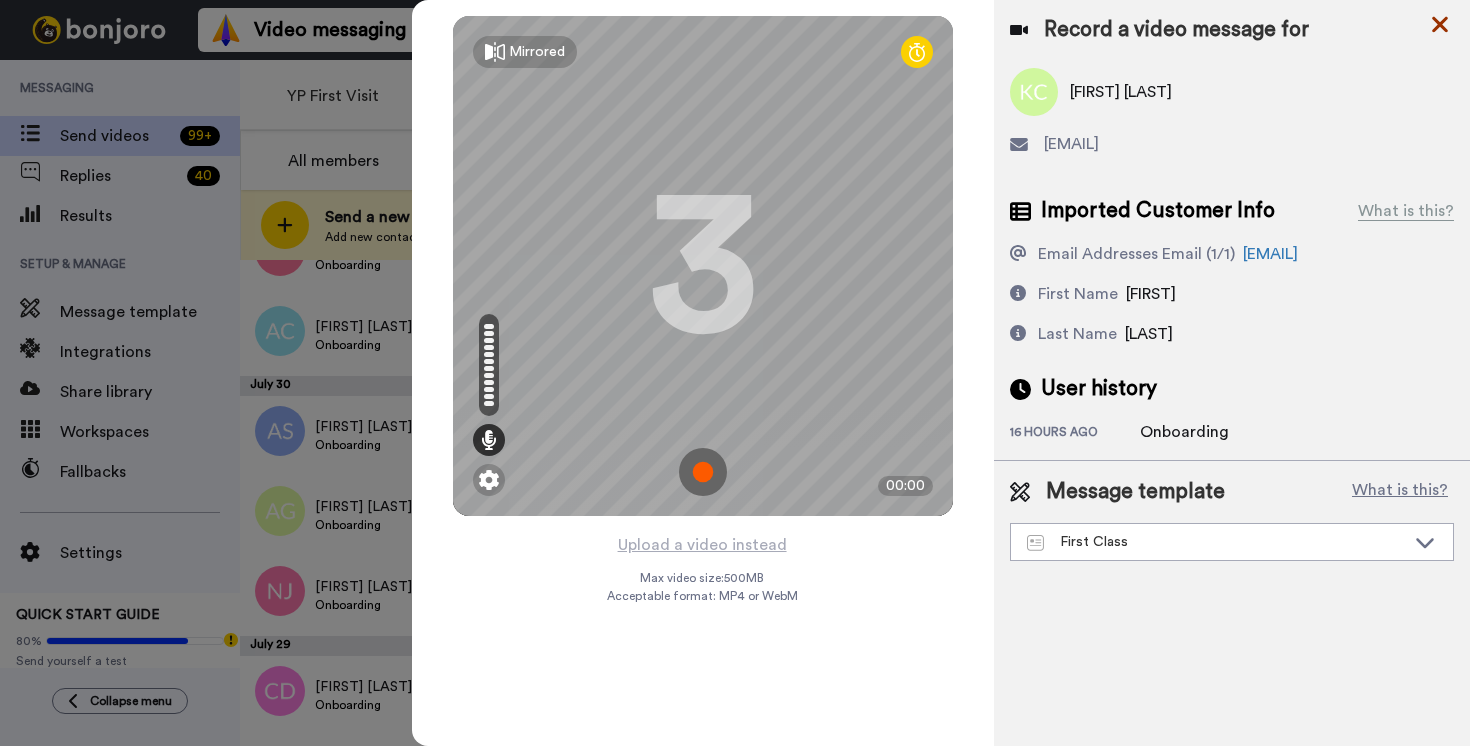 click 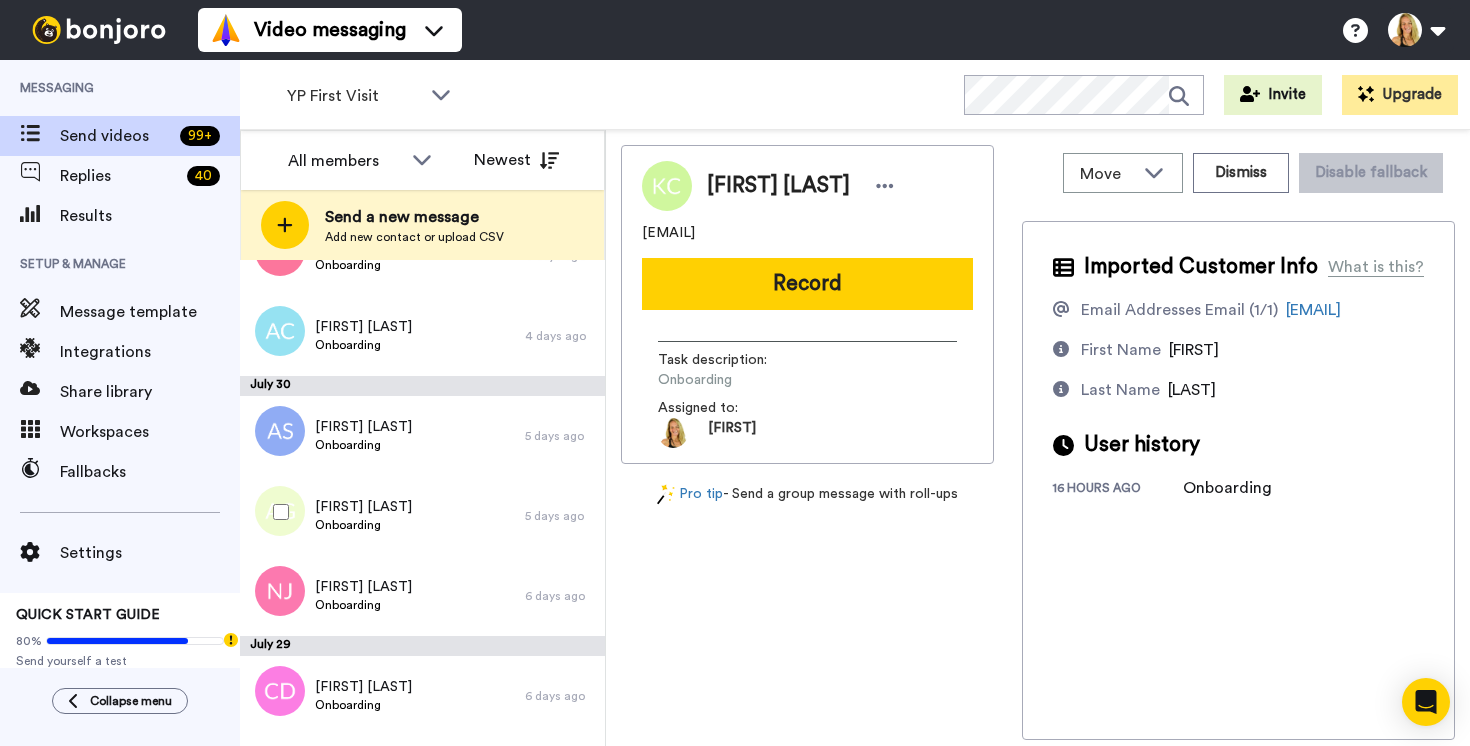scroll, scrollTop: 834, scrollLeft: 0, axis: vertical 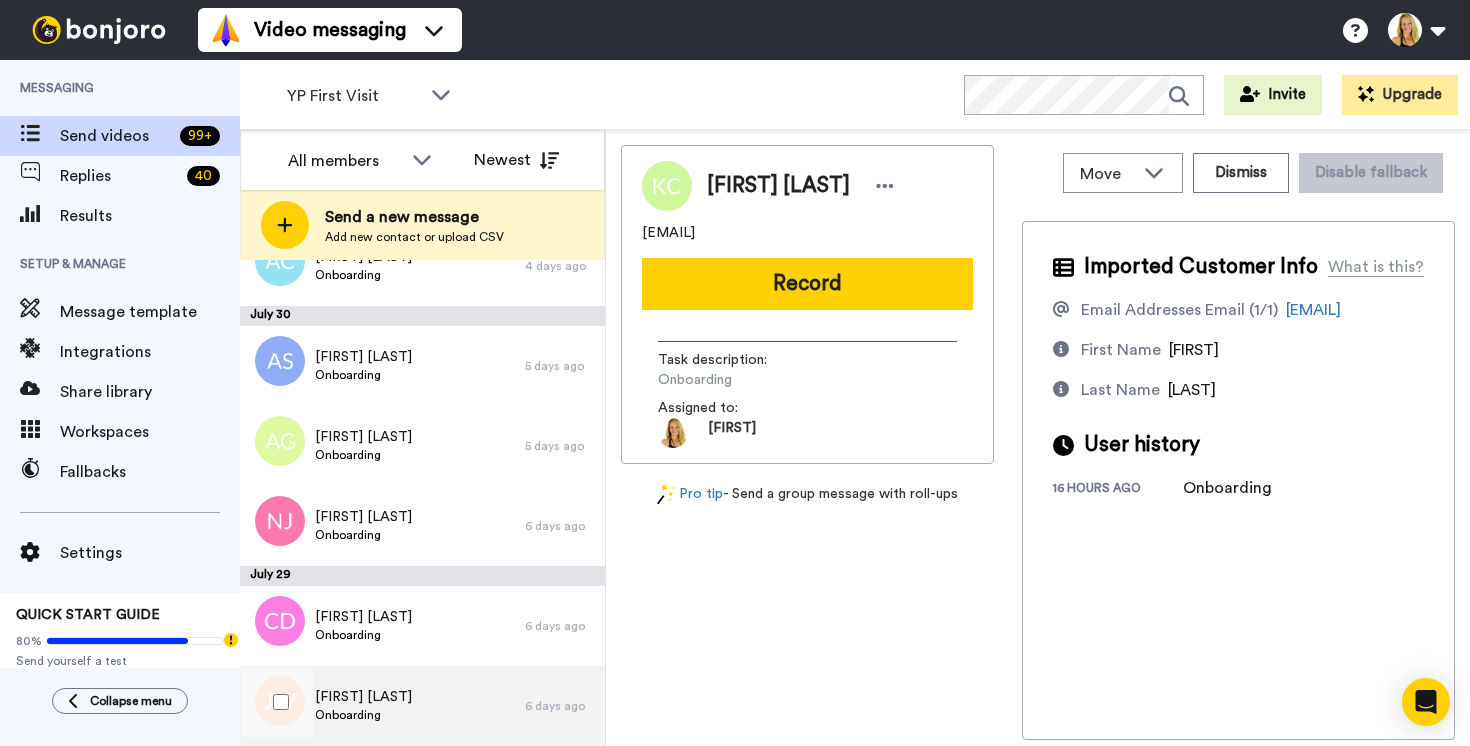 click on "Jane Word Onboarding" at bounding box center (382, 706) 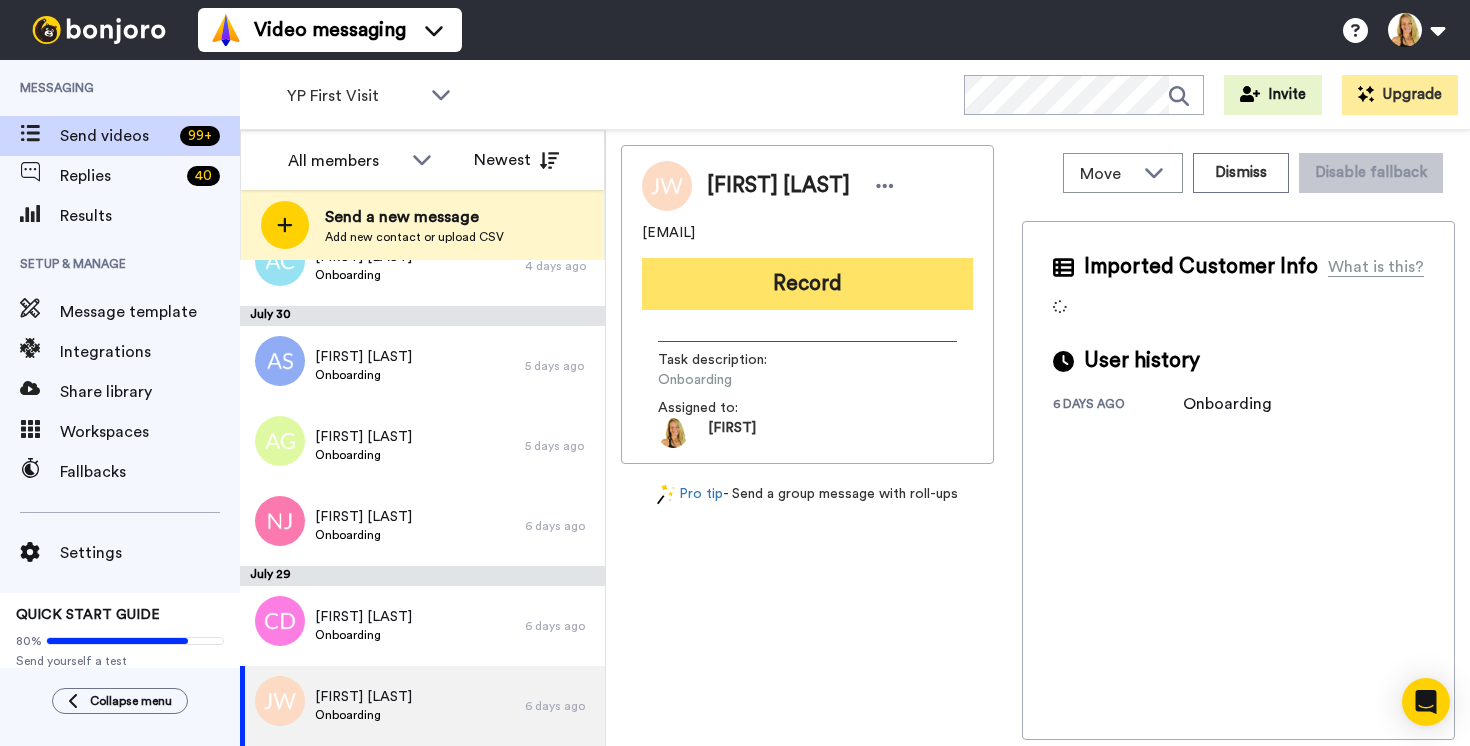 click on "Record" at bounding box center (807, 284) 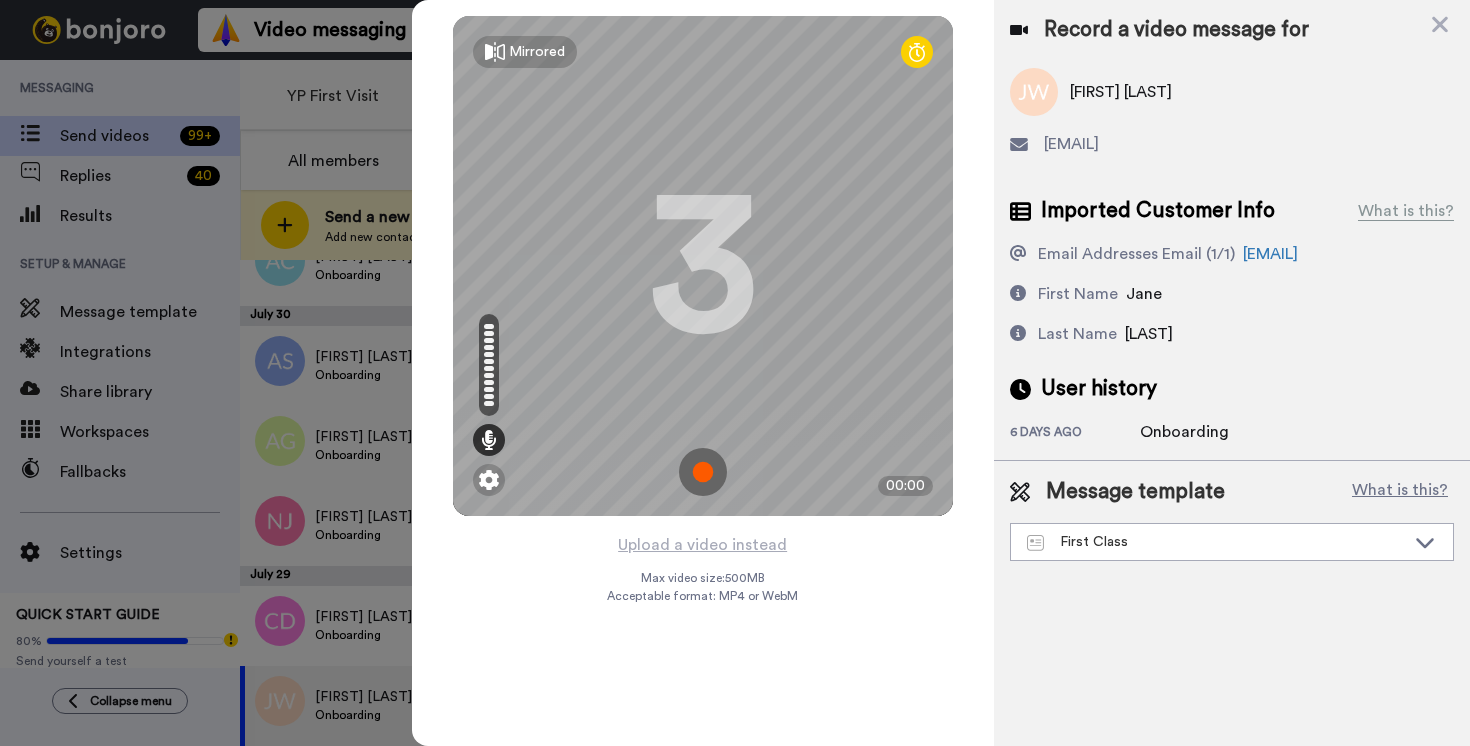 click at bounding box center (703, 472) 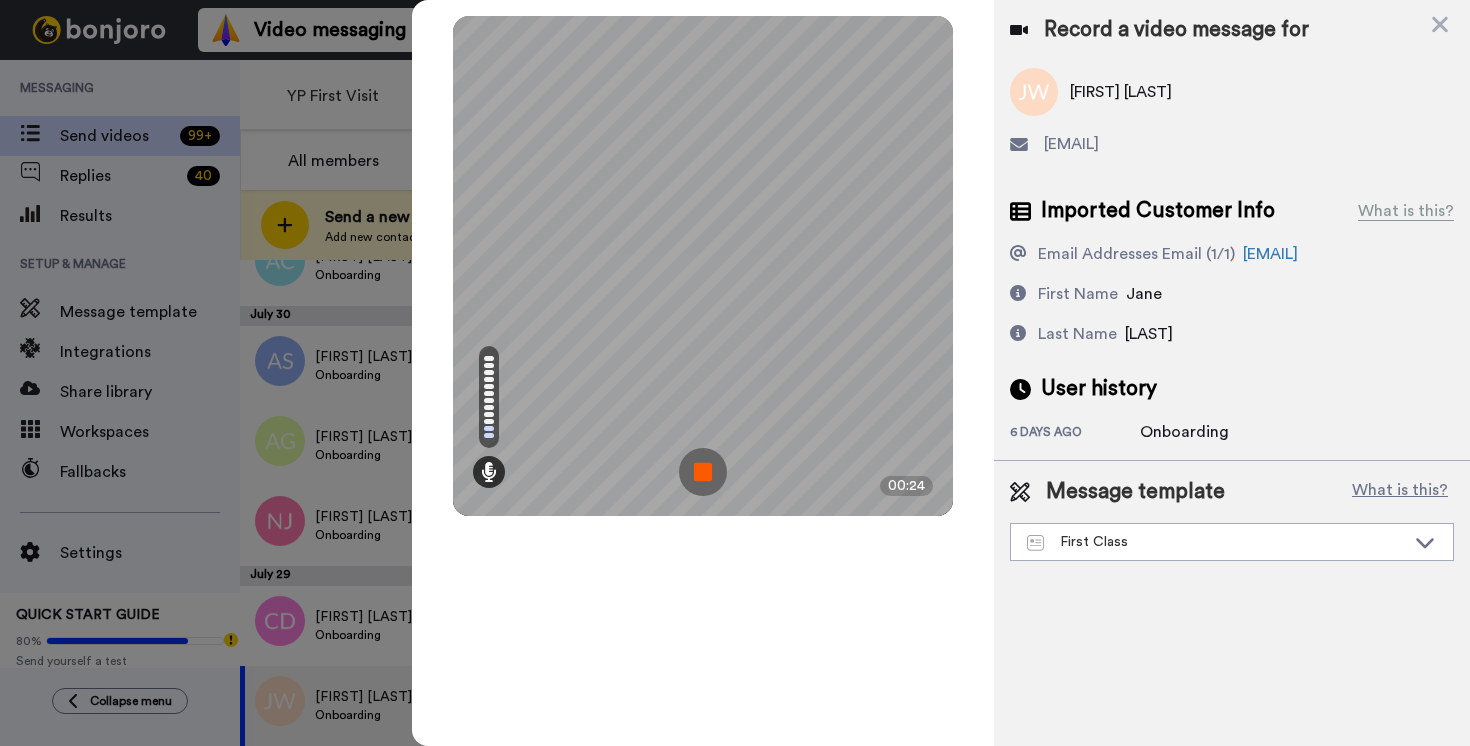 click at bounding box center (703, 472) 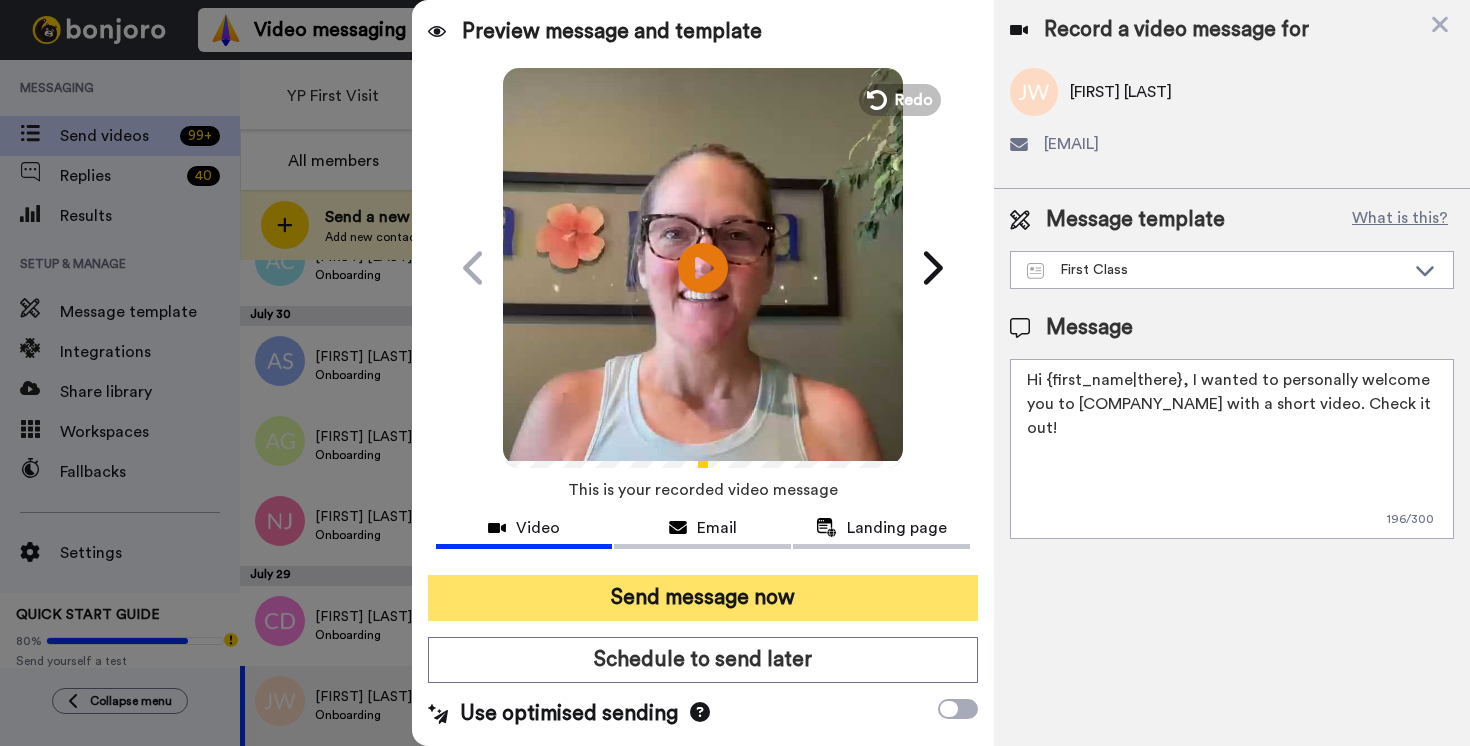 click on "Send message now" at bounding box center [703, 598] 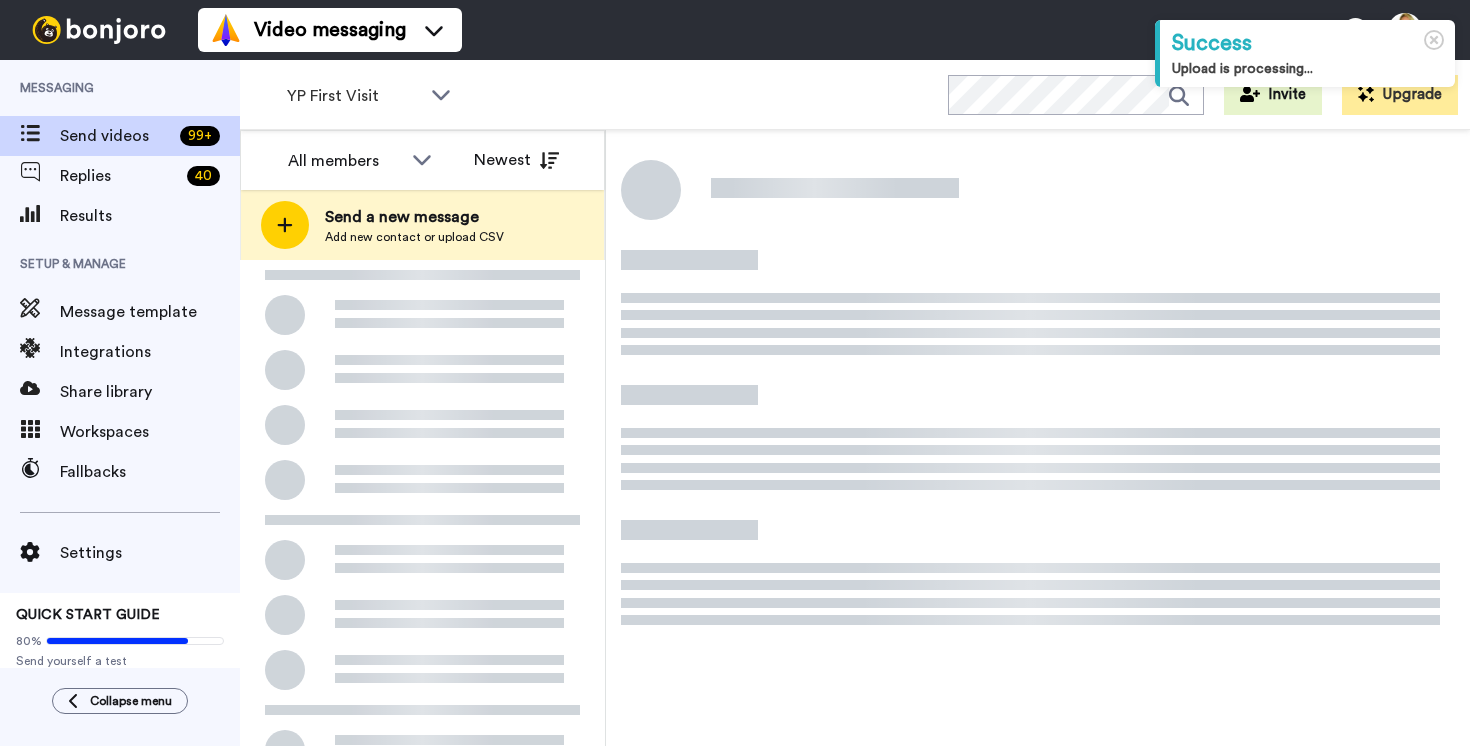 scroll, scrollTop: 0, scrollLeft: 0, axis: both 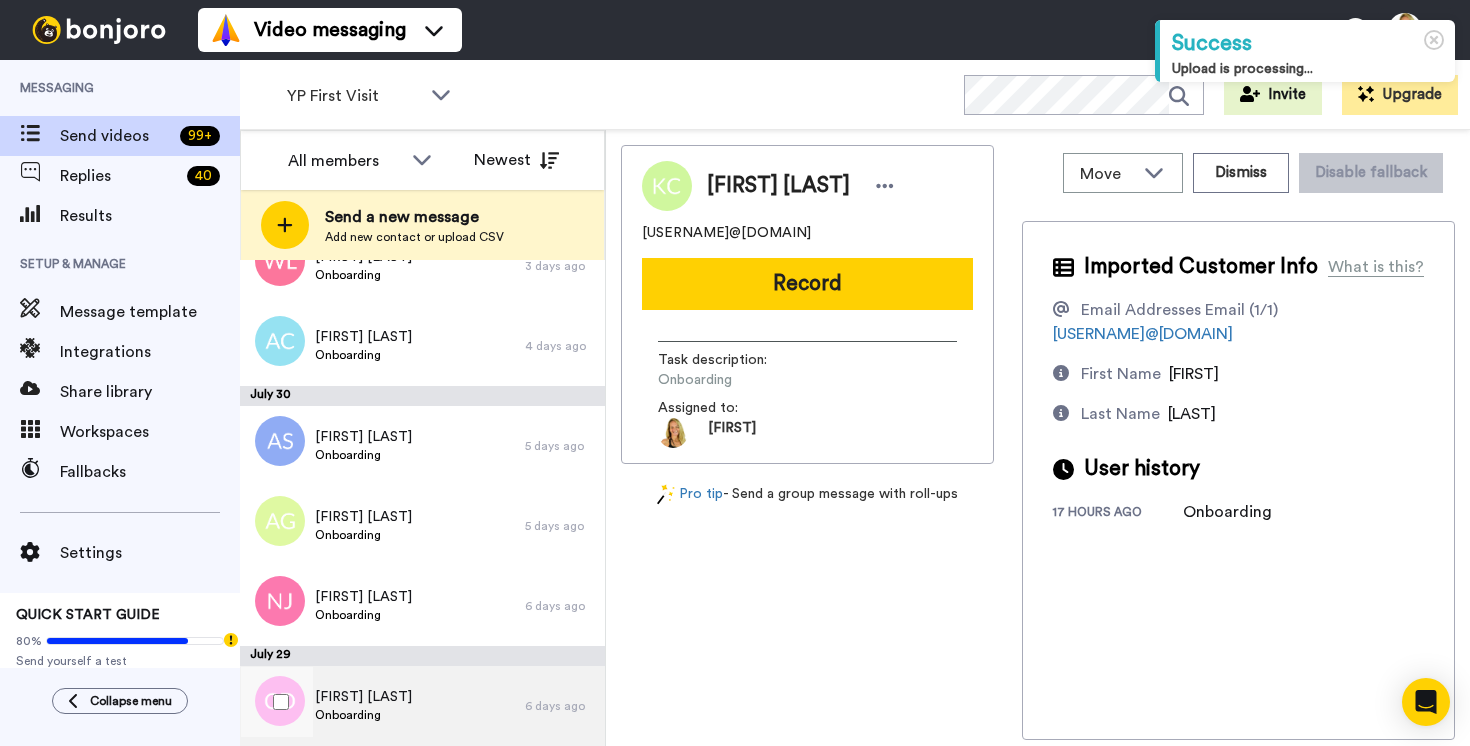click on "Onboarding" at bounding box center [363, 715] 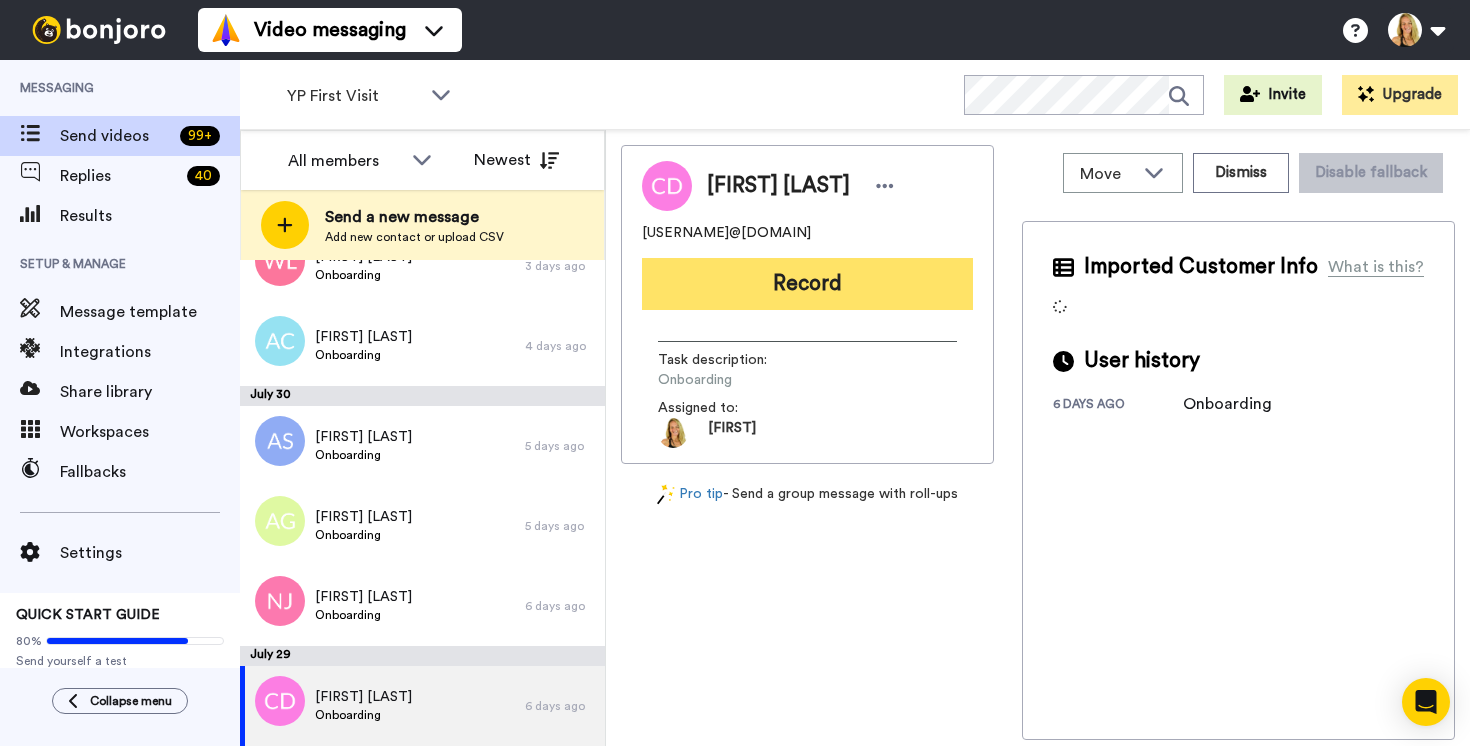 click on "Record" at bounding box center (807, 284) 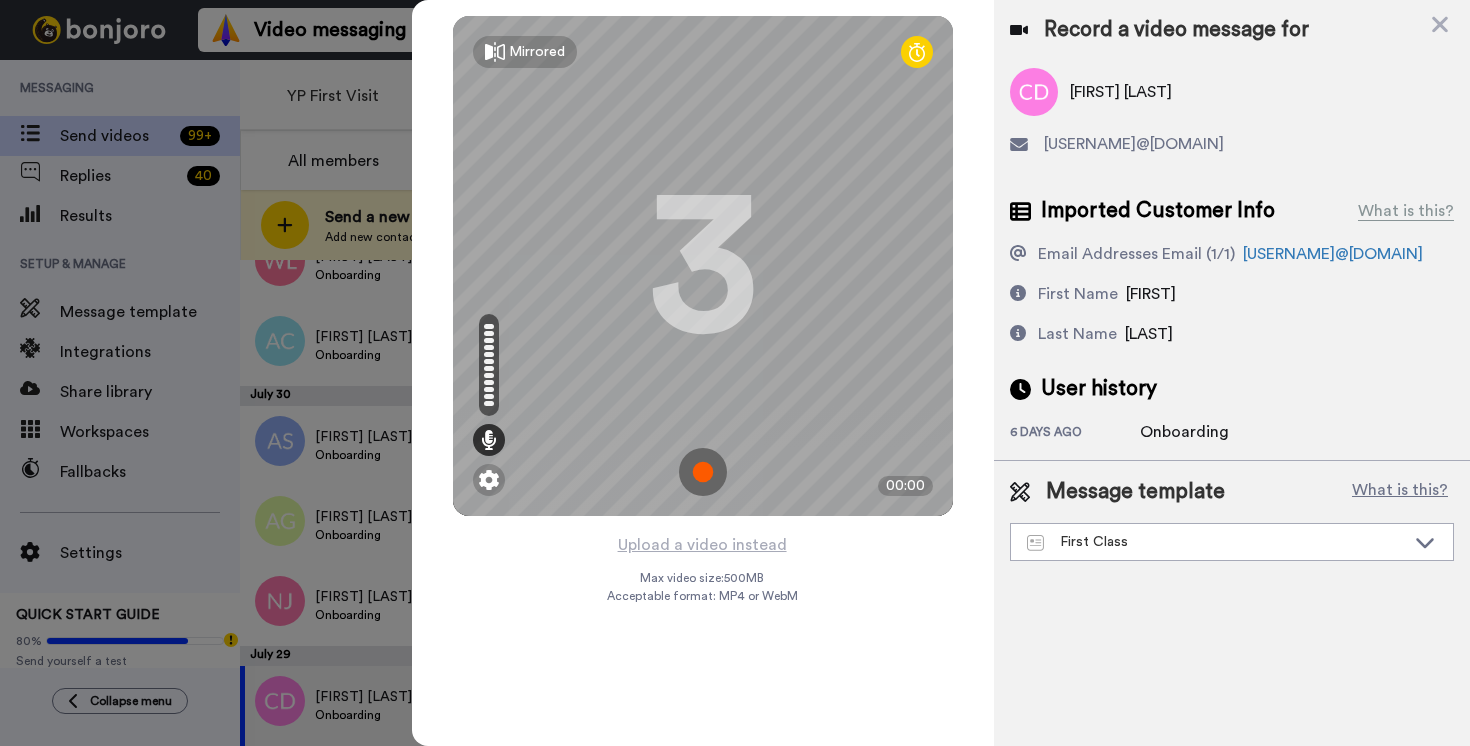 click at bounding box center [703, 472] 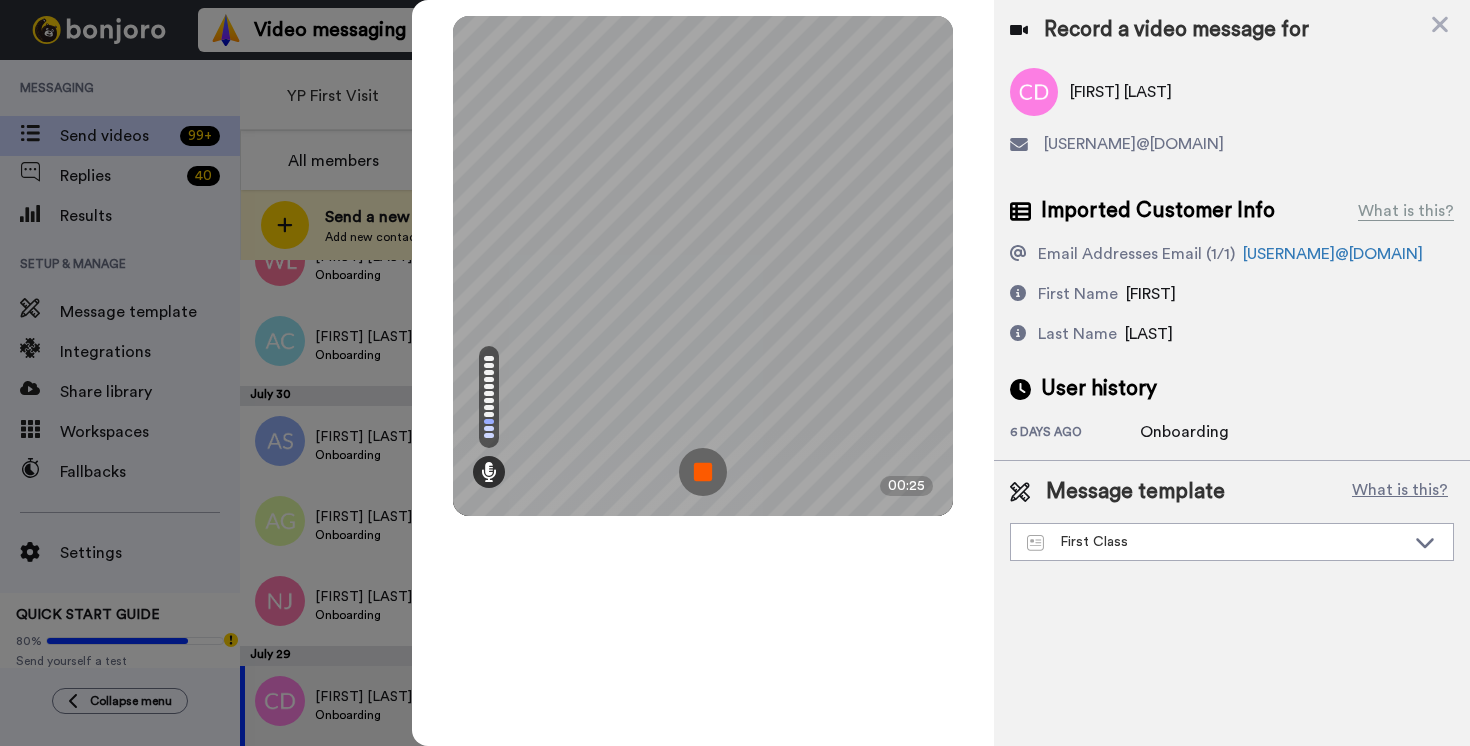 click at bounding box center (703, 472) 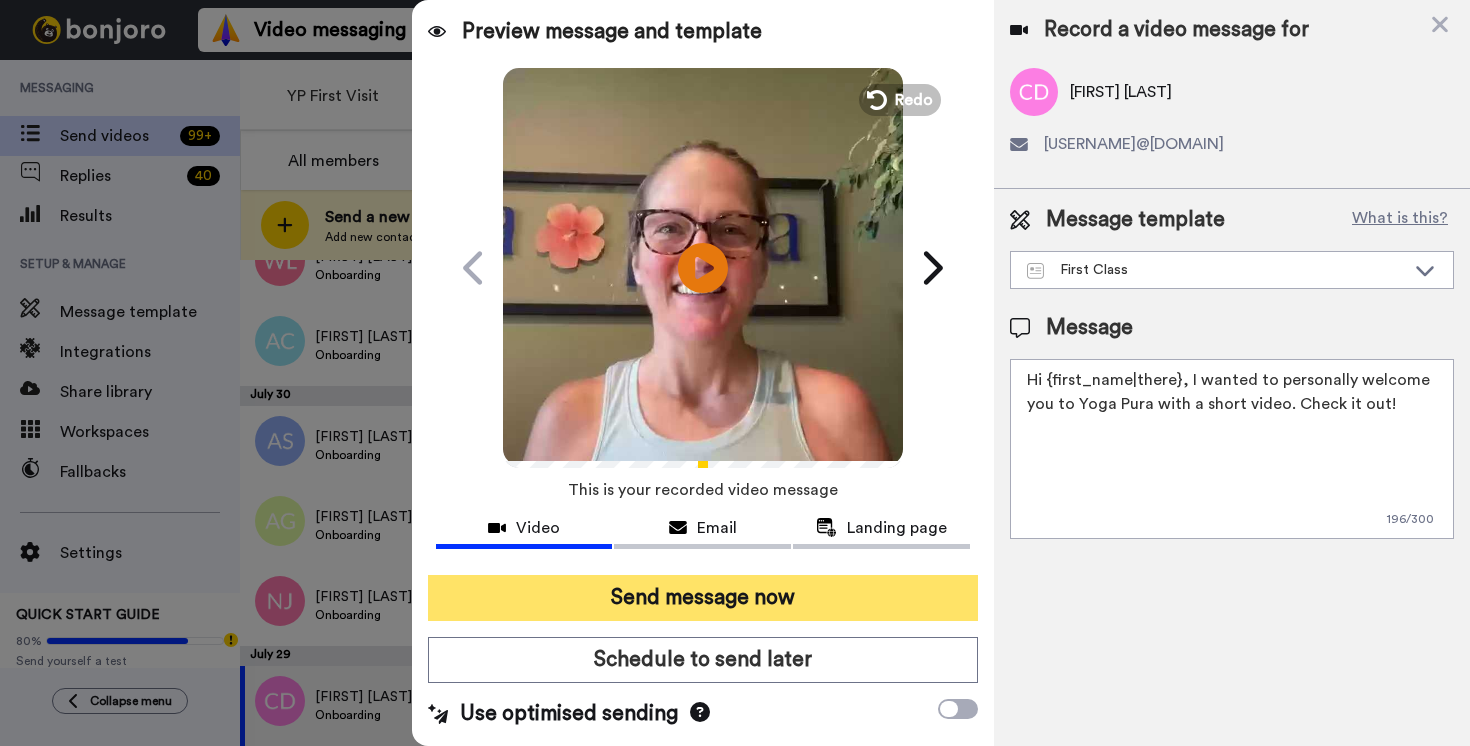 click on "Send message now" at bounding box center [703, 598] 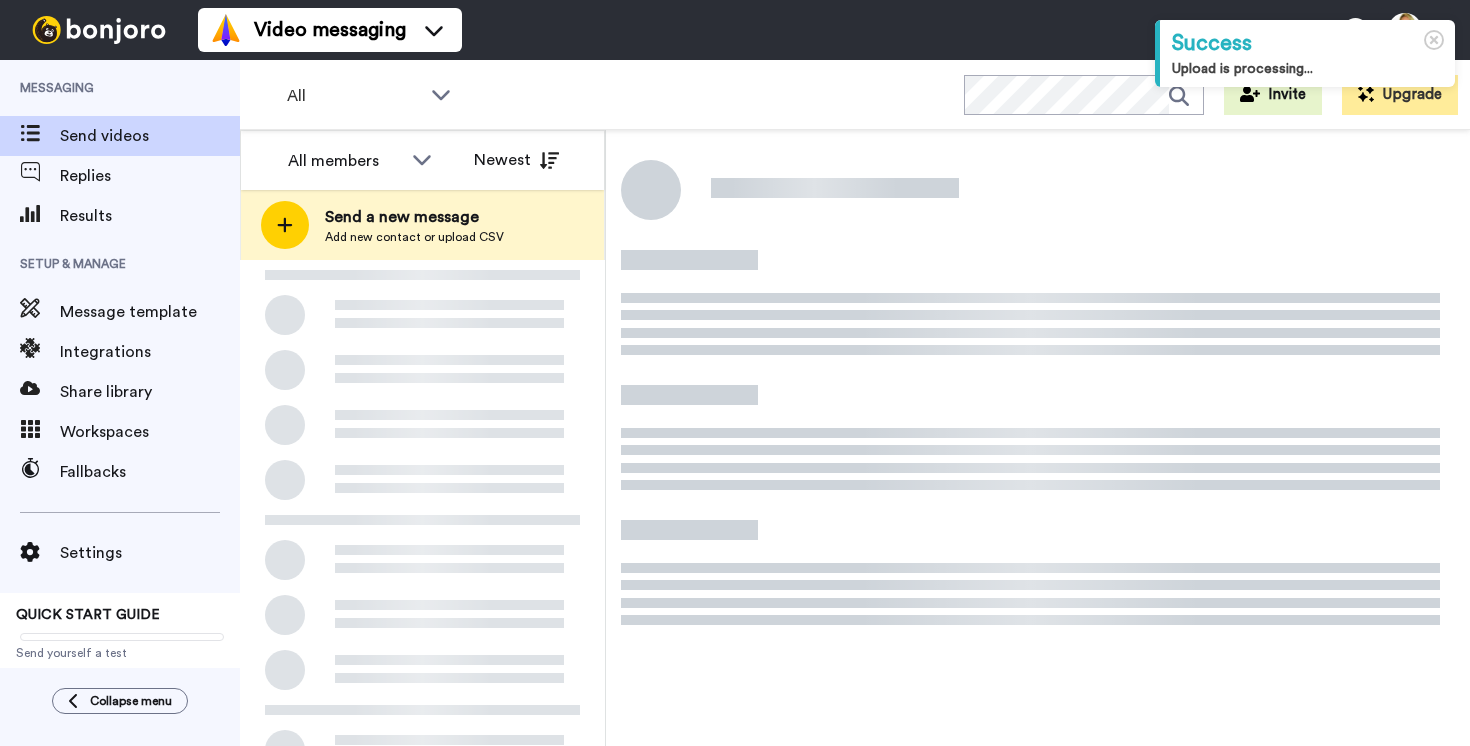 scroll, scrollTop: 0, scrollLeft: 0, axis: both 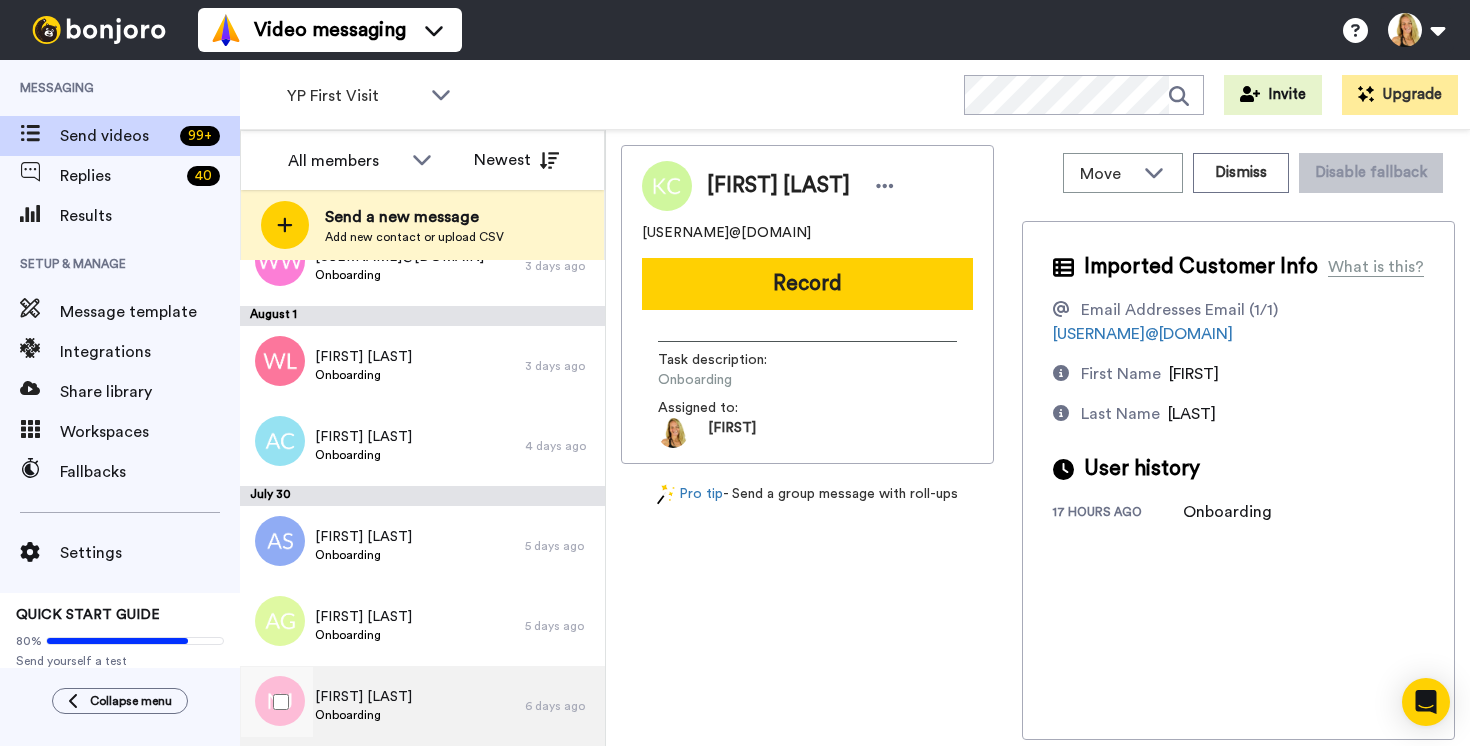 click on "Nanci Jones Onboarding" at bounding box center [382, 706] 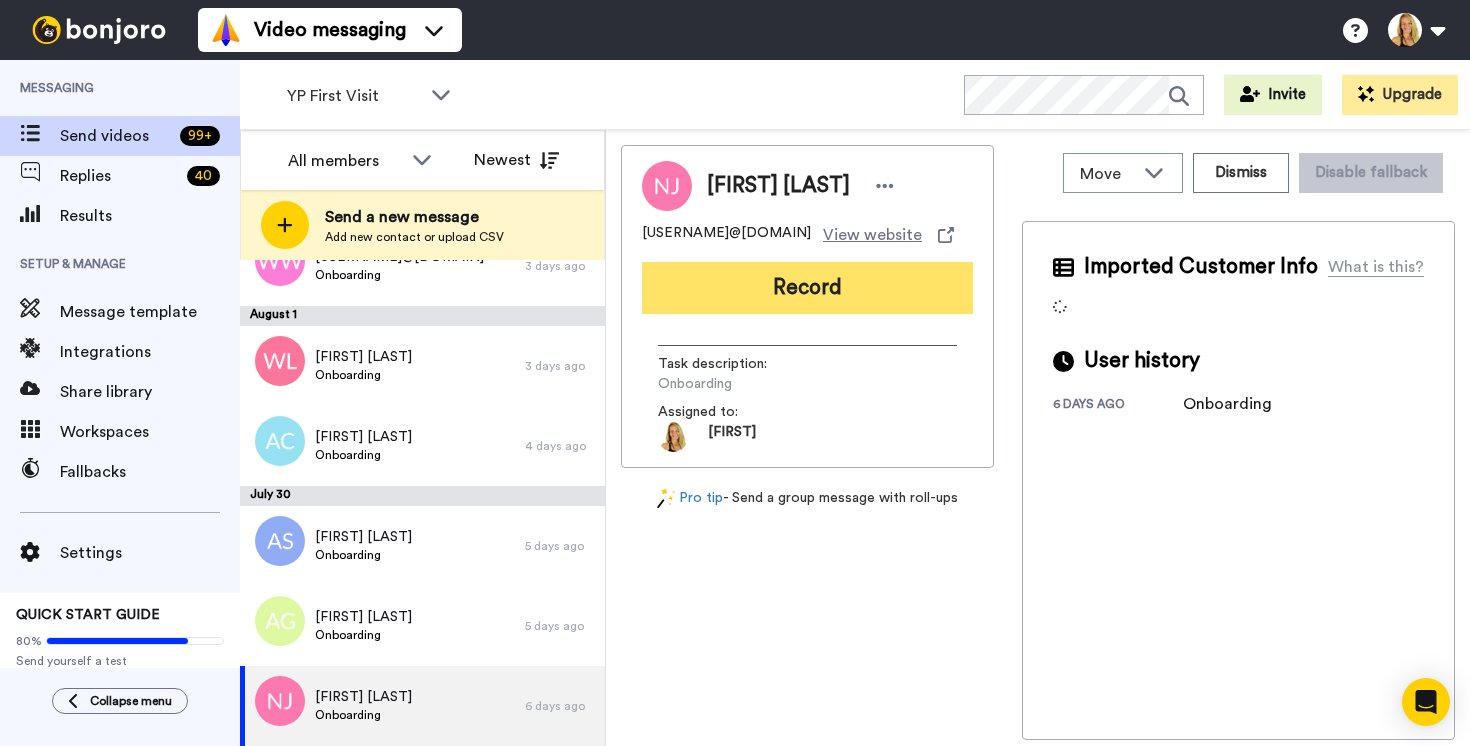 click on "Record" at bounding box center (807, 288) 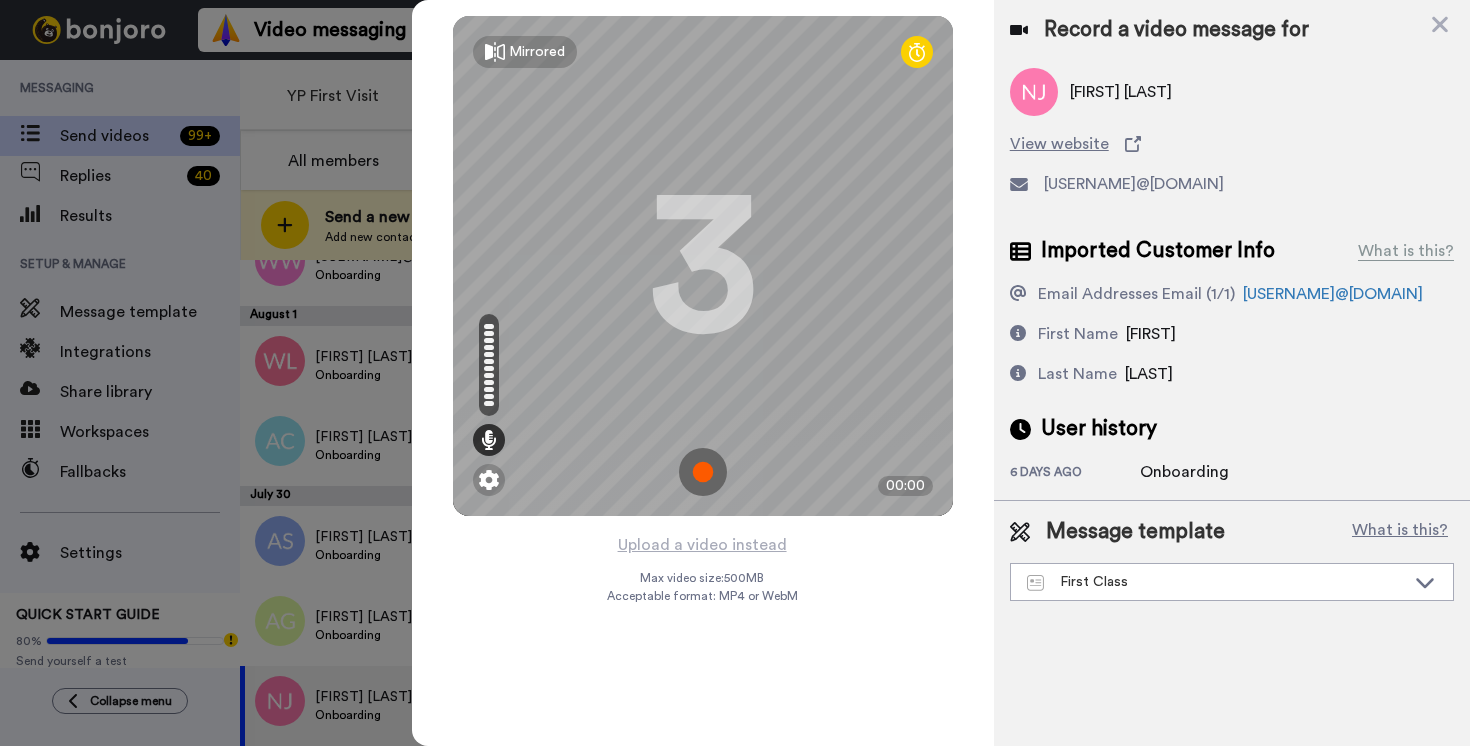 click at bounding box center (703, 472) 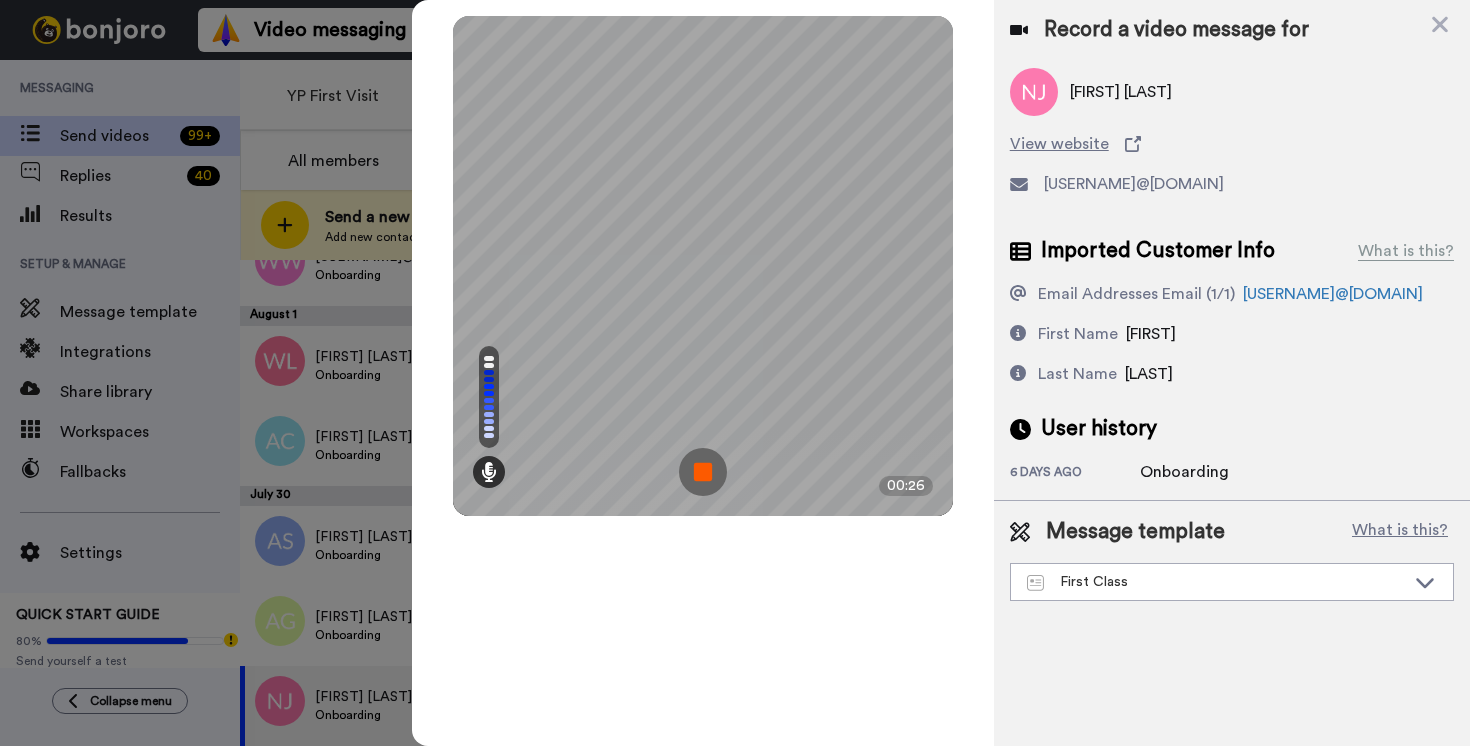 click at bounding box center [703, 472] 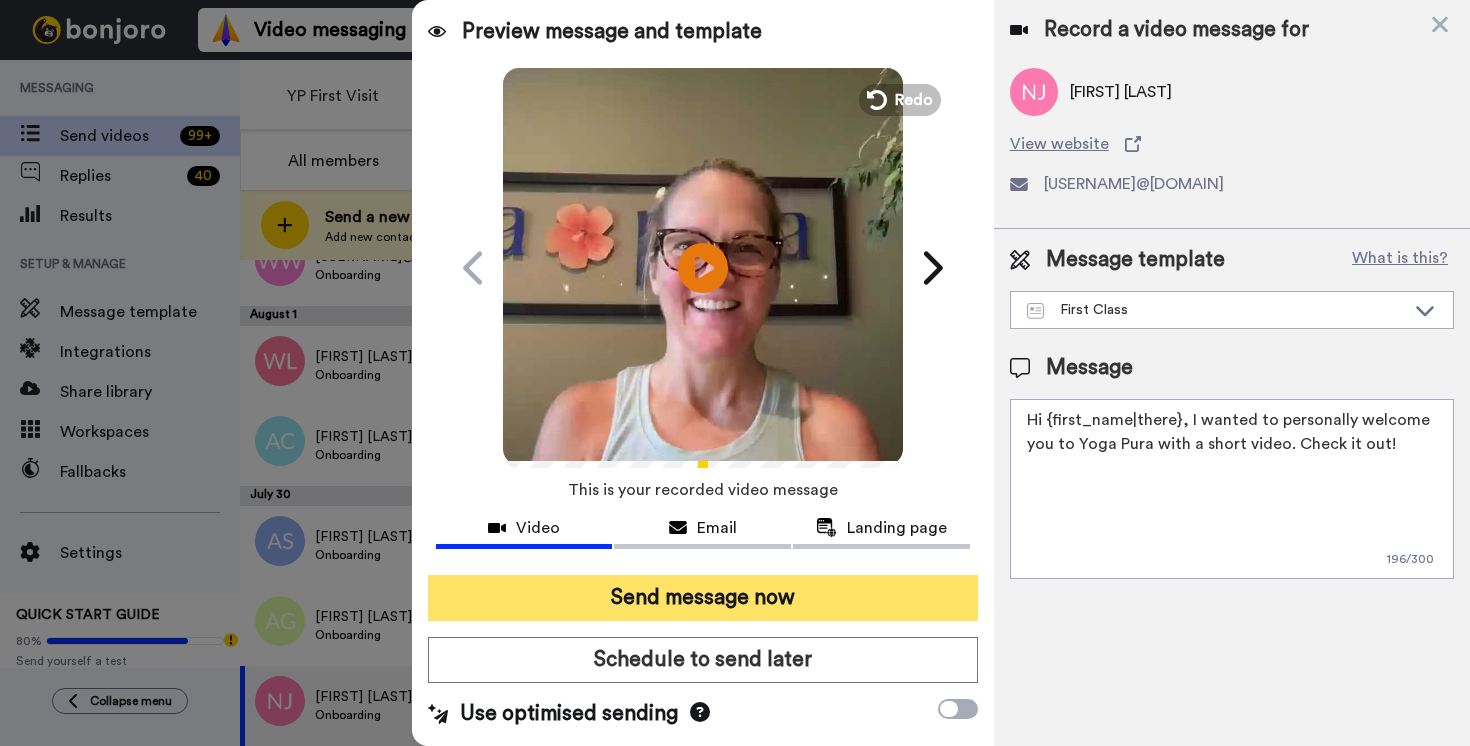 click on "Send message now" at bounding box center (703, 598) 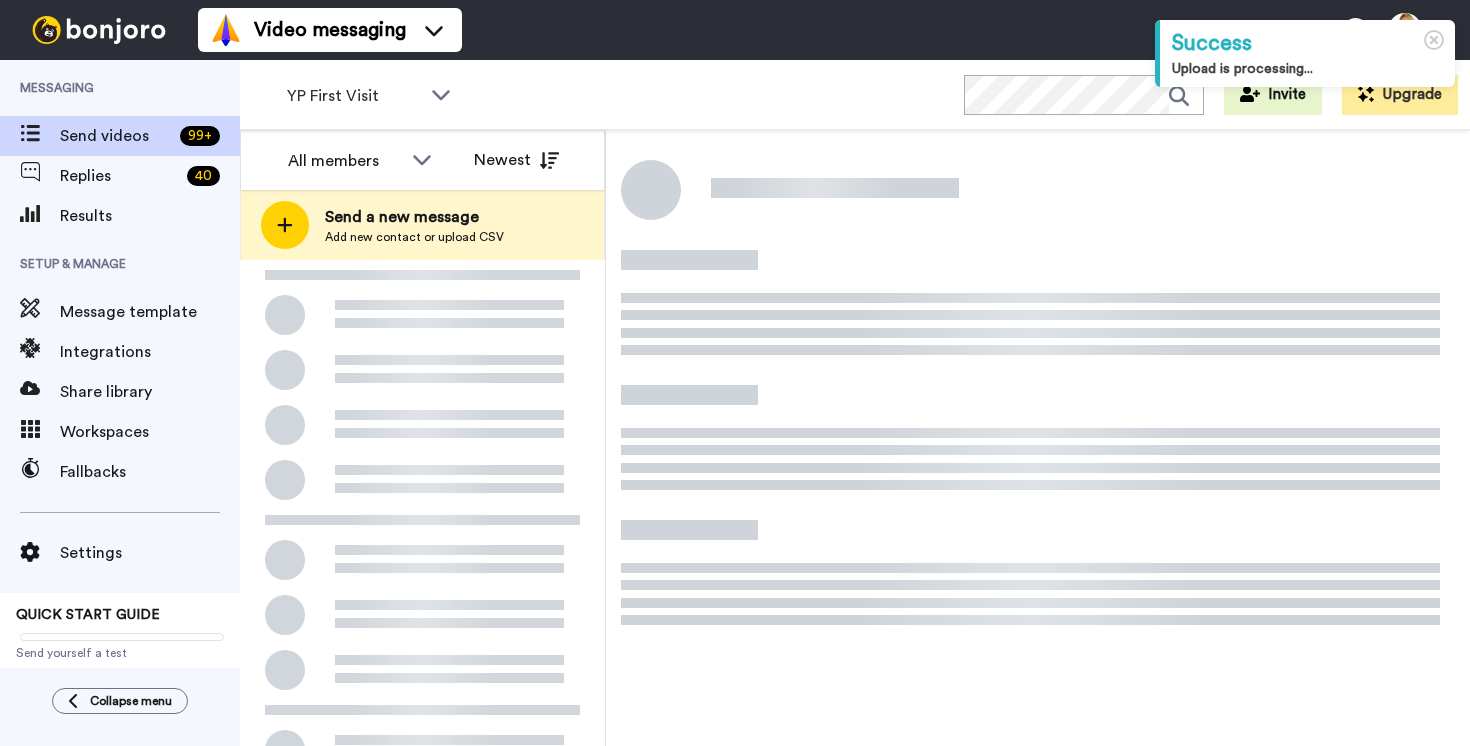 scroll, scrollTop: 0, scrollLeft: 0, axis: both 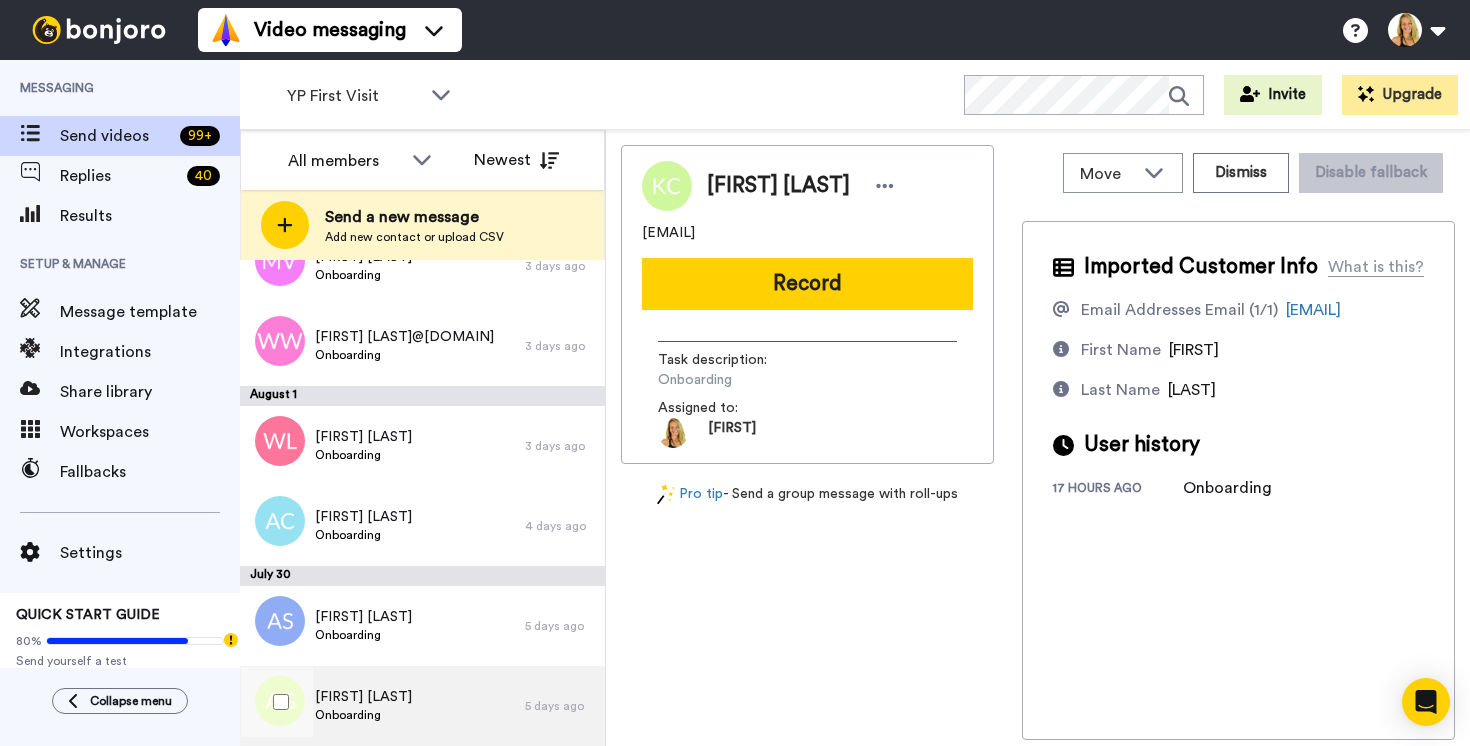 click on "Allison Garvin Onboarding" at bounding box center [382, 706] 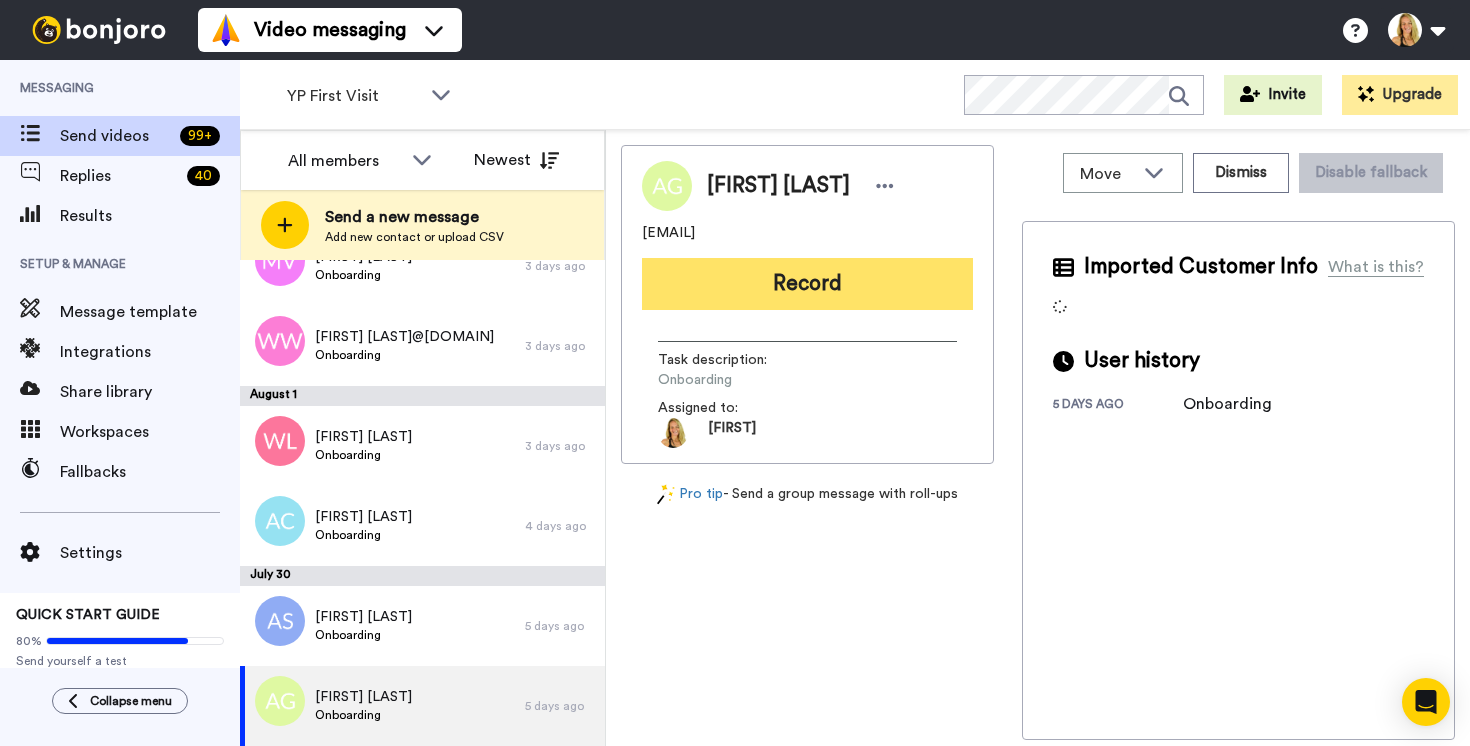 click on "Record" at bounding box center [807, 284] 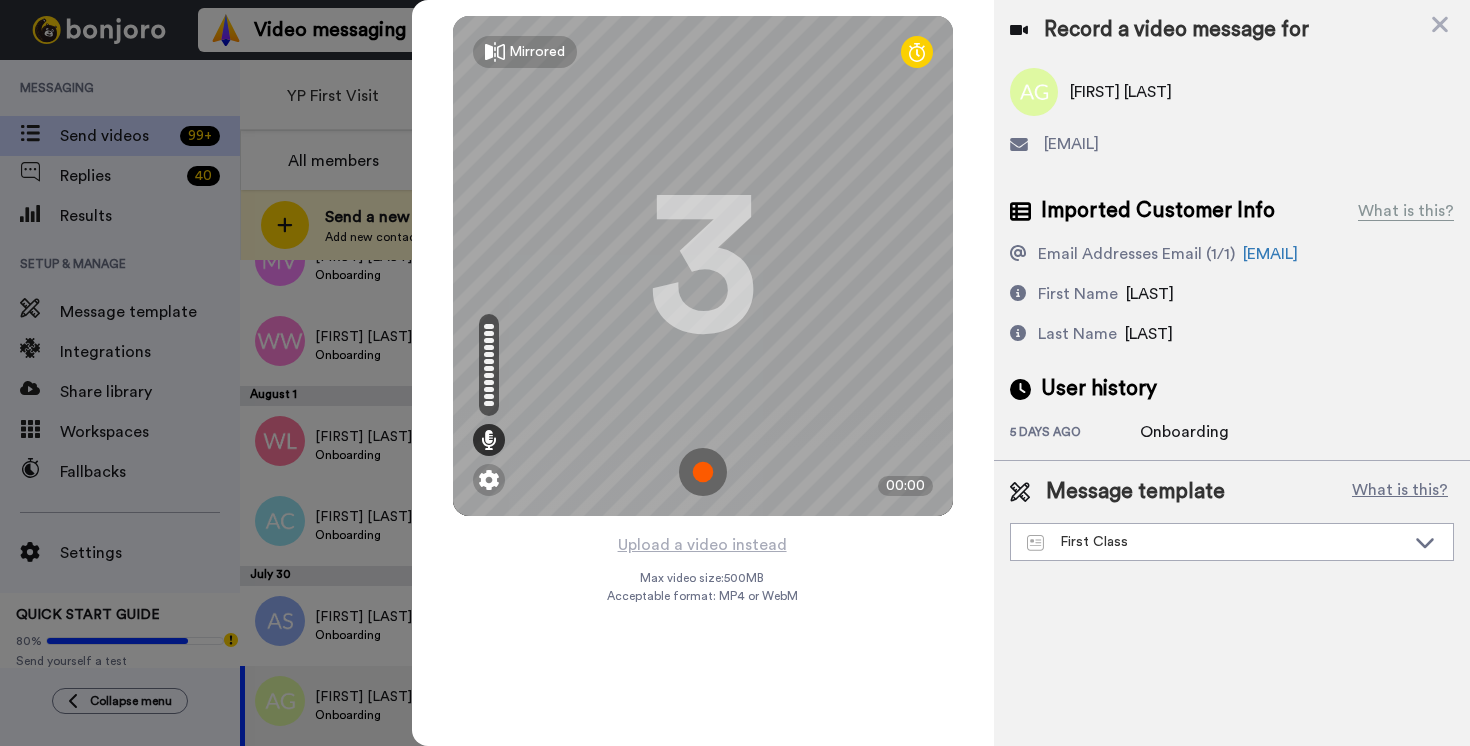 click at bounding box center [703, 472] 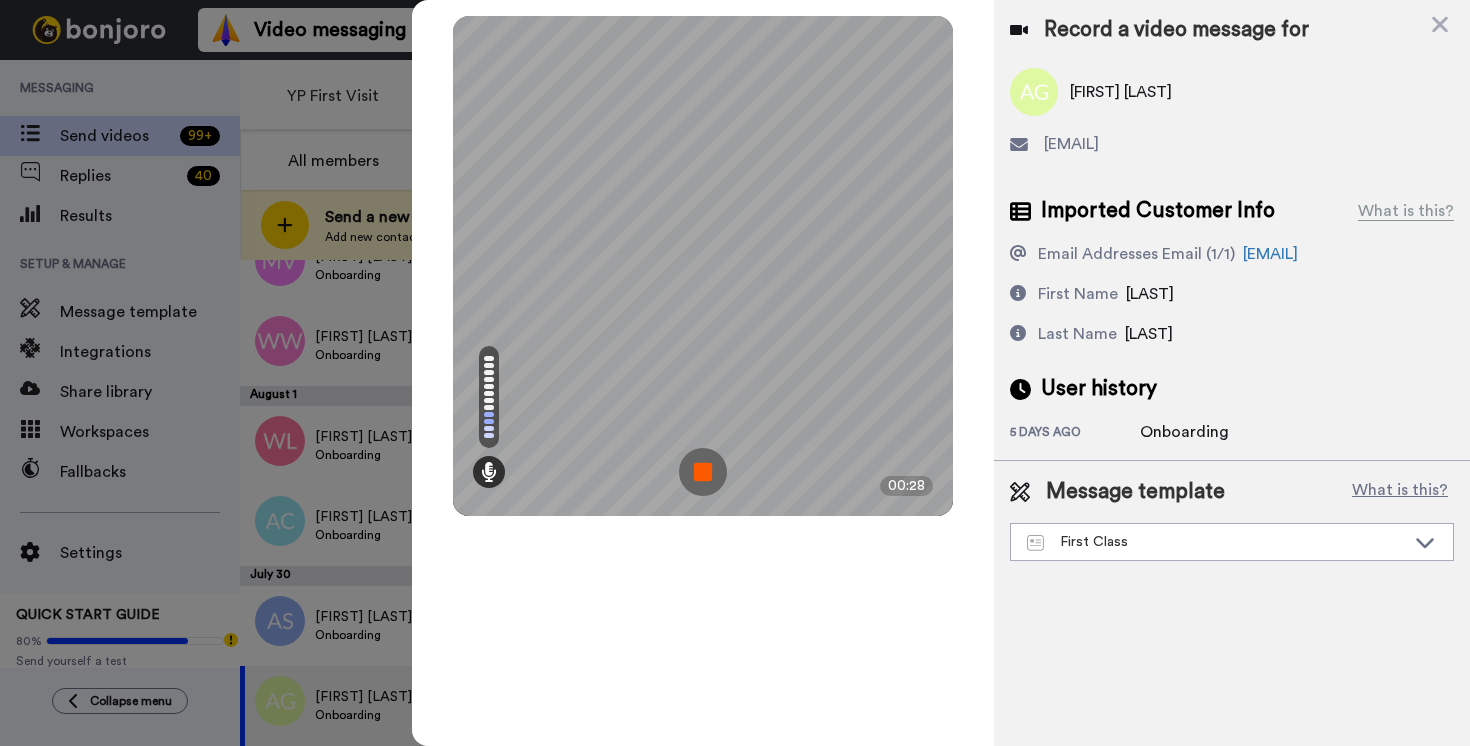 click at bounding box center [703, 472] 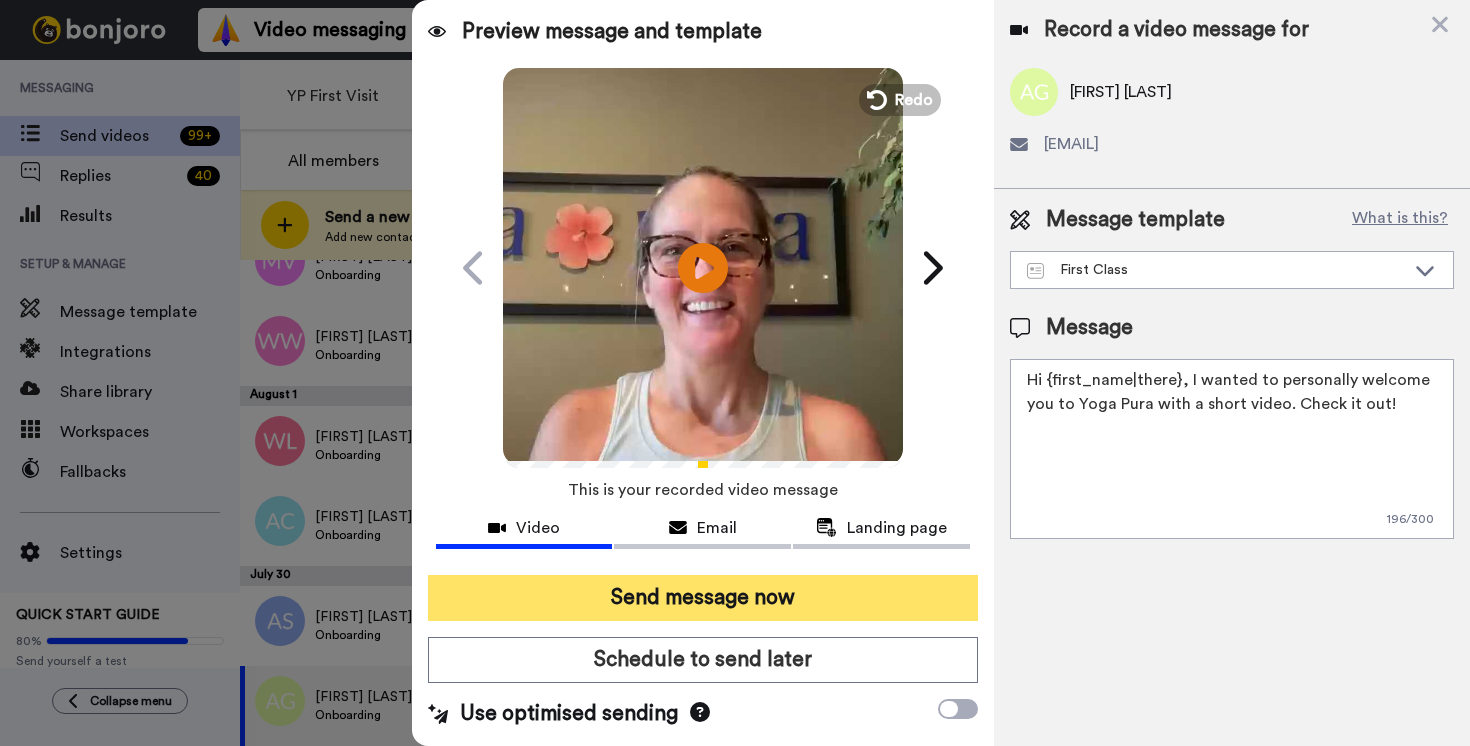 click on "Send message now" at bounding box center [703, 598] 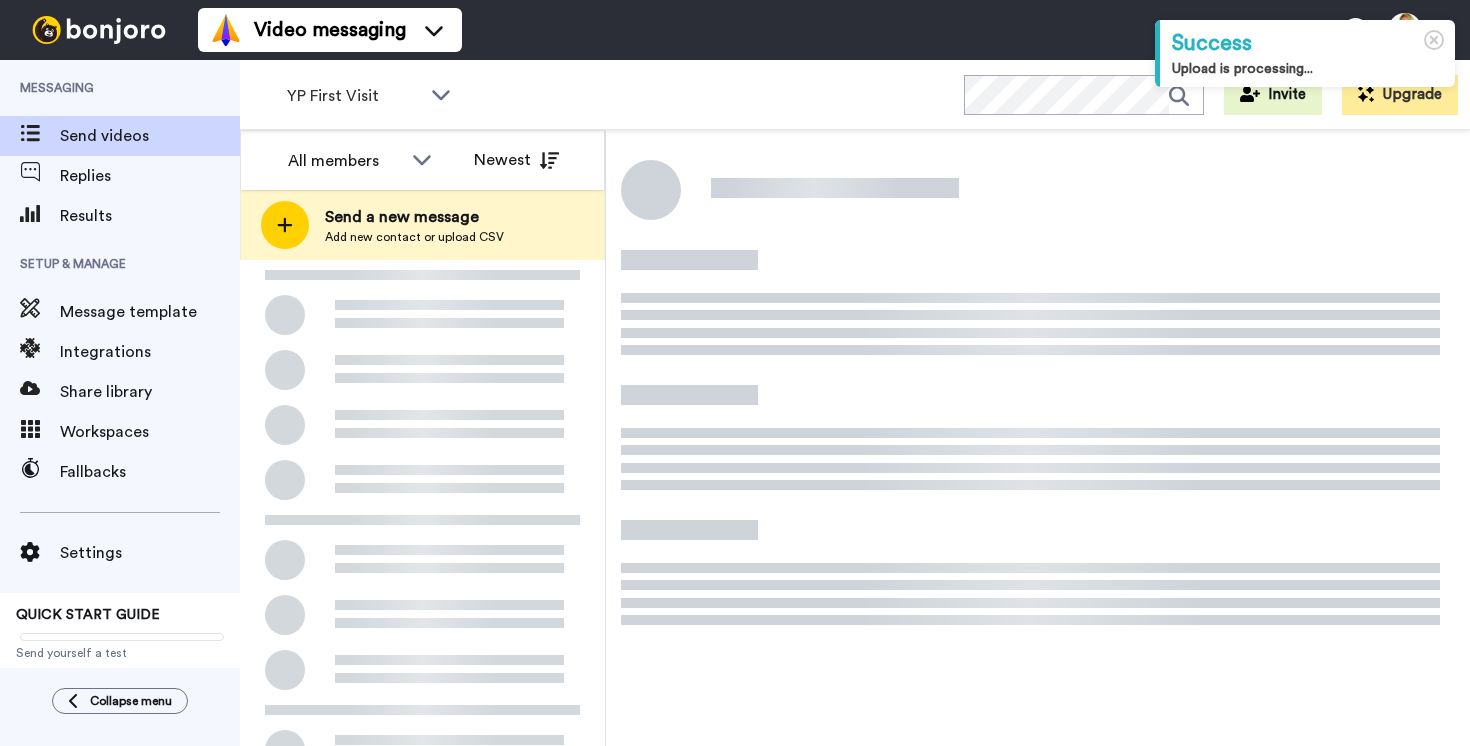 scroll, scrollTop: 0, scrollLeft: 0, axis: both 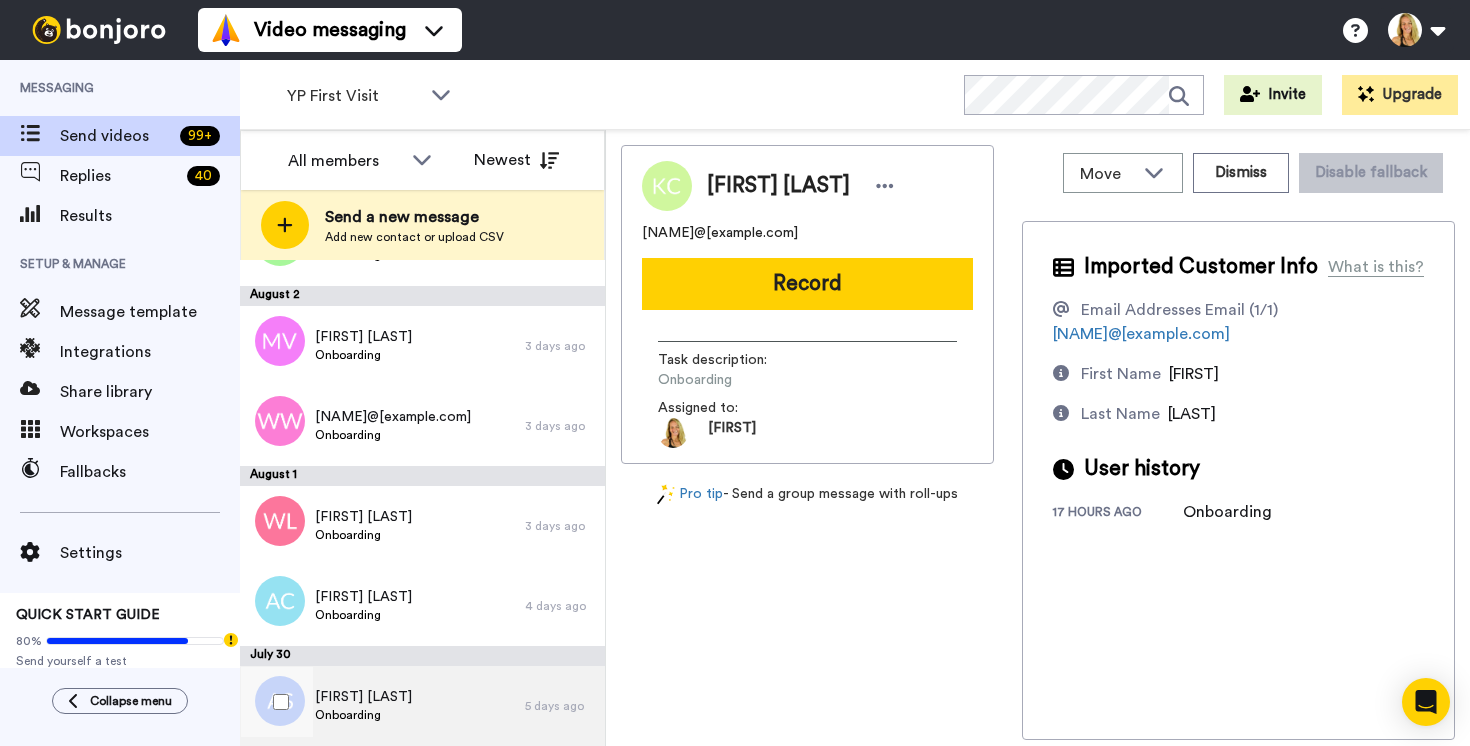 click on "Onboarding" at bounding box center [363, 715] 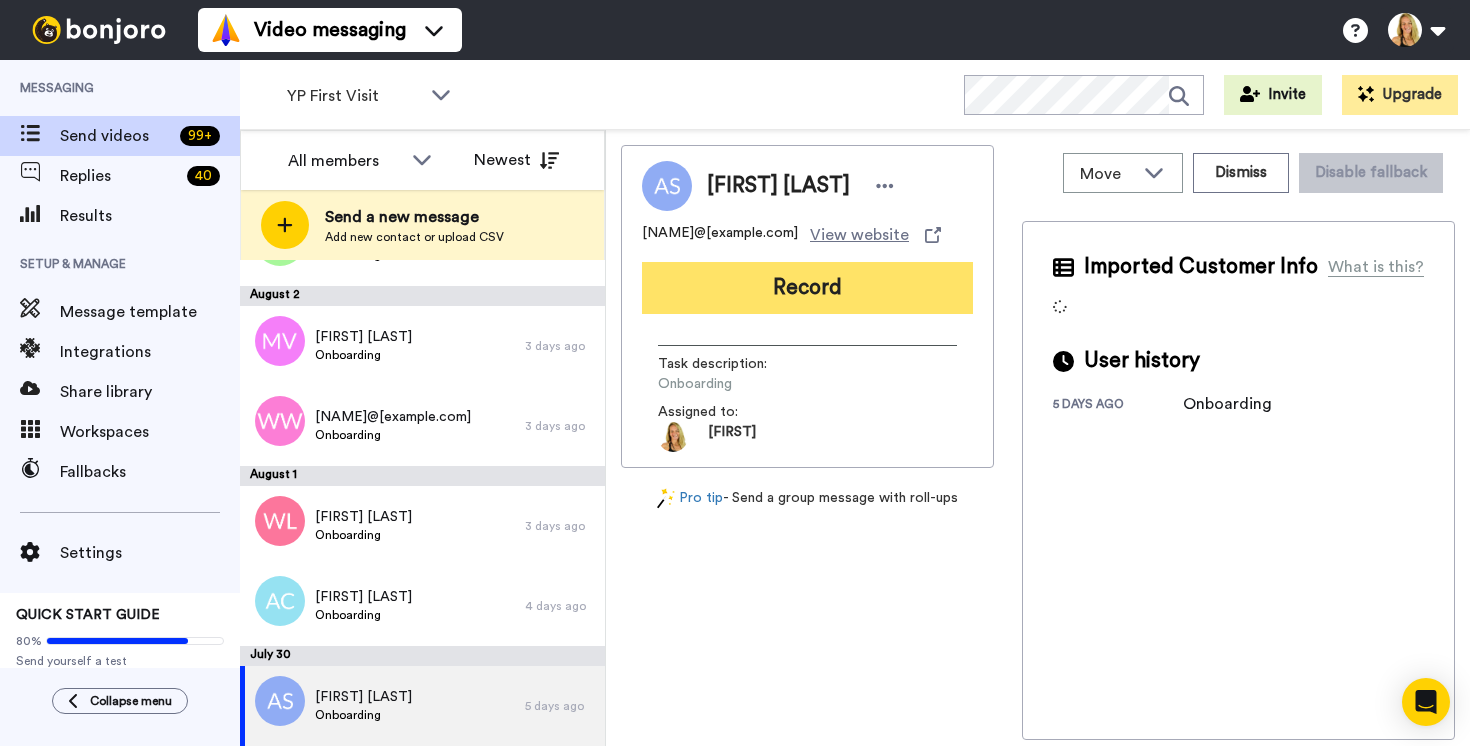 click on "Record" at bounding box center (807, 288) 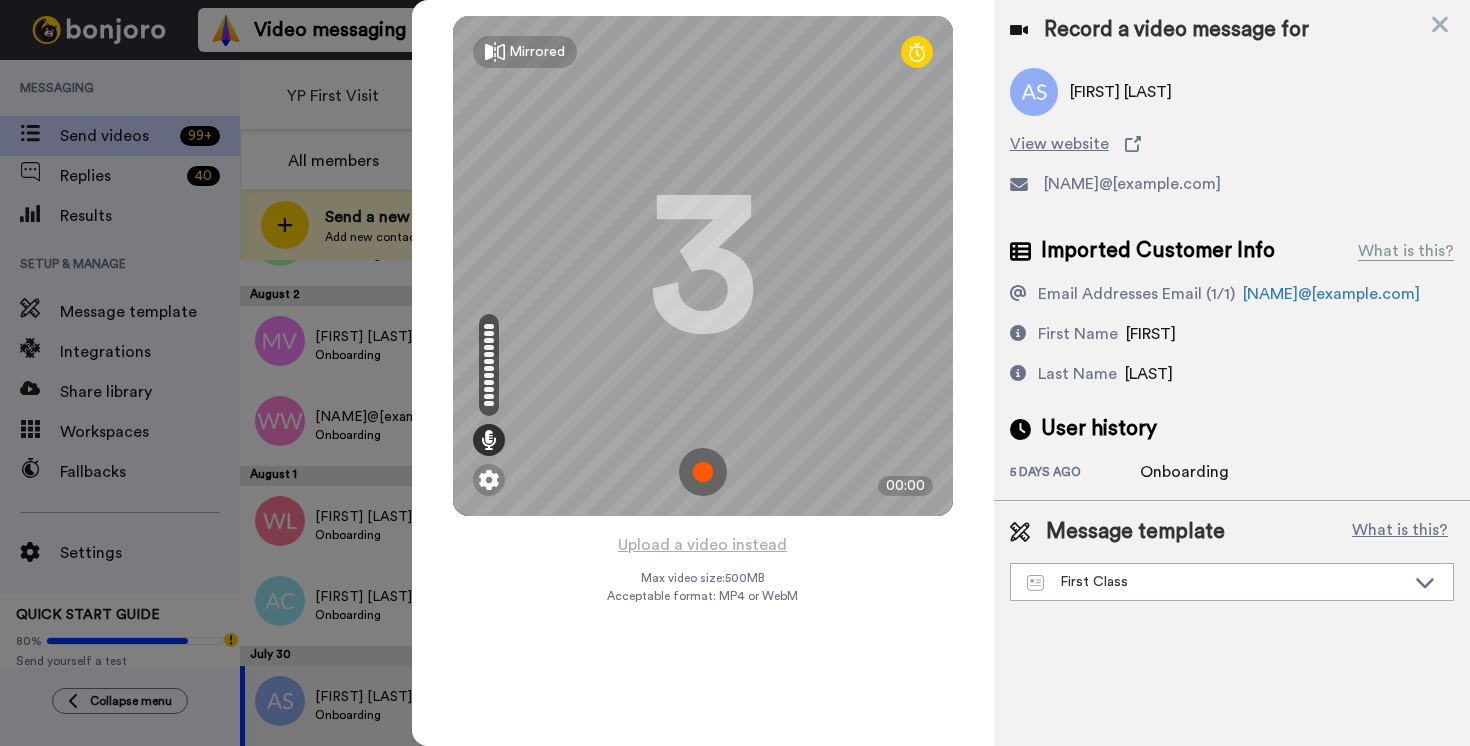 click at bounding box center (703, 472) 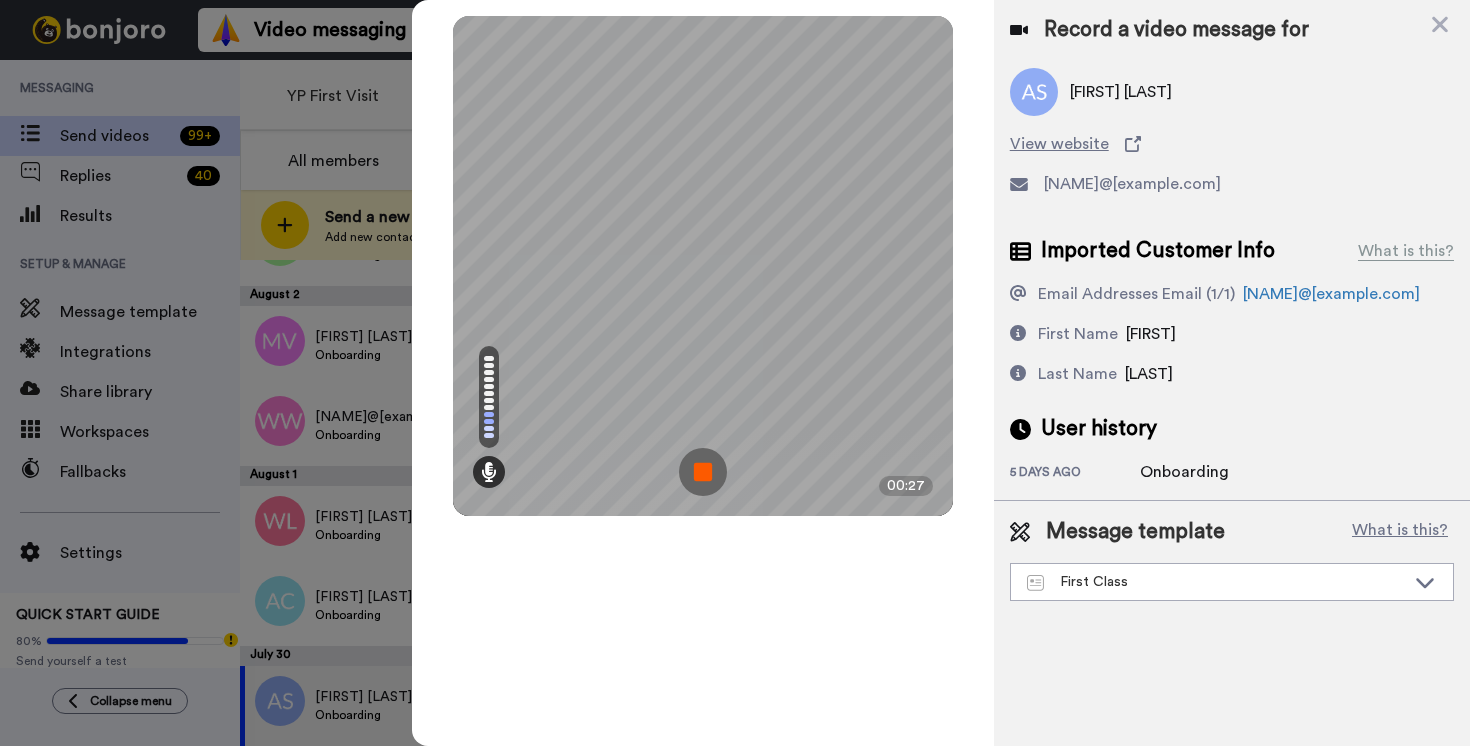 click at bounding box center [703, 472] 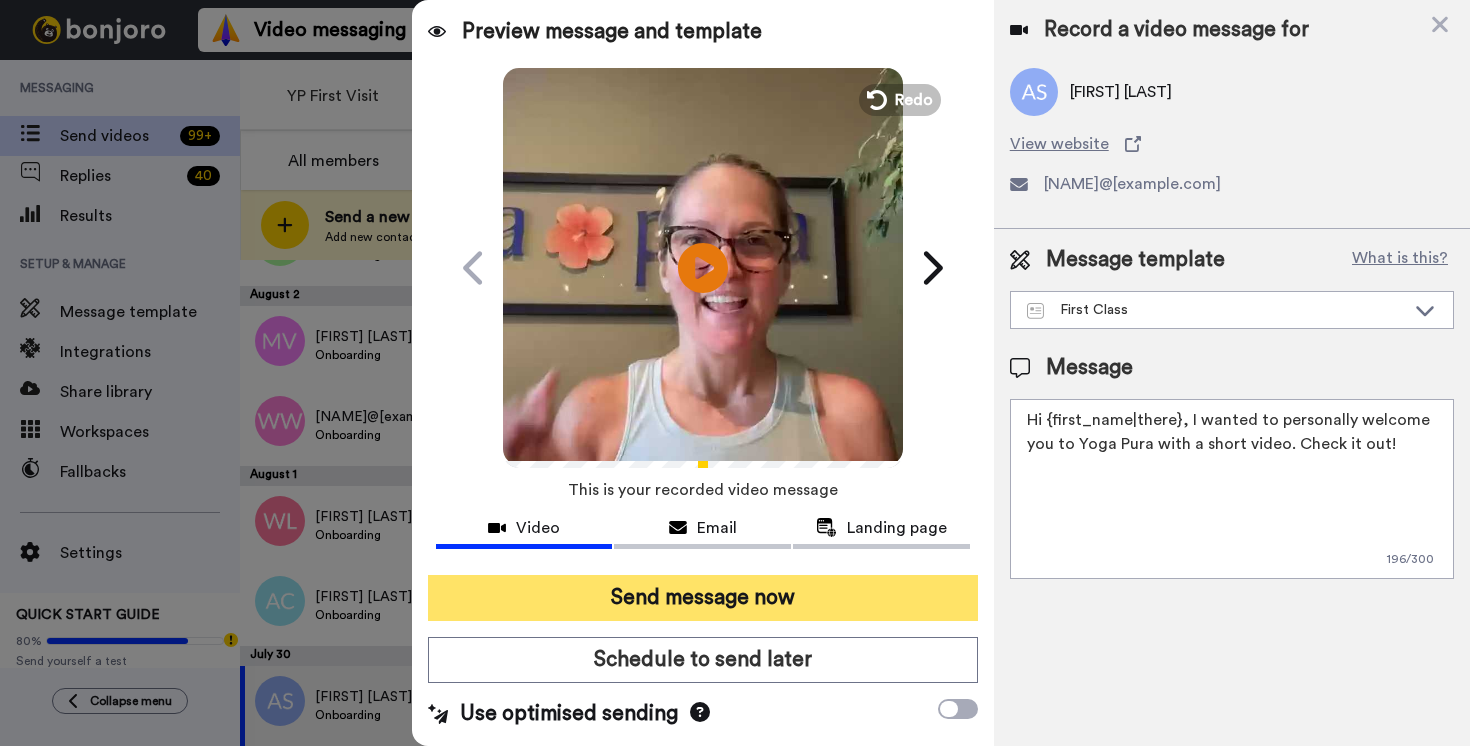 click on "Send message now" at bounding box center (703, 598) 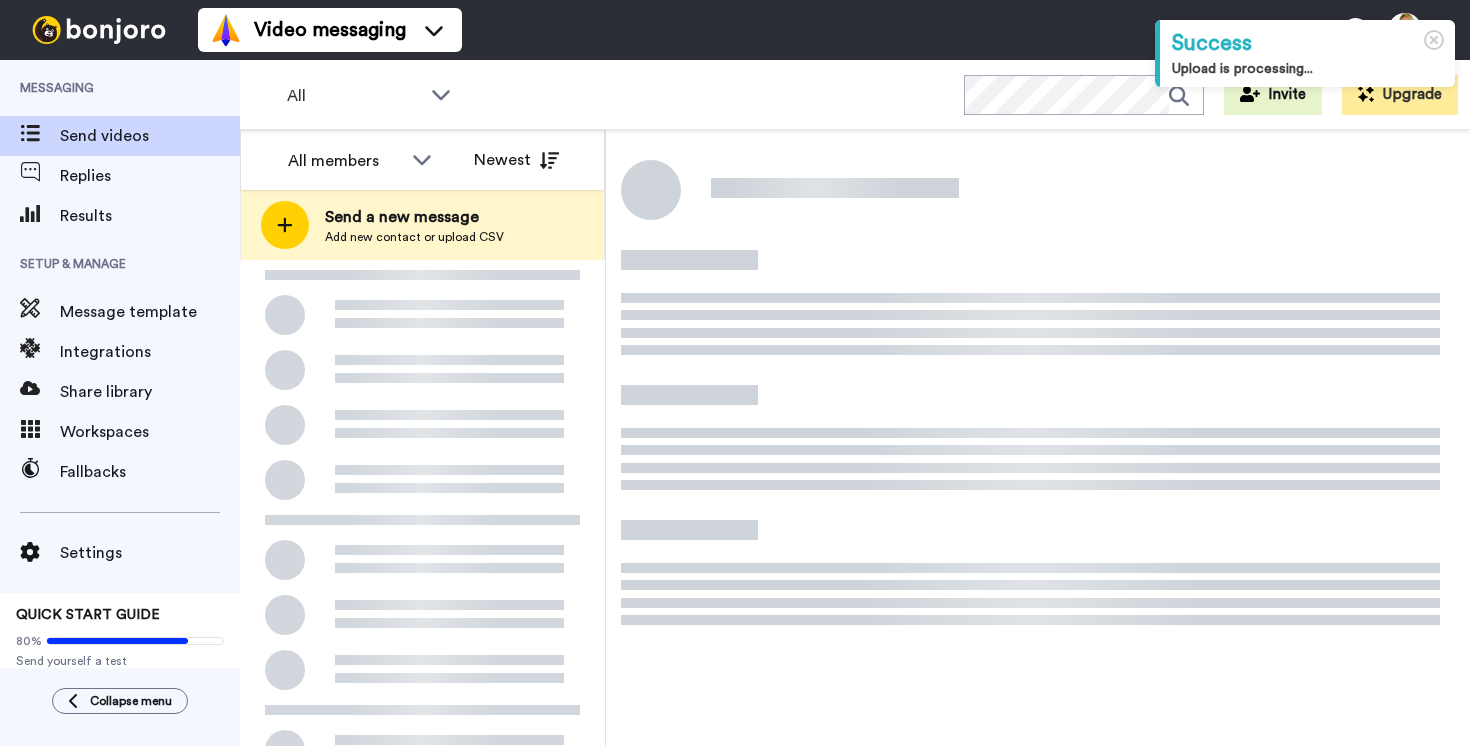 scroll, scrollTop: 0, scrollLeft: 0, axis: both 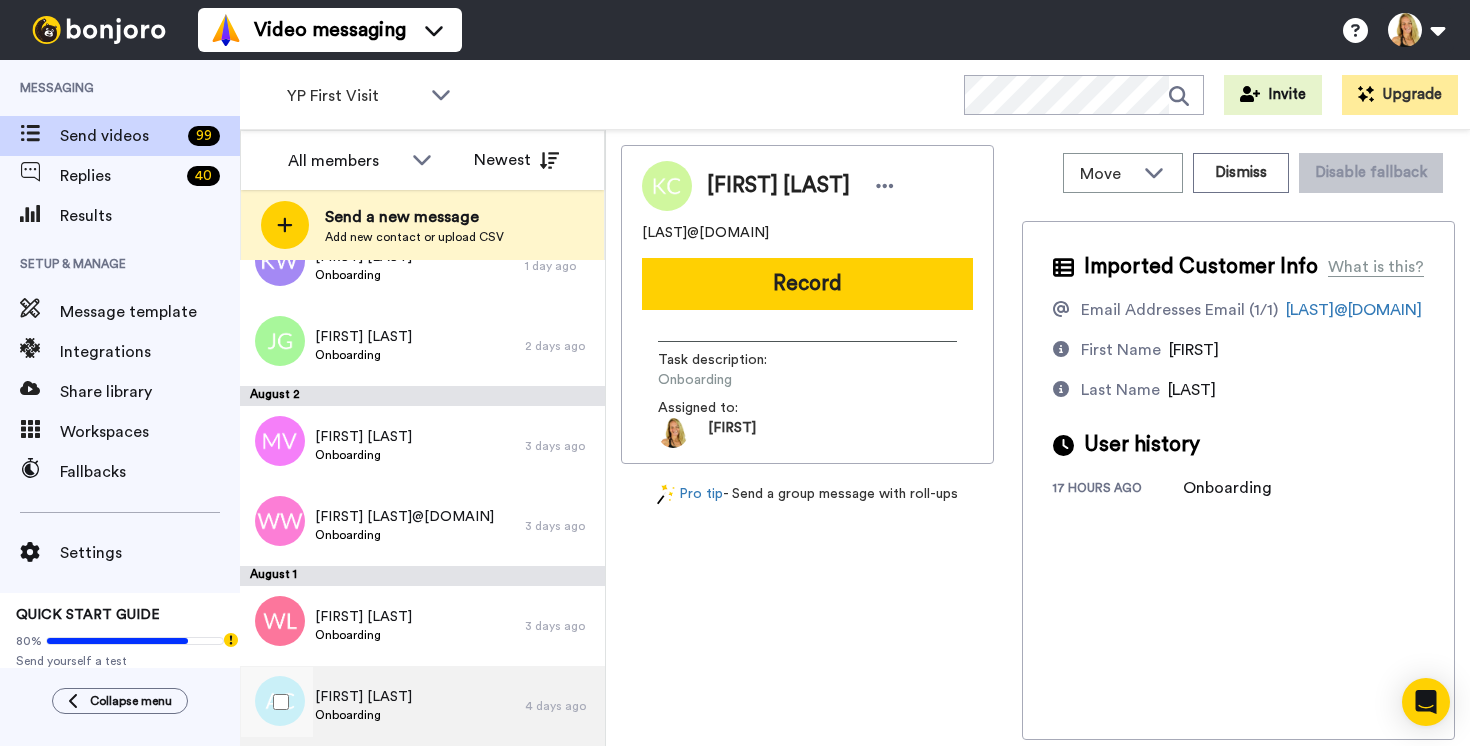 click on "Alex Cohen Onboarding" at bounding box center [382, 706] 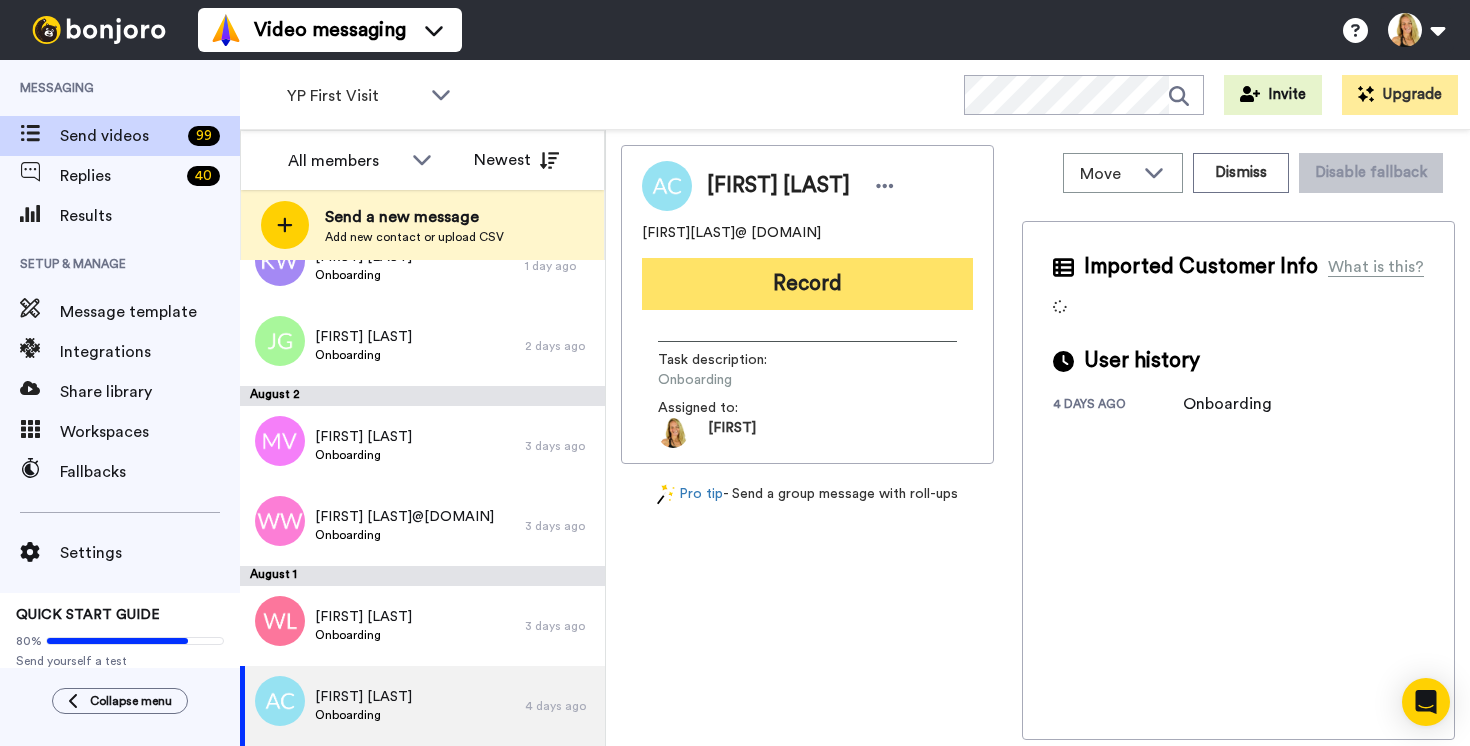 click on "Record" at bounding box center (807, 284) 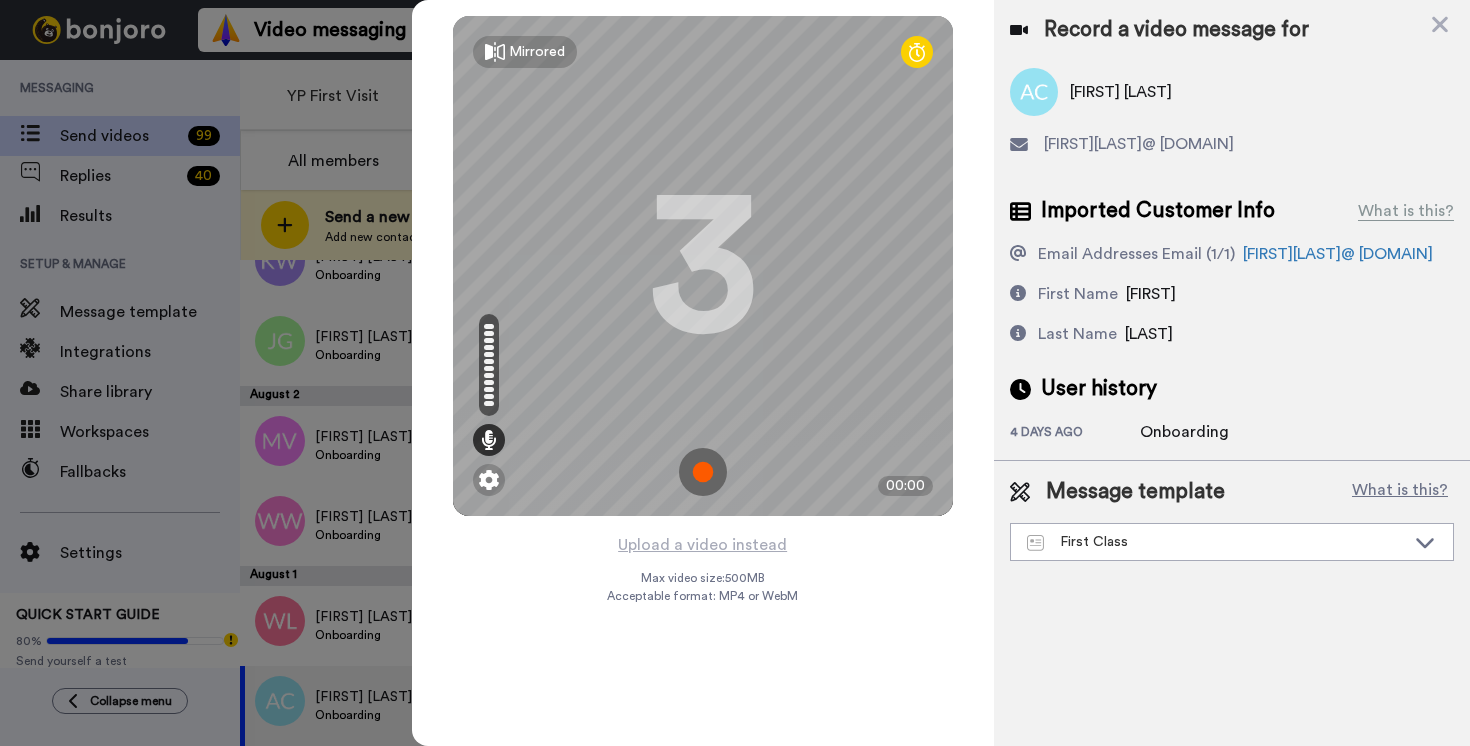 click at bounding box center [703, 472] 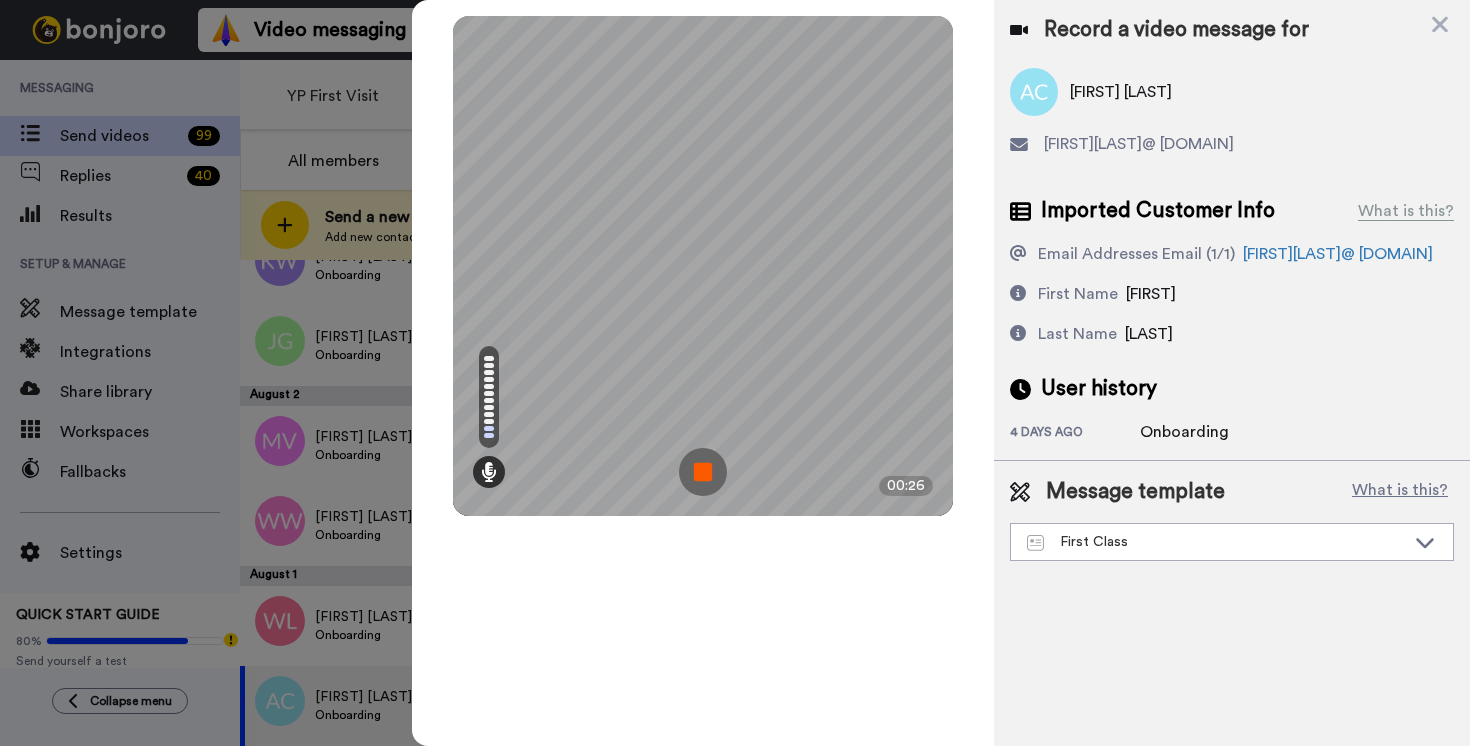 click at bounding box center (703, 472) 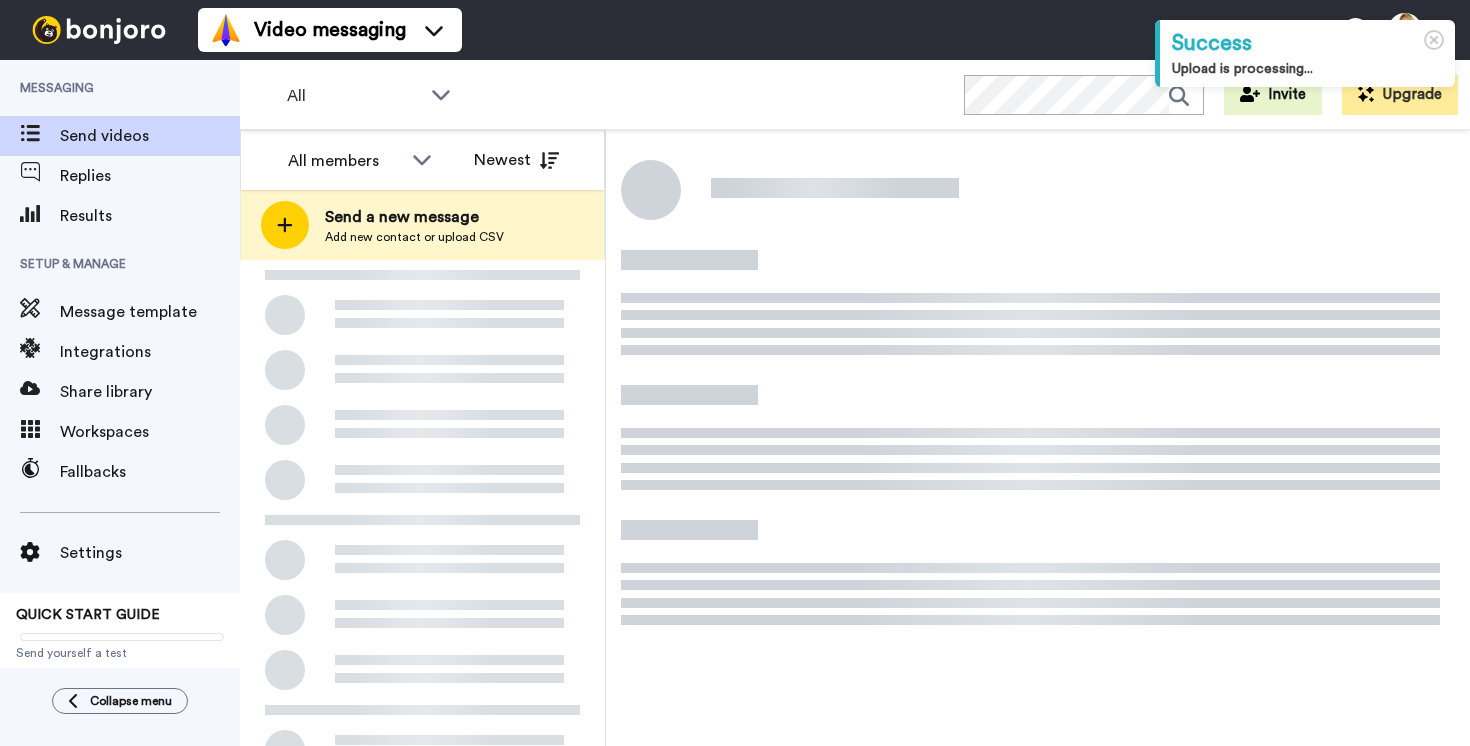 scroll, scrollTop: 0, scrollLeft: 0, axis: both 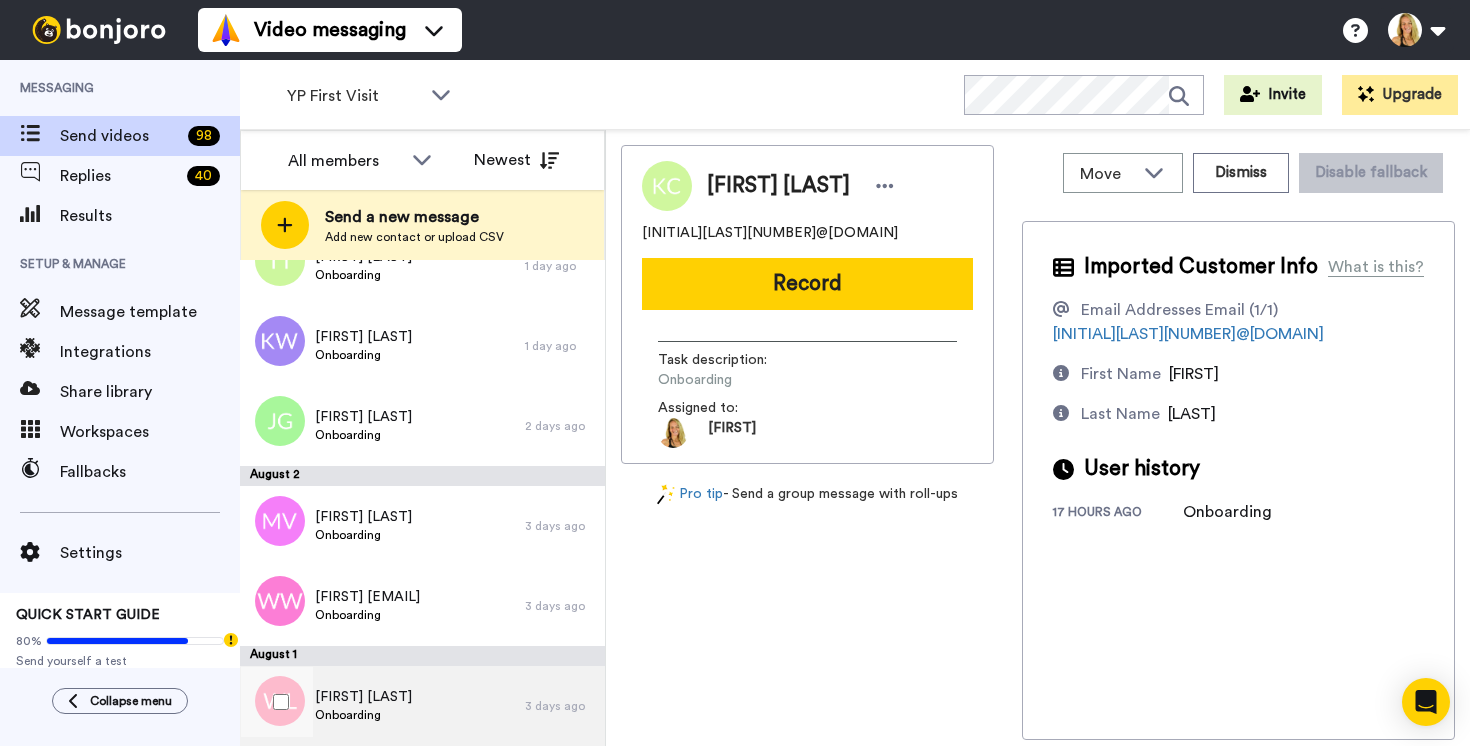click on "Onboarding" at bounding box center [363, 715] 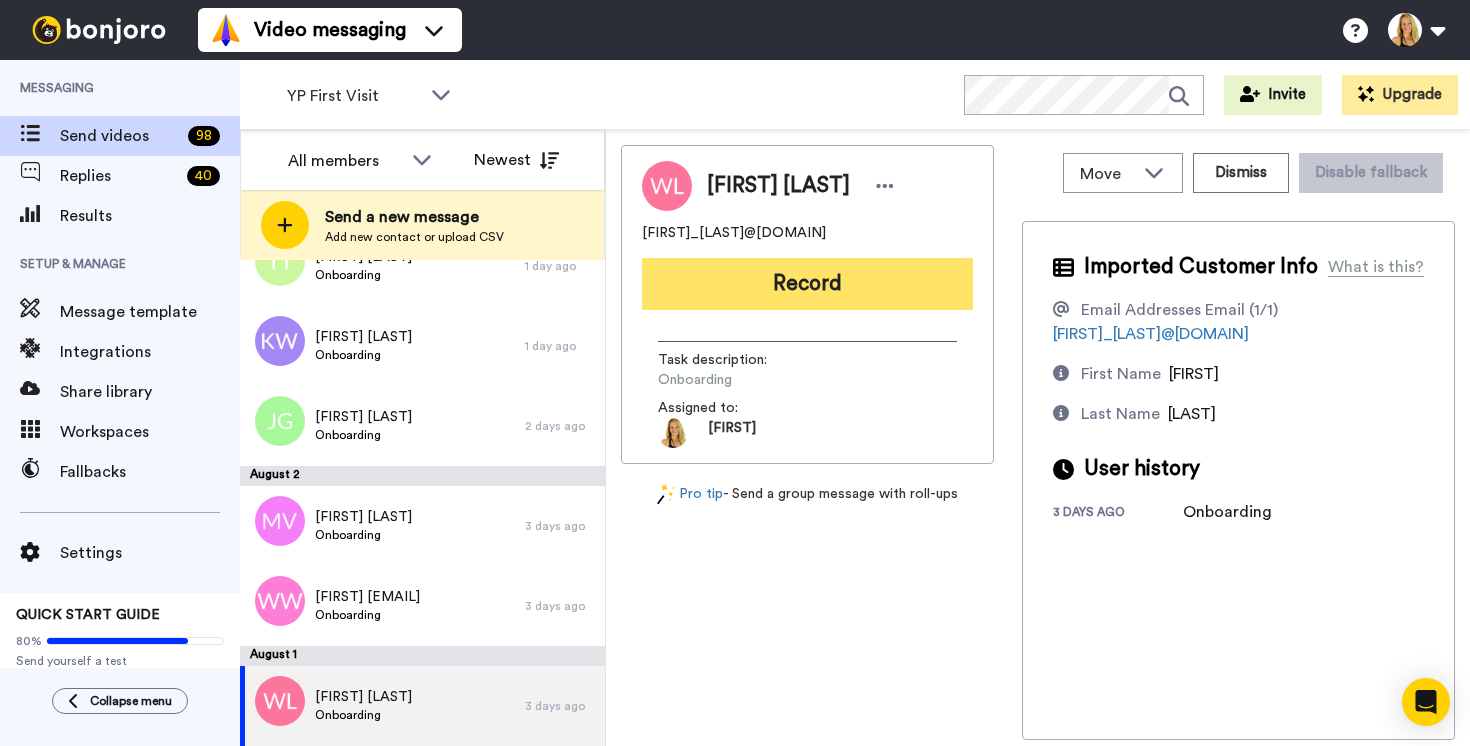 click on "Record" at bounding box center (807, 284) 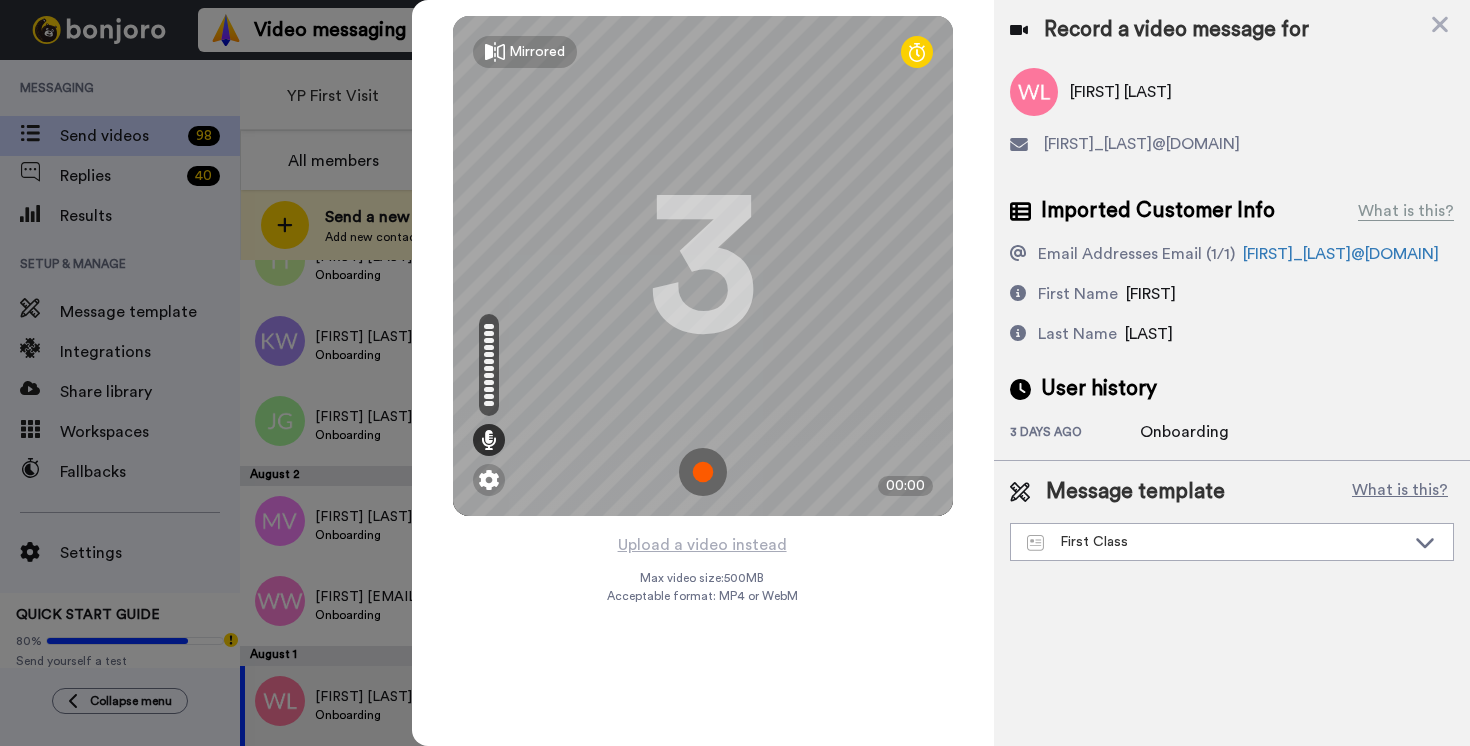 click at bounding box center (703, 472) 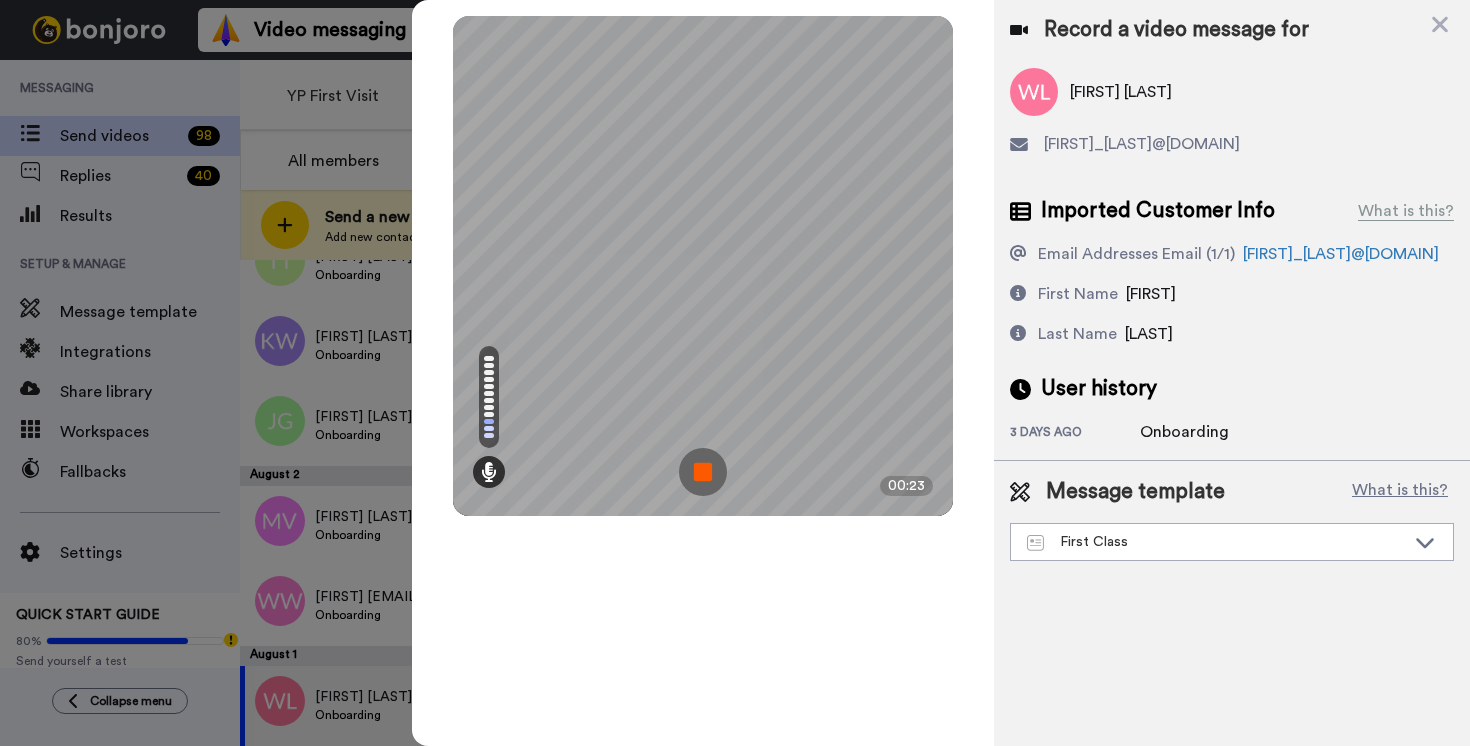 click at bounding box center (703, 472) 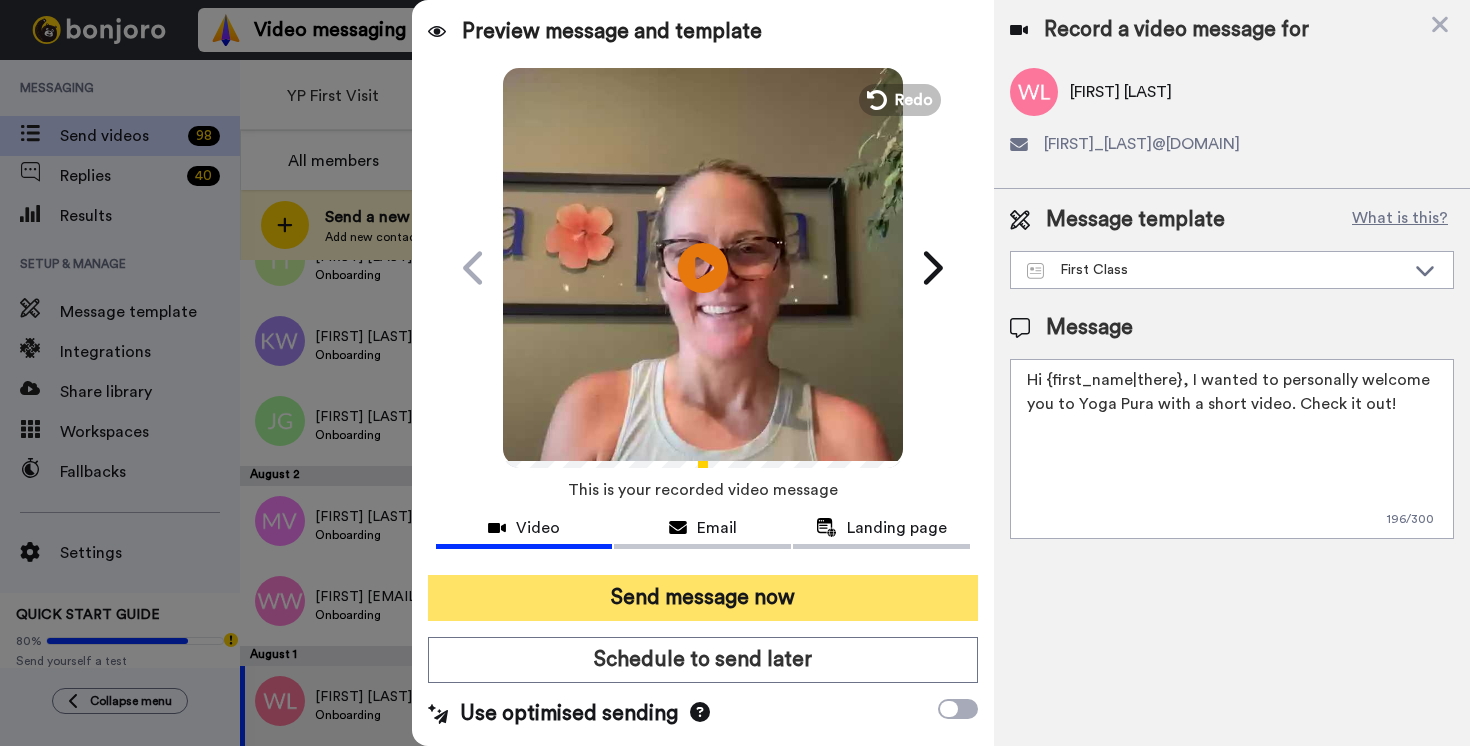 click on "Send message now" at bounding box center (703, 598) 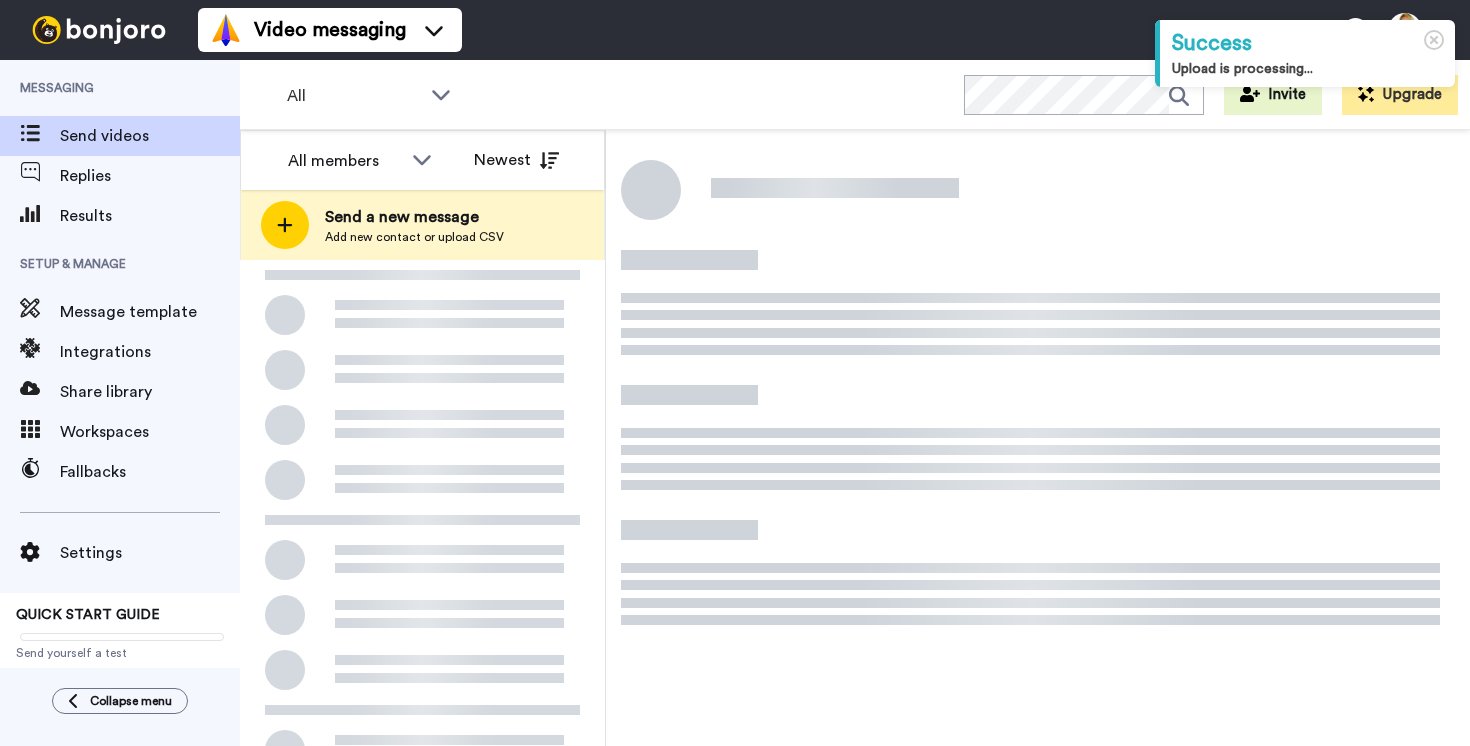 scroll, scrollTop: 0, scrollLeft: 0, axis: both 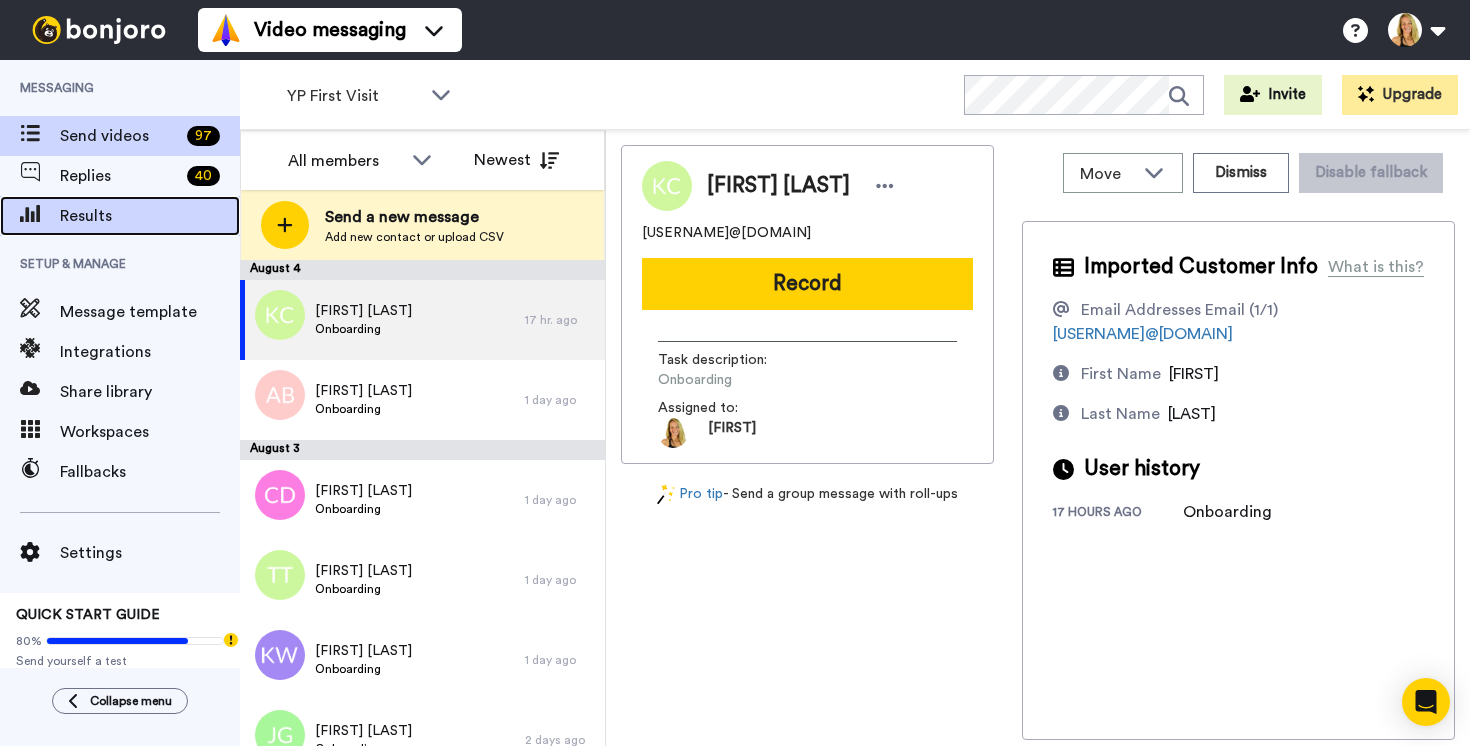 click on "Results" at bounding box center [150, 216] 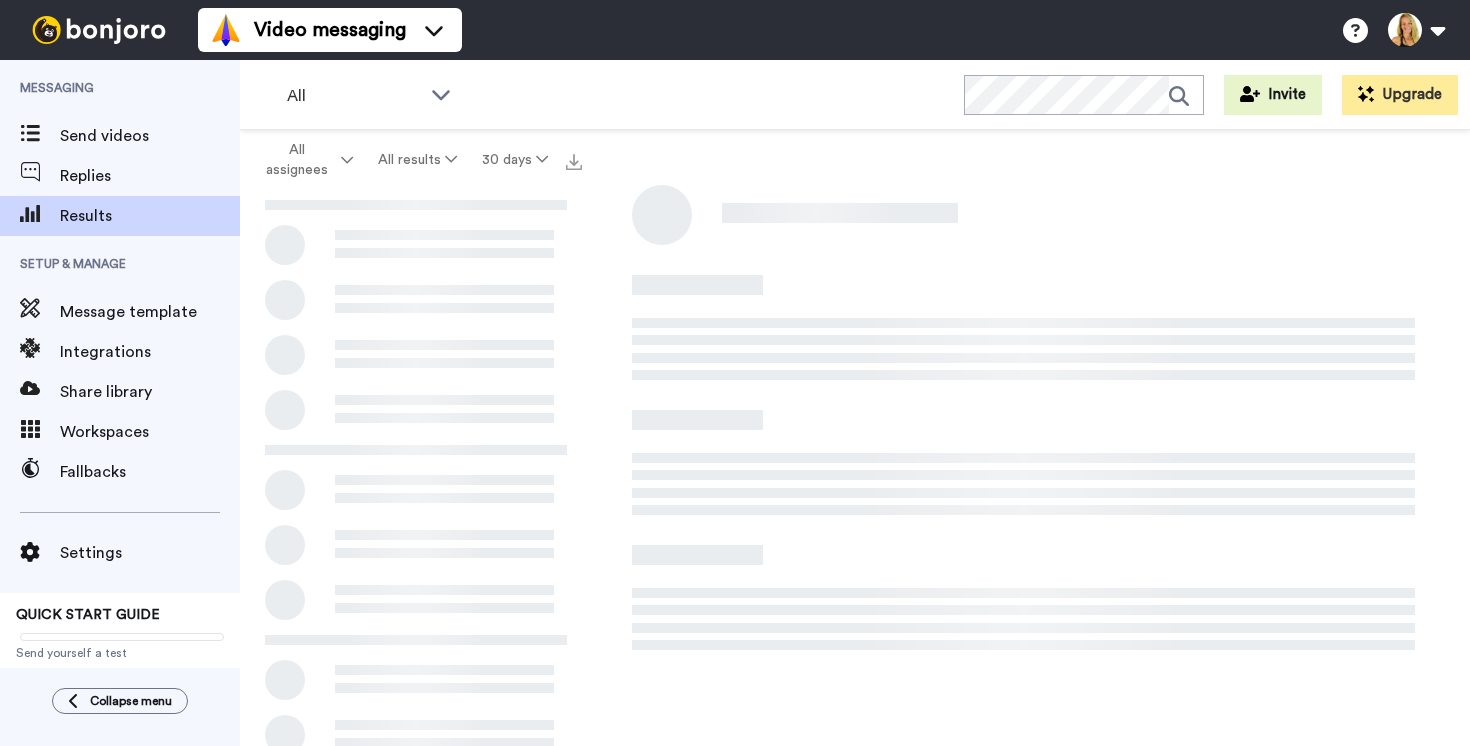 scroll, scrollTop: 0, scrollLeft: 0, axis: both 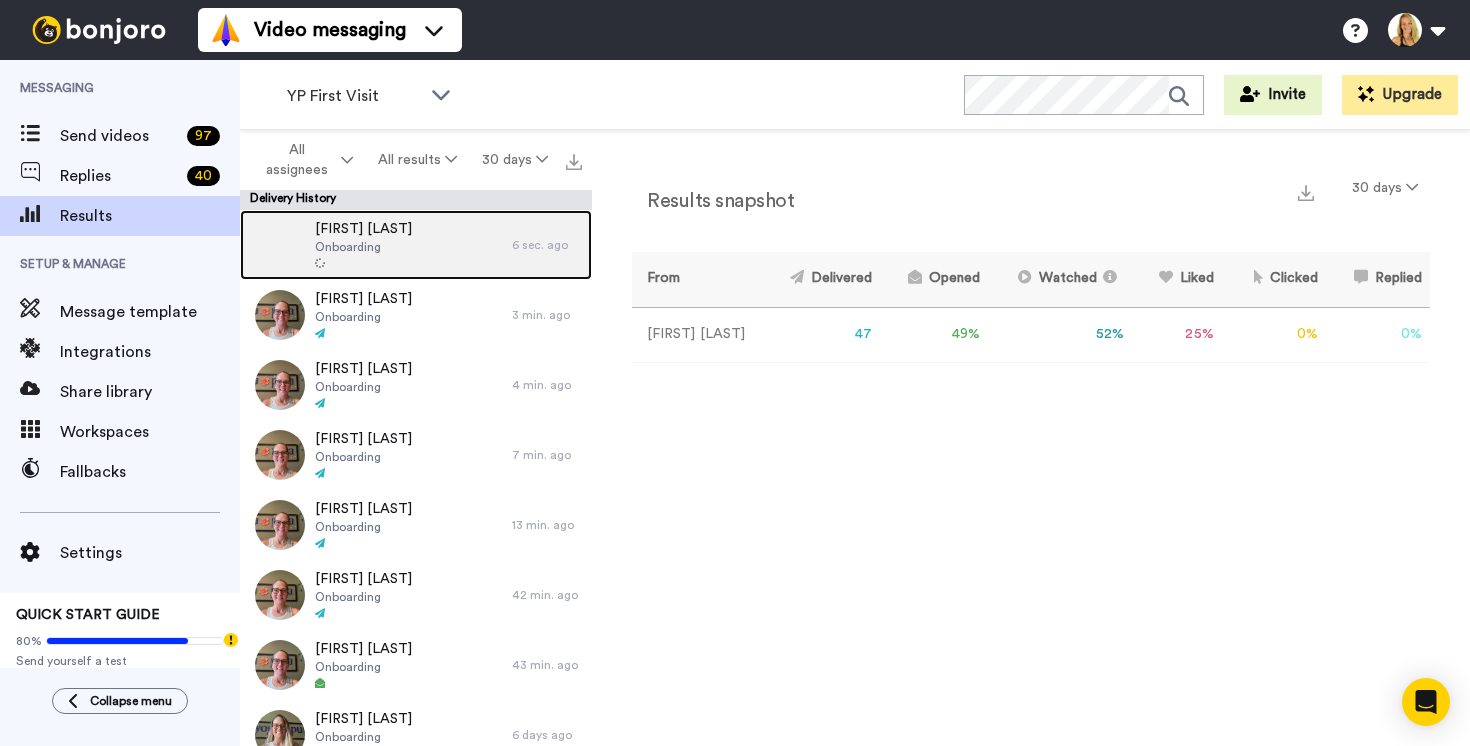 click on "William Lally Onboarding" at bounding box center [376, 245] 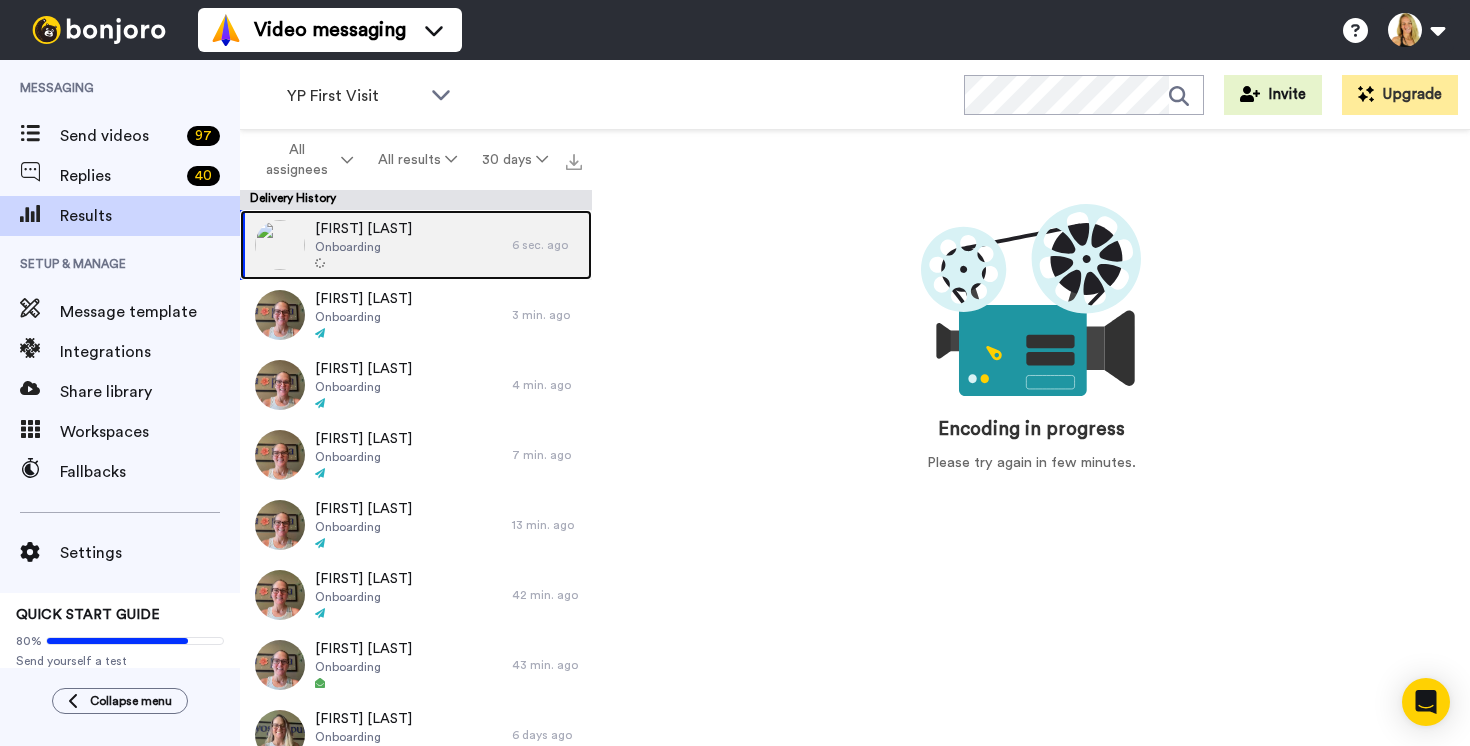 click on "William Lally Onboarding" at bounding box center [376, 245] 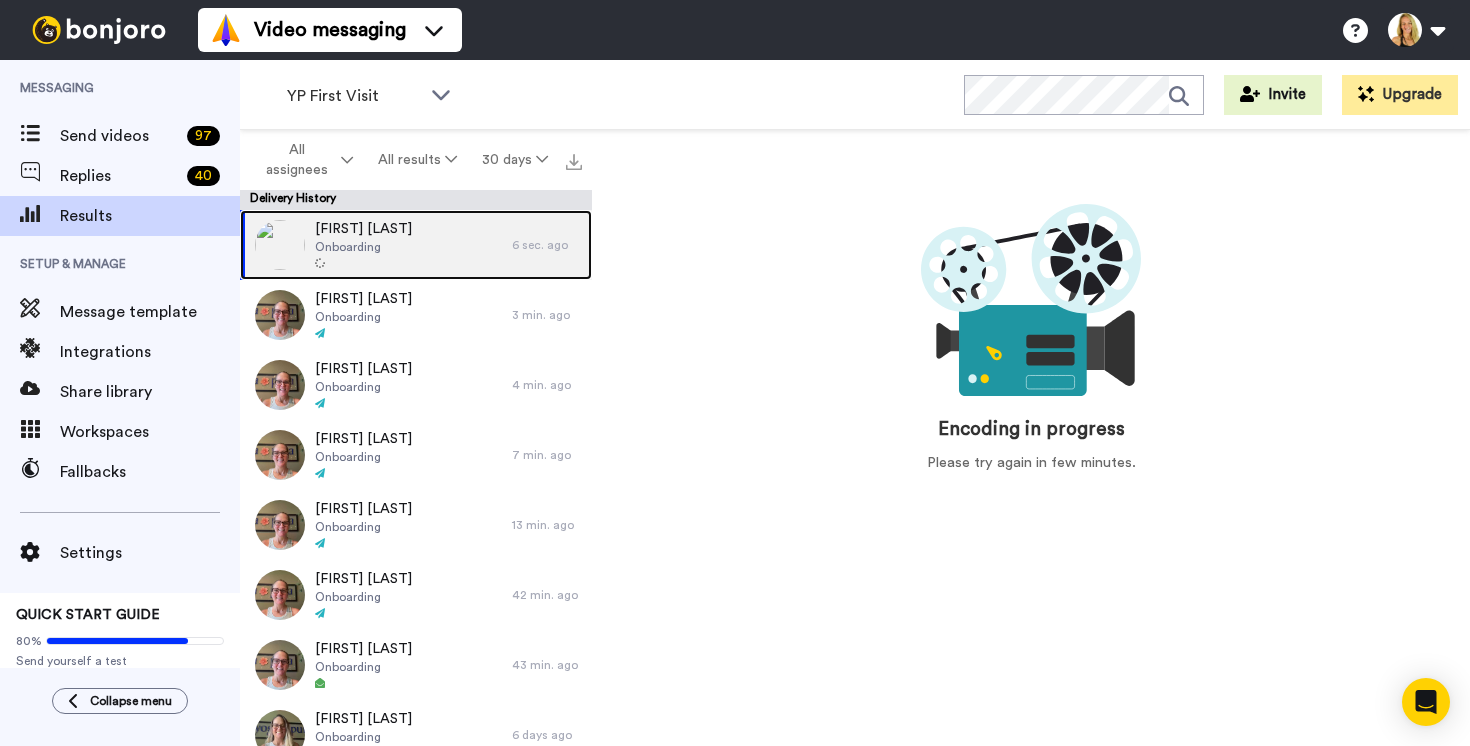 click at bounding box center (280, 245) 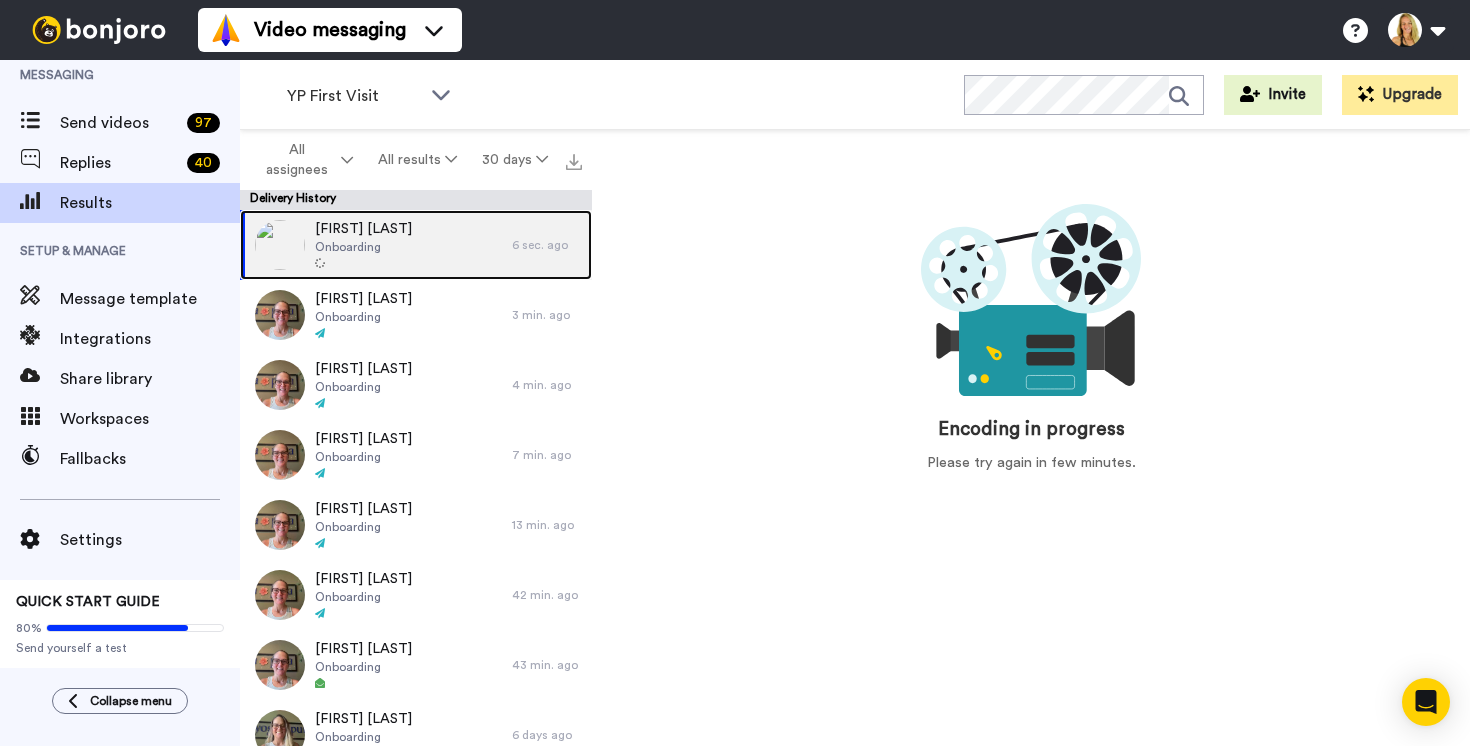 scroll, scrollTop: 0, scrollLeft: 0, axis: both 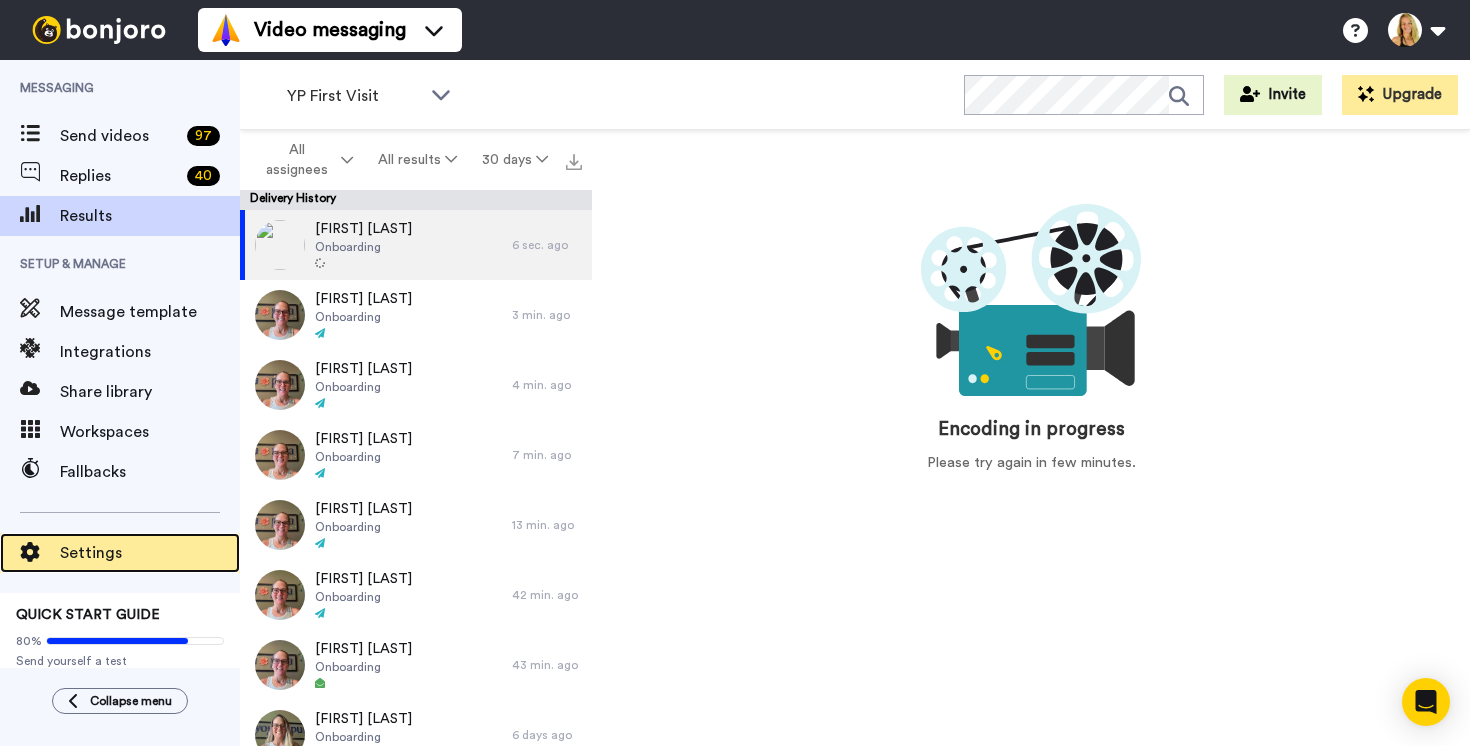click on "Settings" at bounding box center (150, 553) 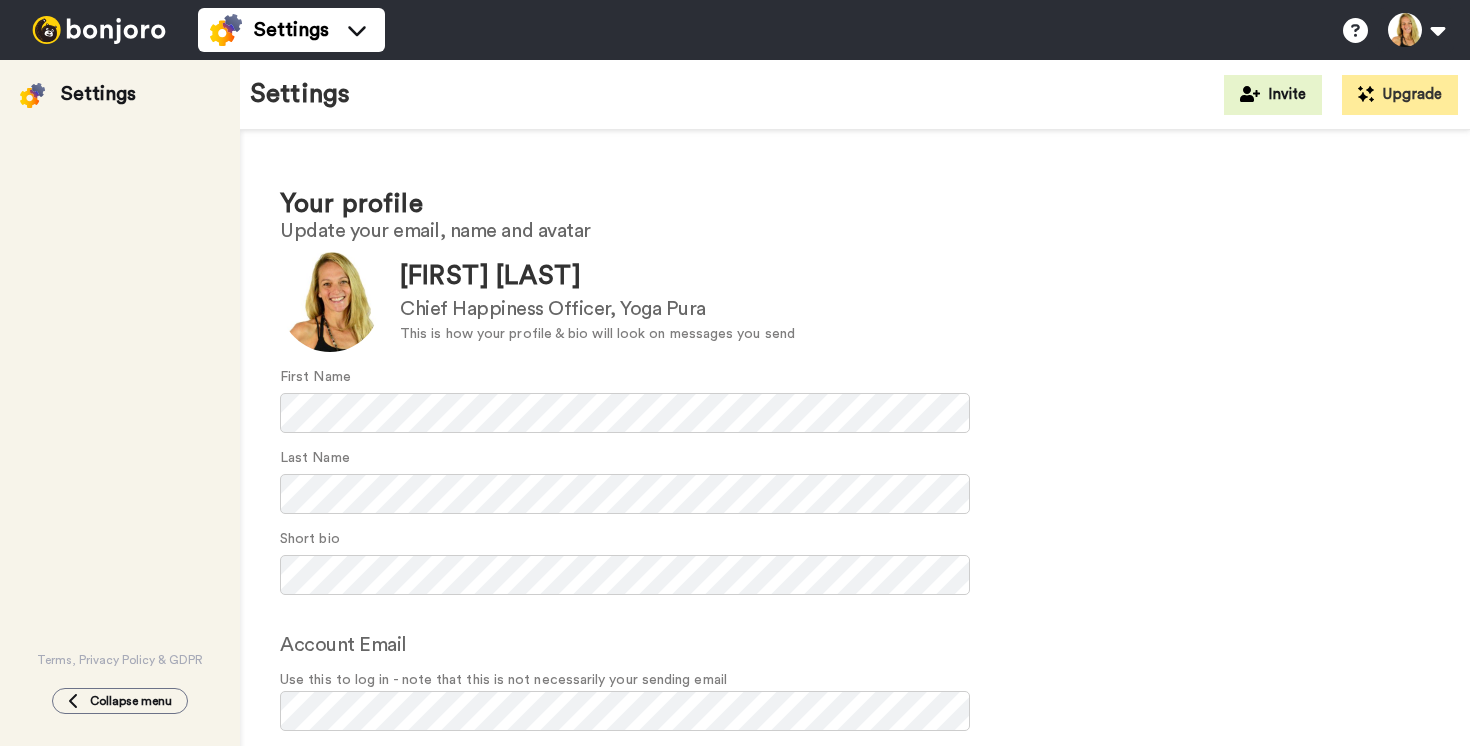 scroll, scrollTop: 0, scrollLeft: 0, axis: both 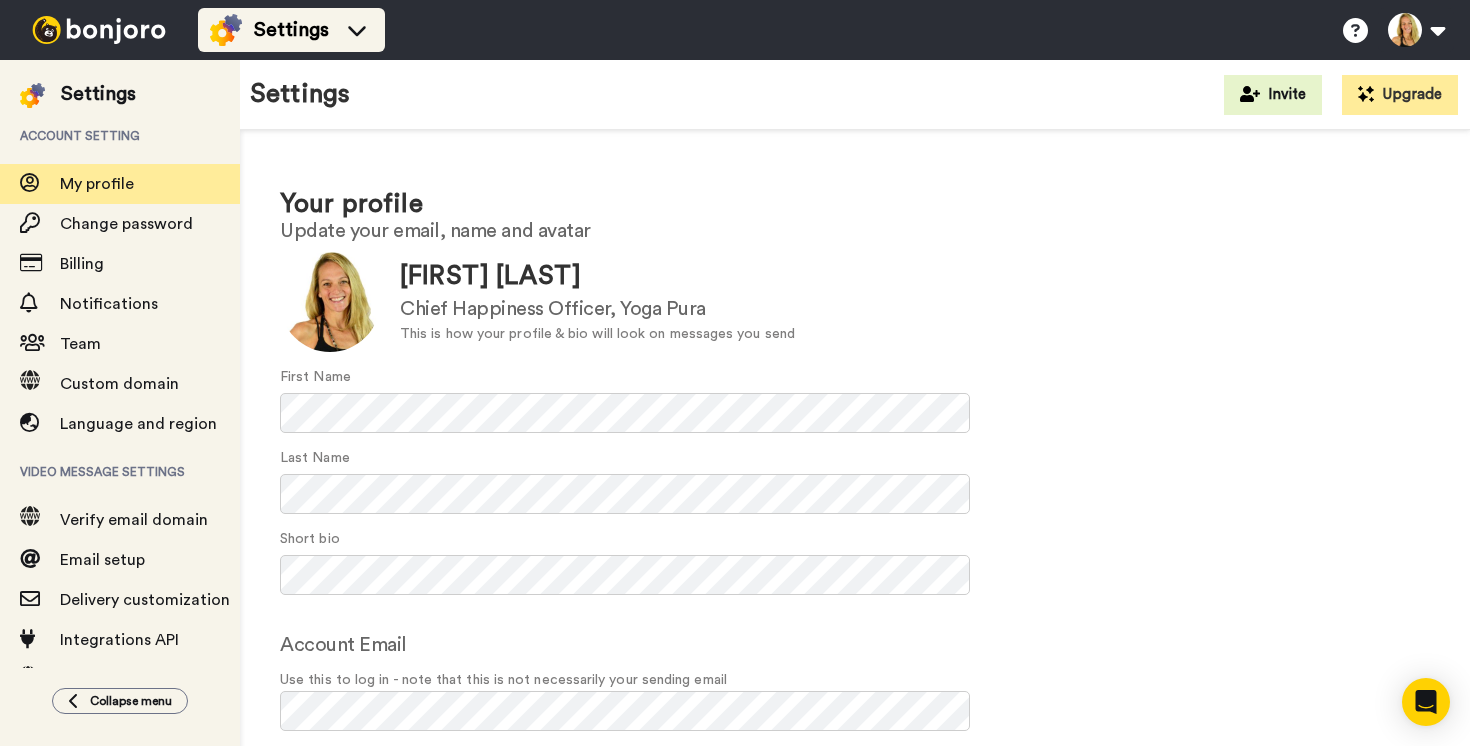 click on "Settings" at bounding box center [291, 30] 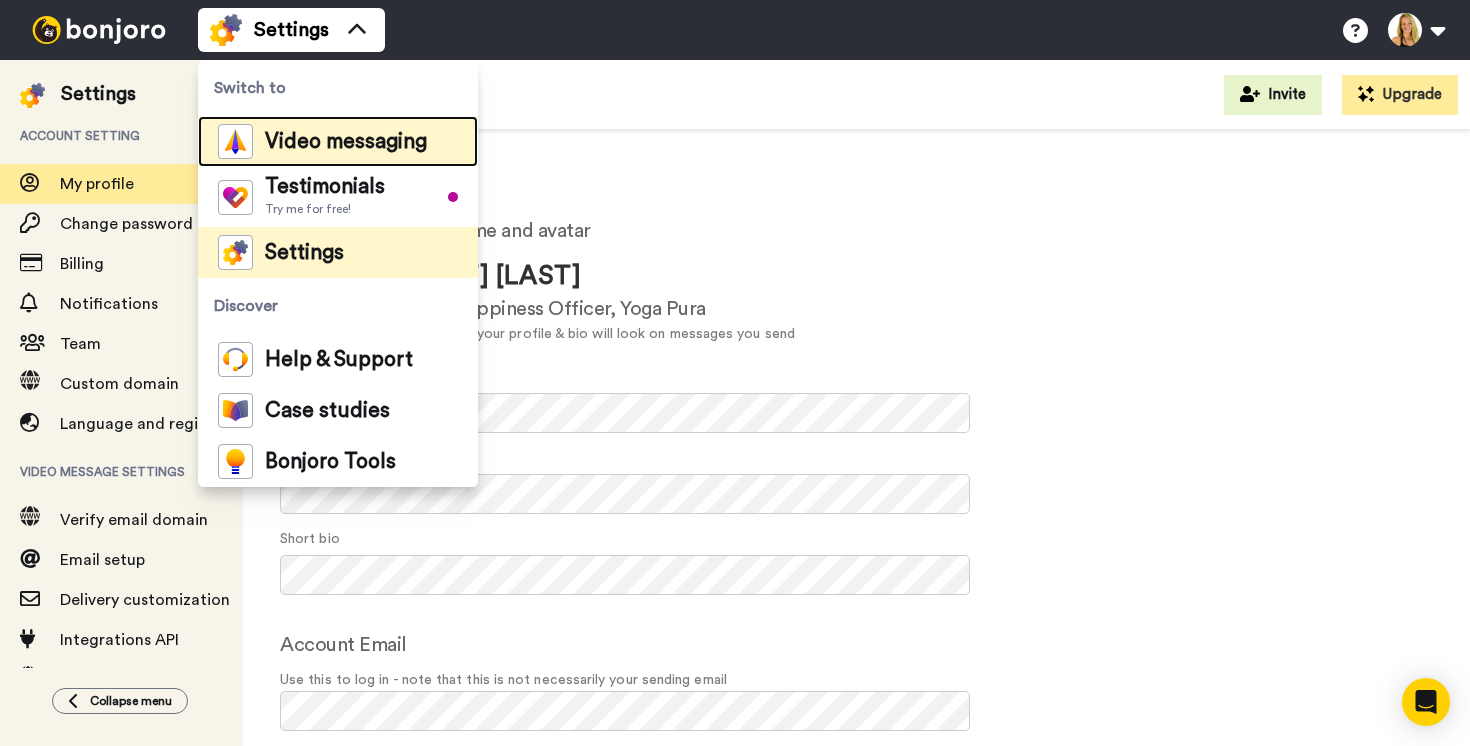 click on "Video messaging" at bounding box center (346, 142) 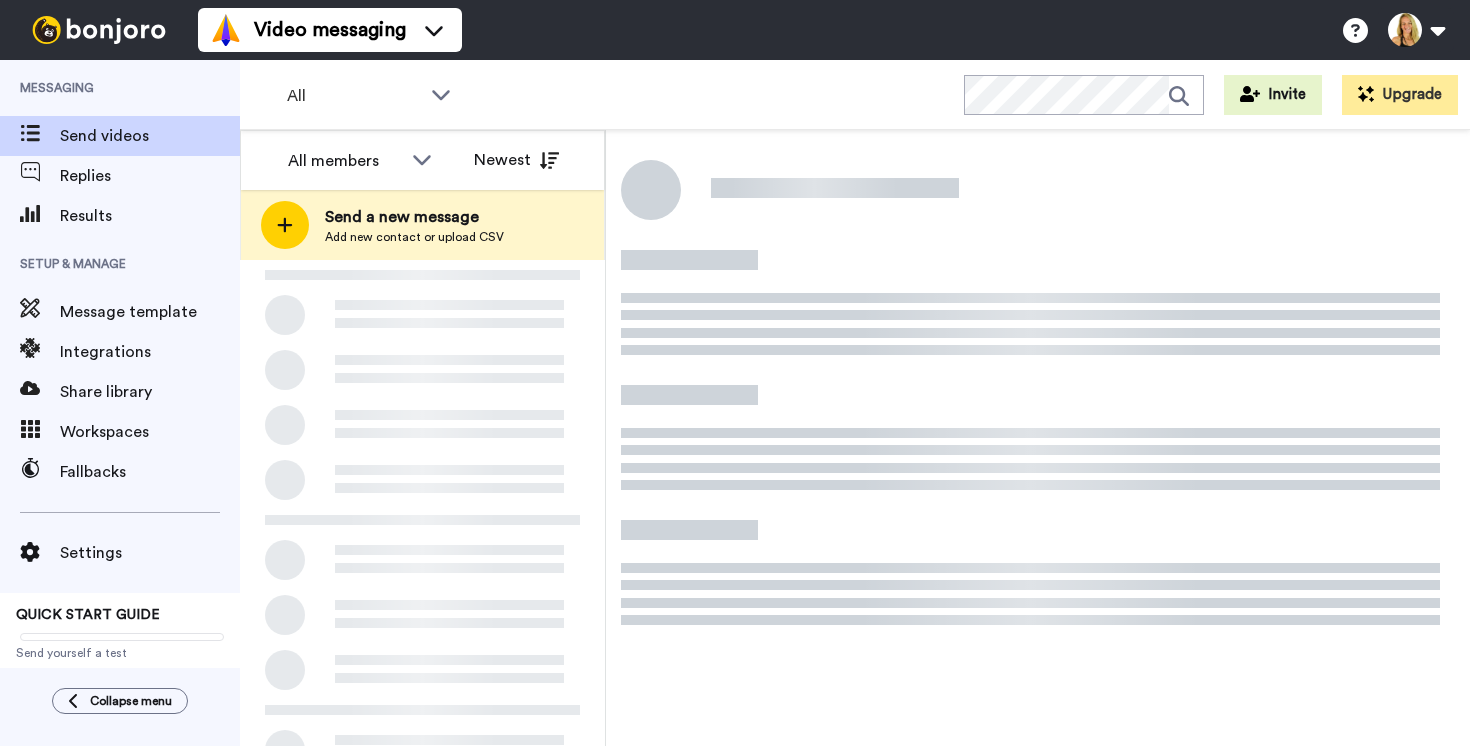 scroll, scrollTop: 0, scrollLeft: 0, axis: both 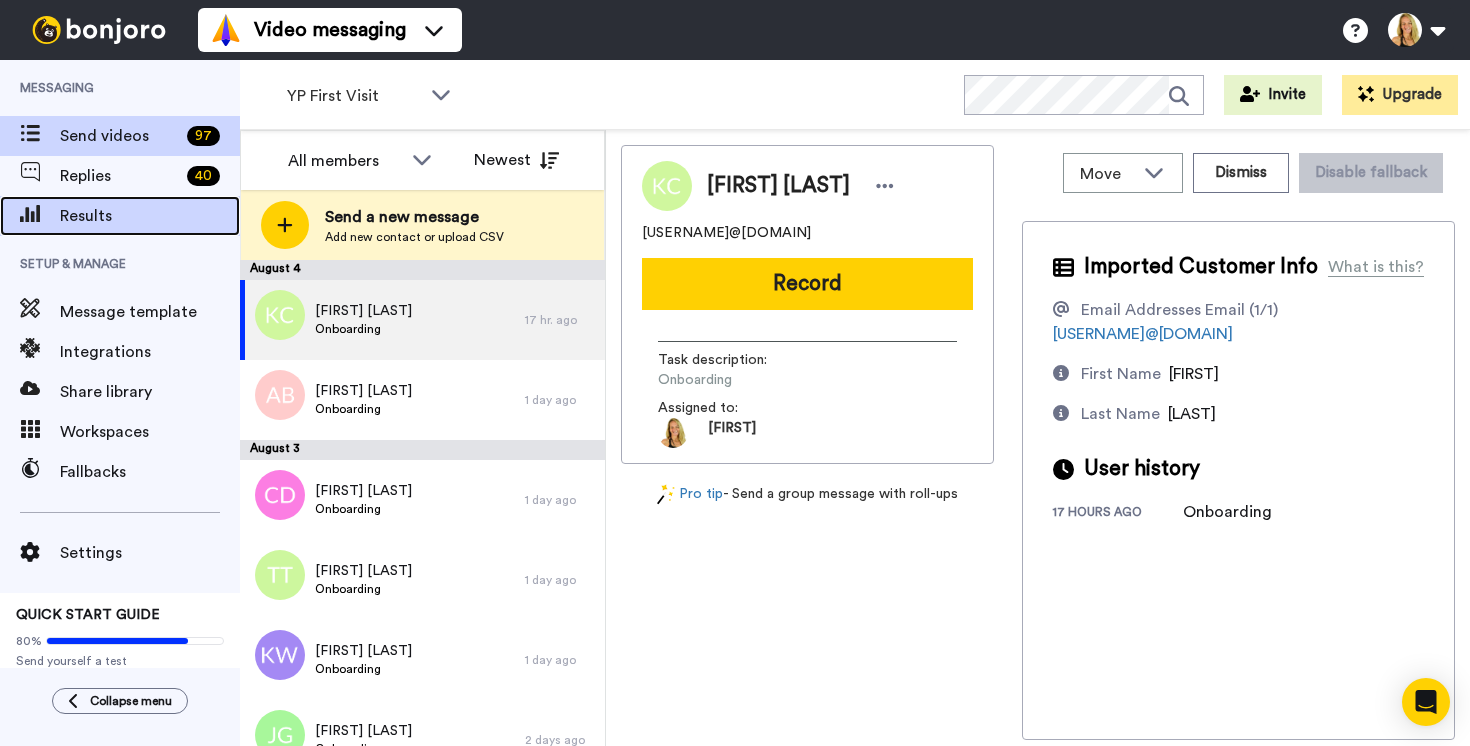 click on "Results" at bounding box center (150, 216) 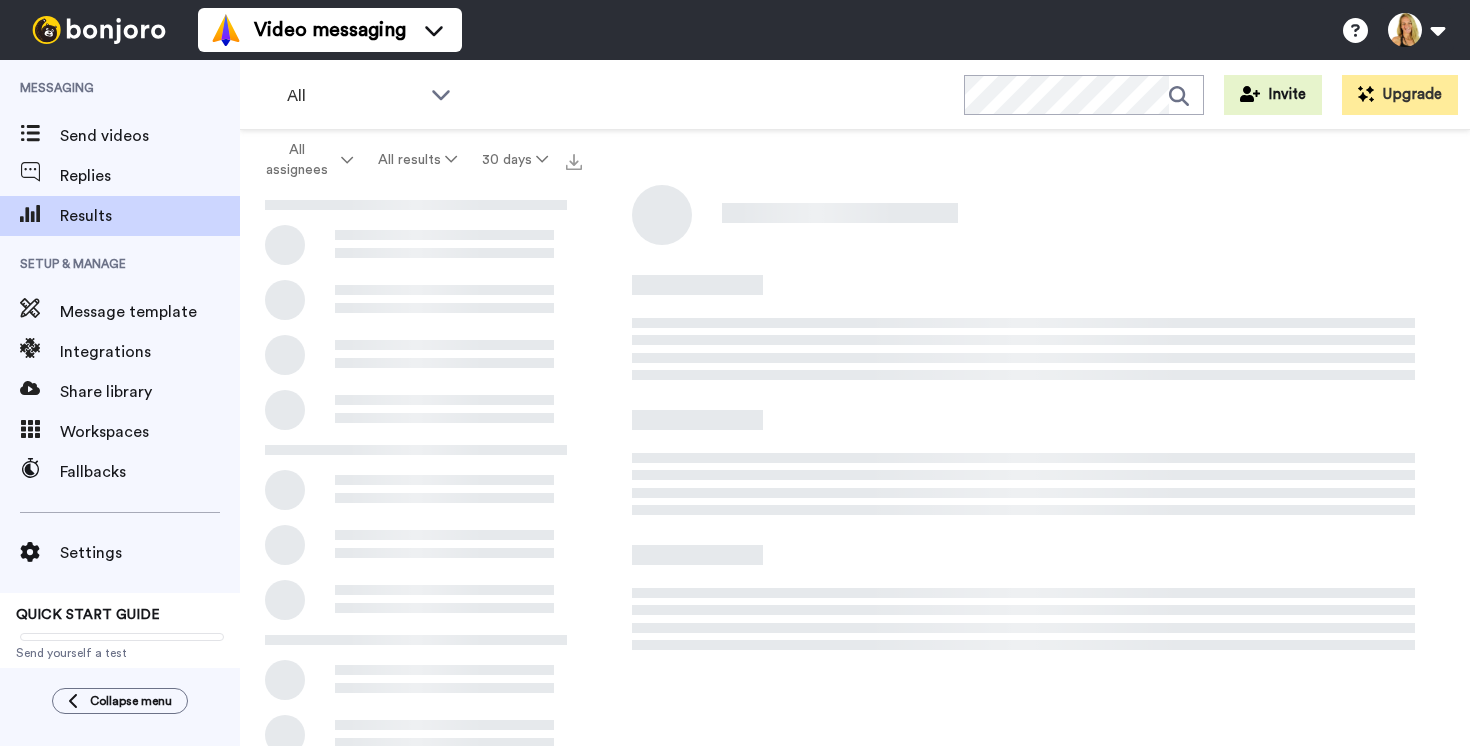 scroll, scrollTop: 0, scrollLeft: 0, axis: both 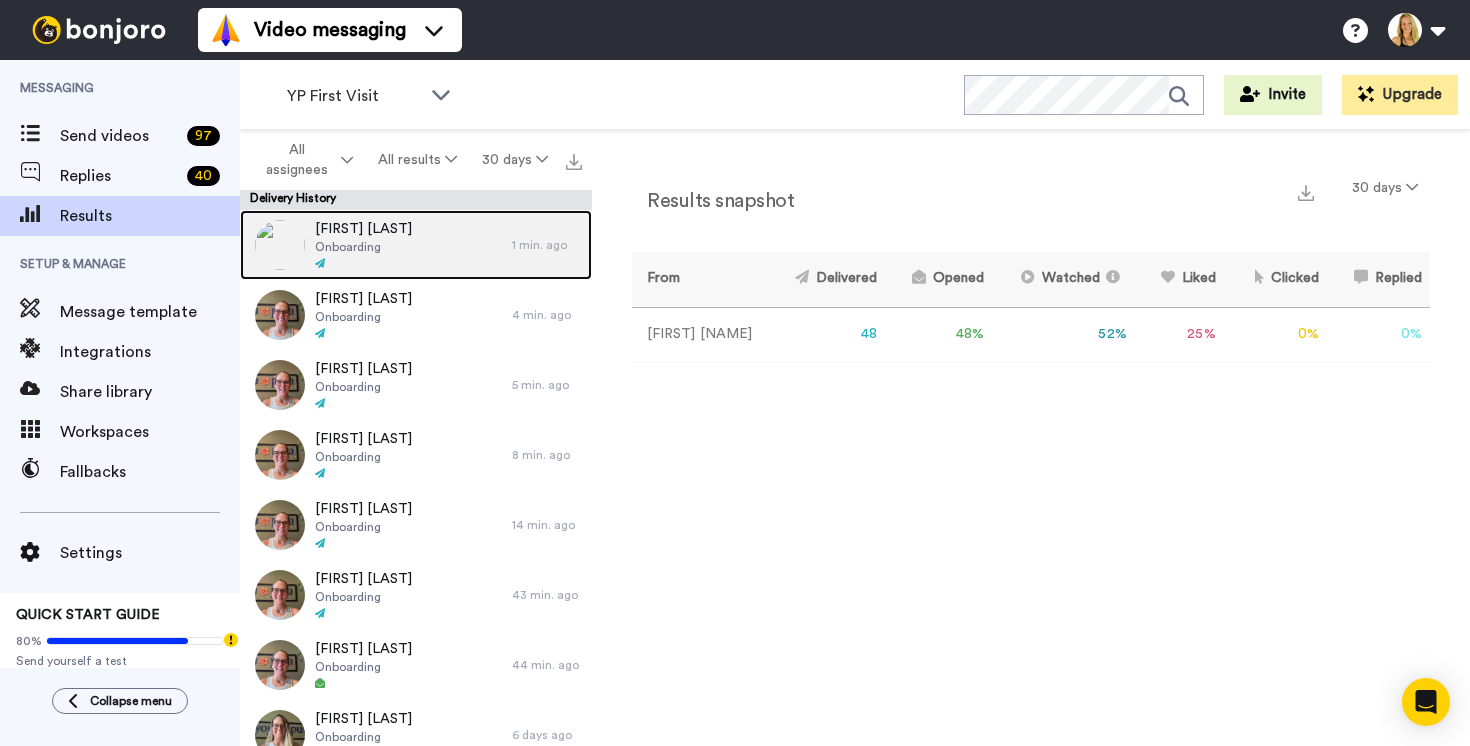 click on "William Lally" at bounding box center (363, 229) 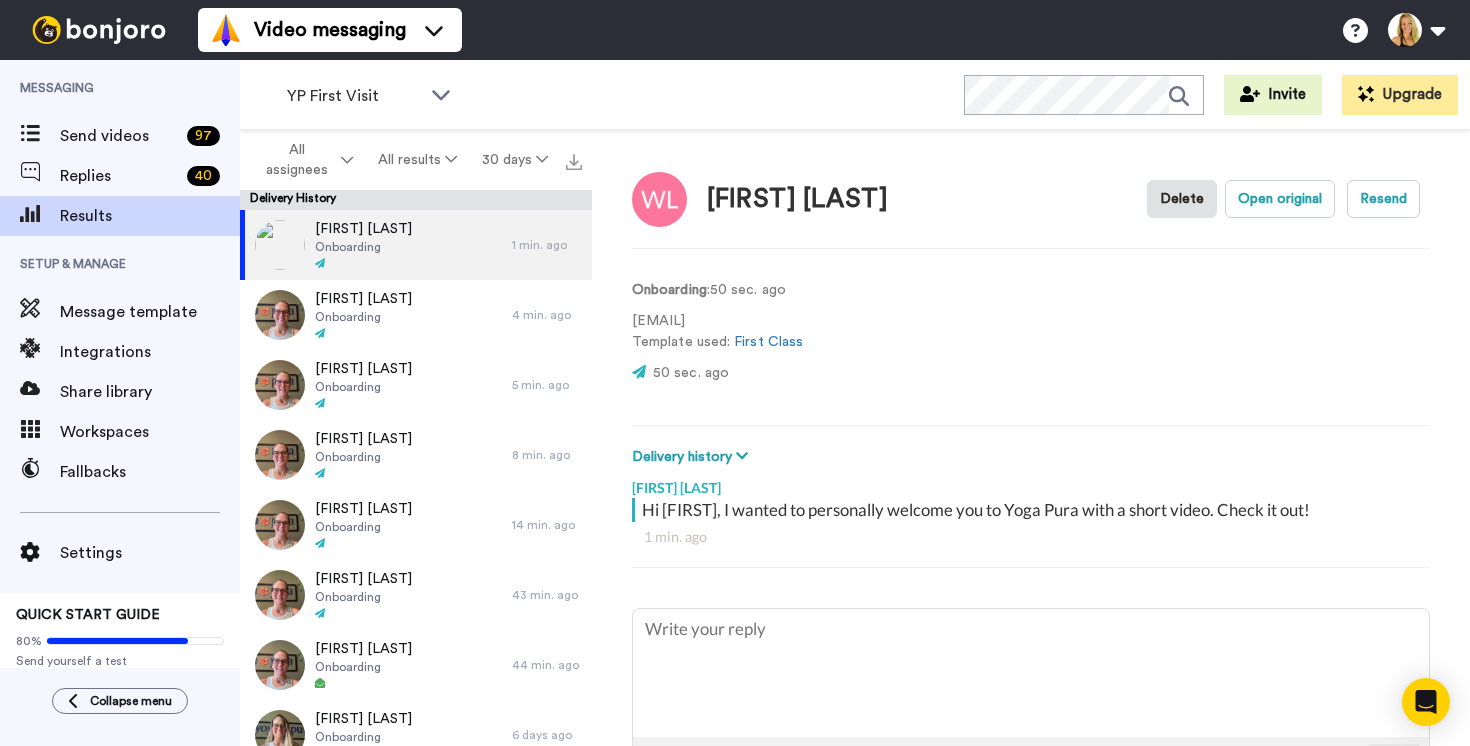 click at bounding box center [893, 339] 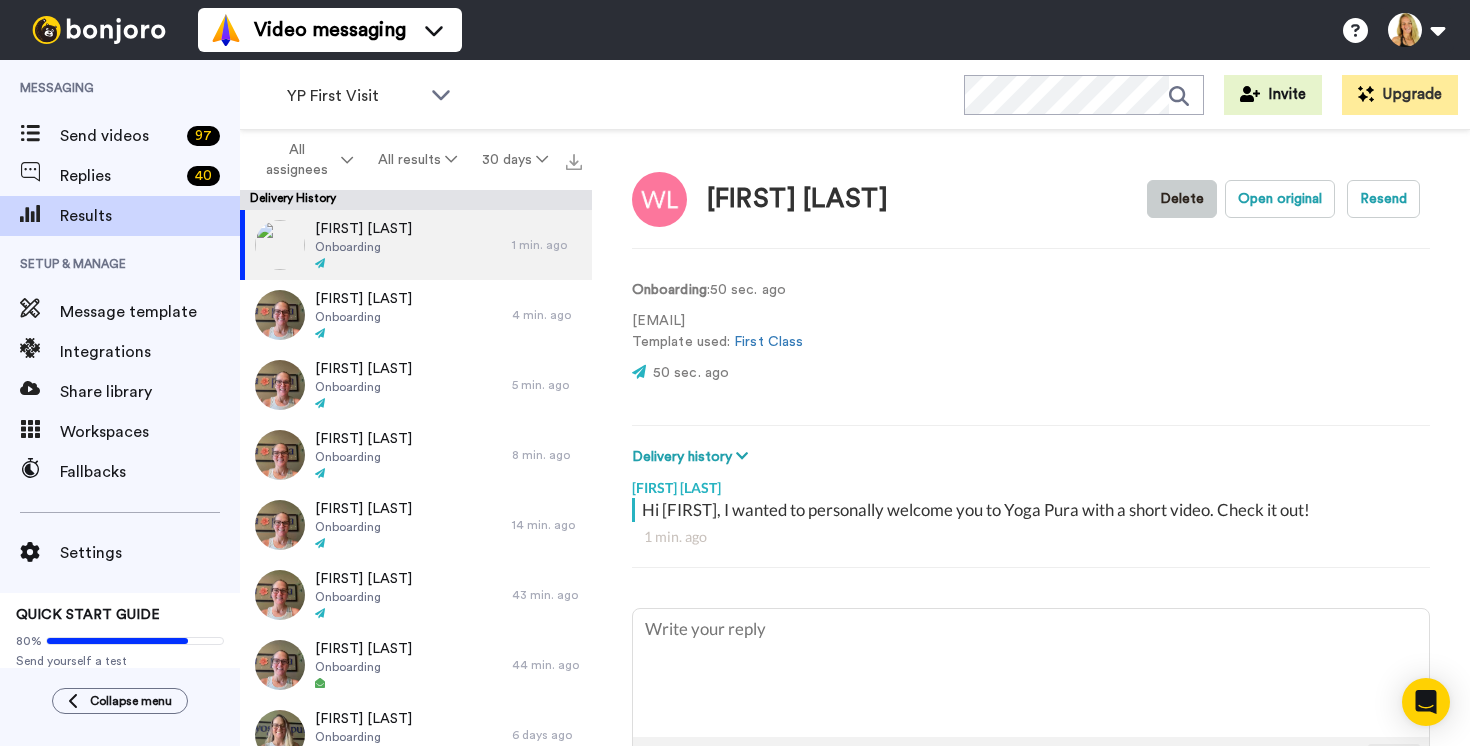 click on "Delete" at bounding box center (1182, 199) 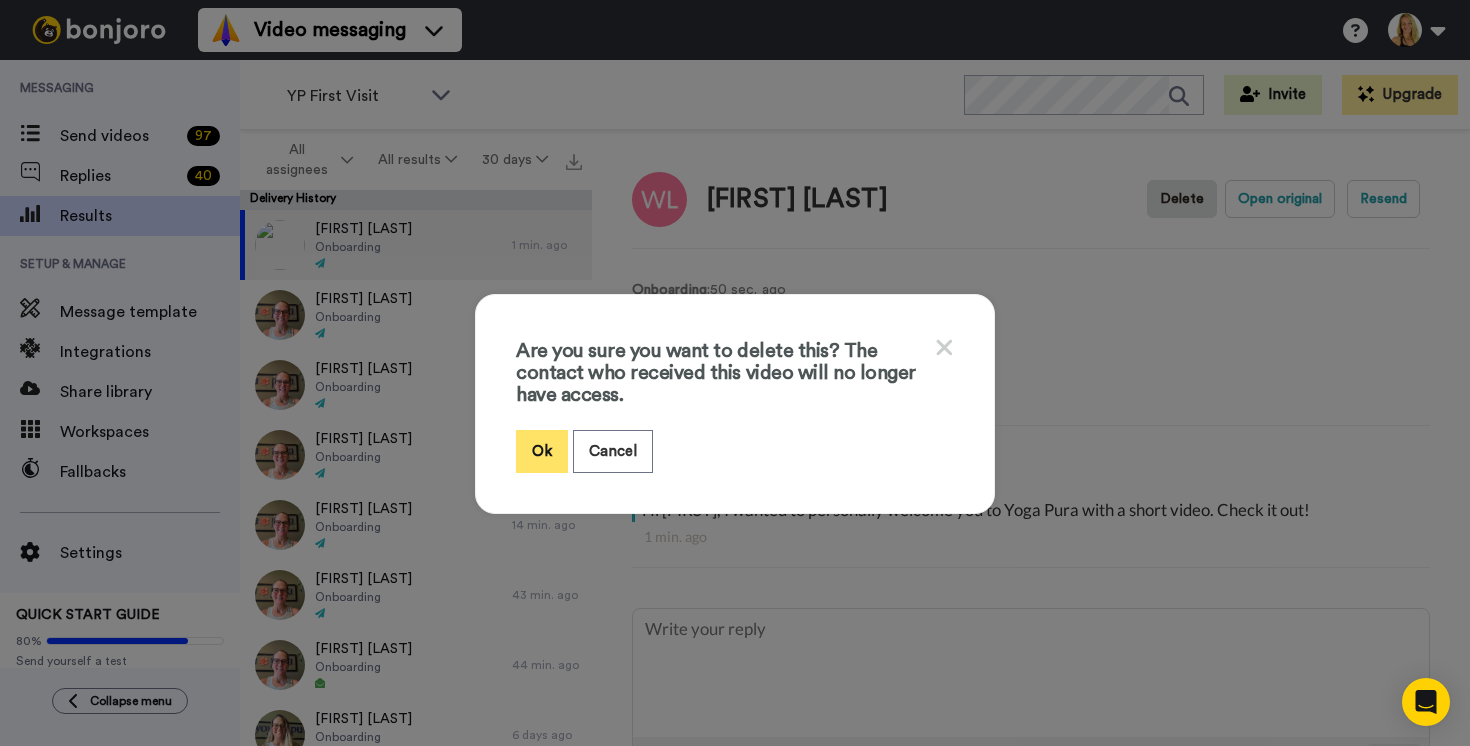 click on "Ok" at bounding box center [542, 451] 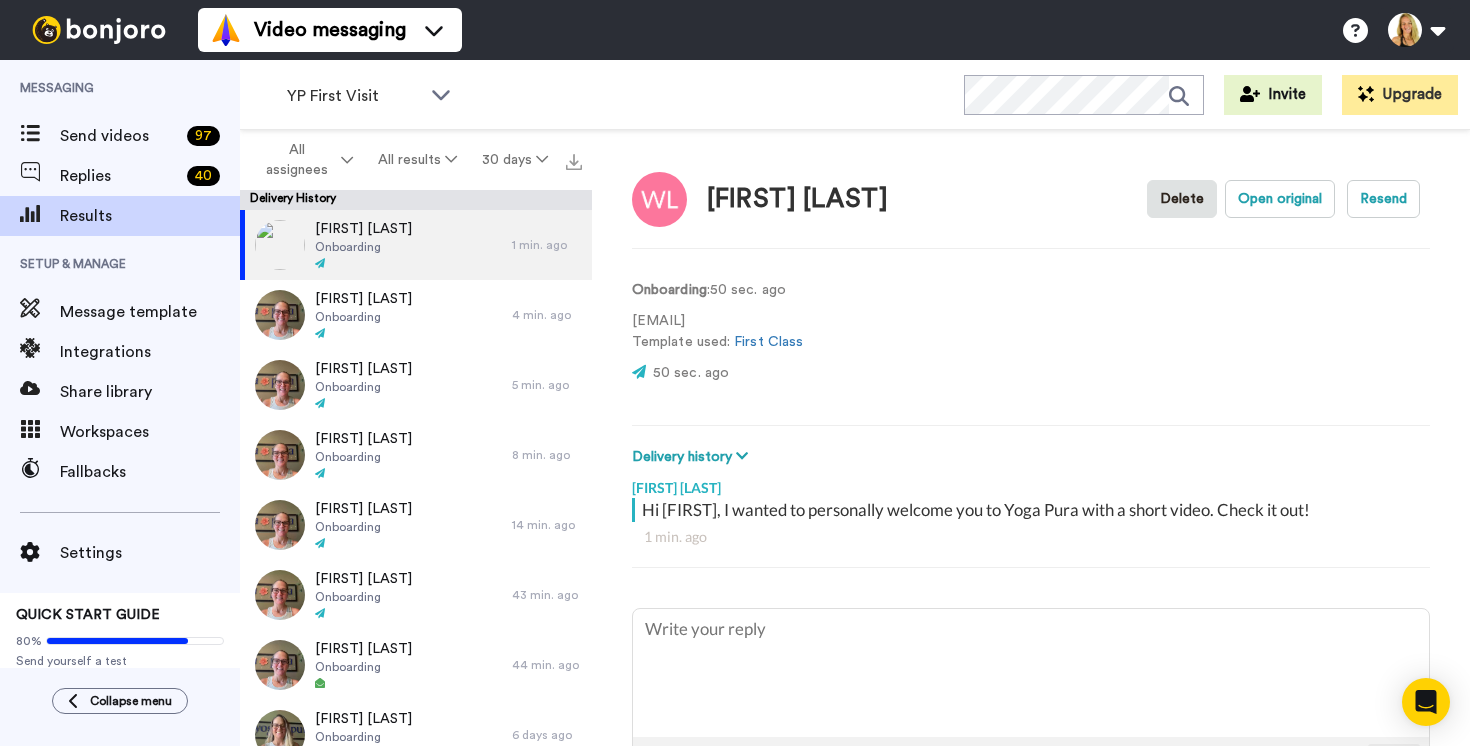 type on "x" 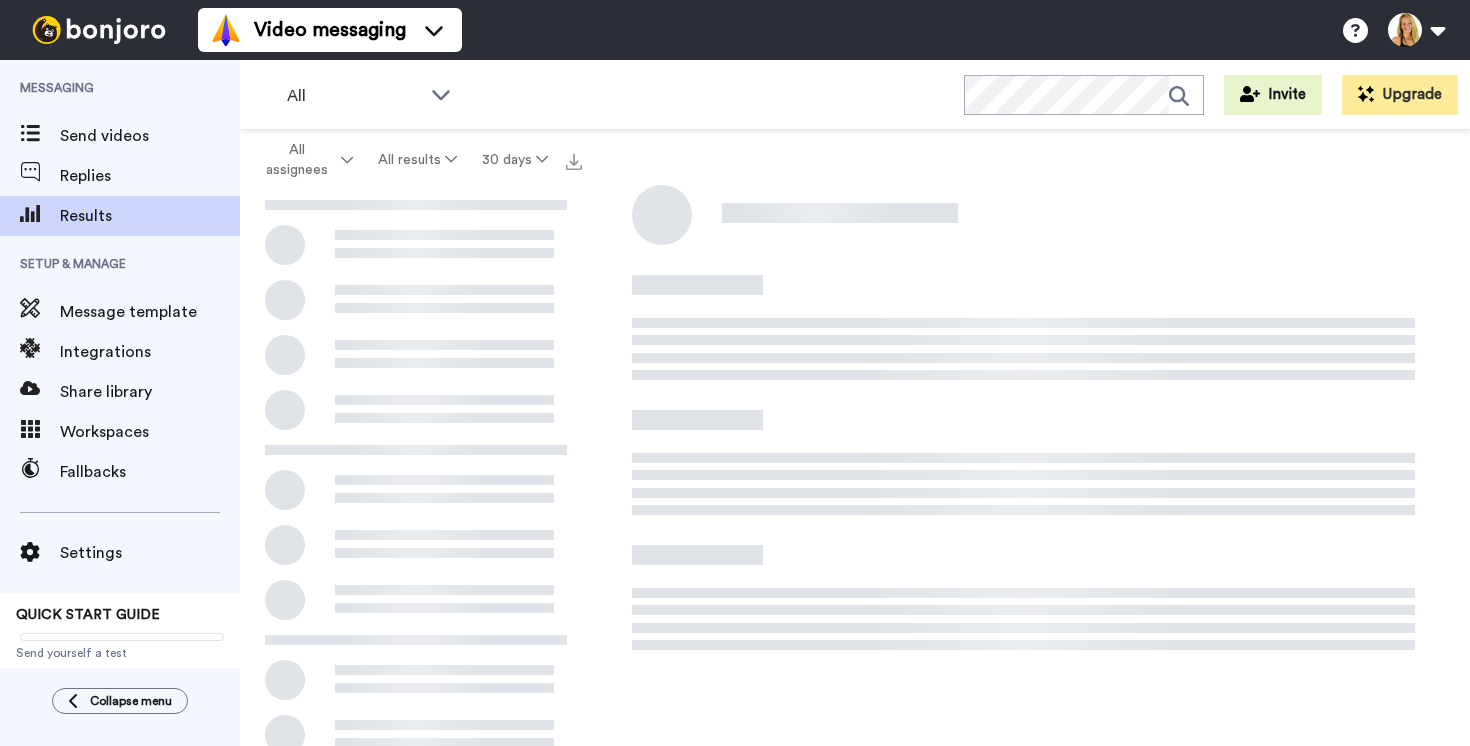 scroll, scrollTop: 0, scrollLeft: 0, axis: both 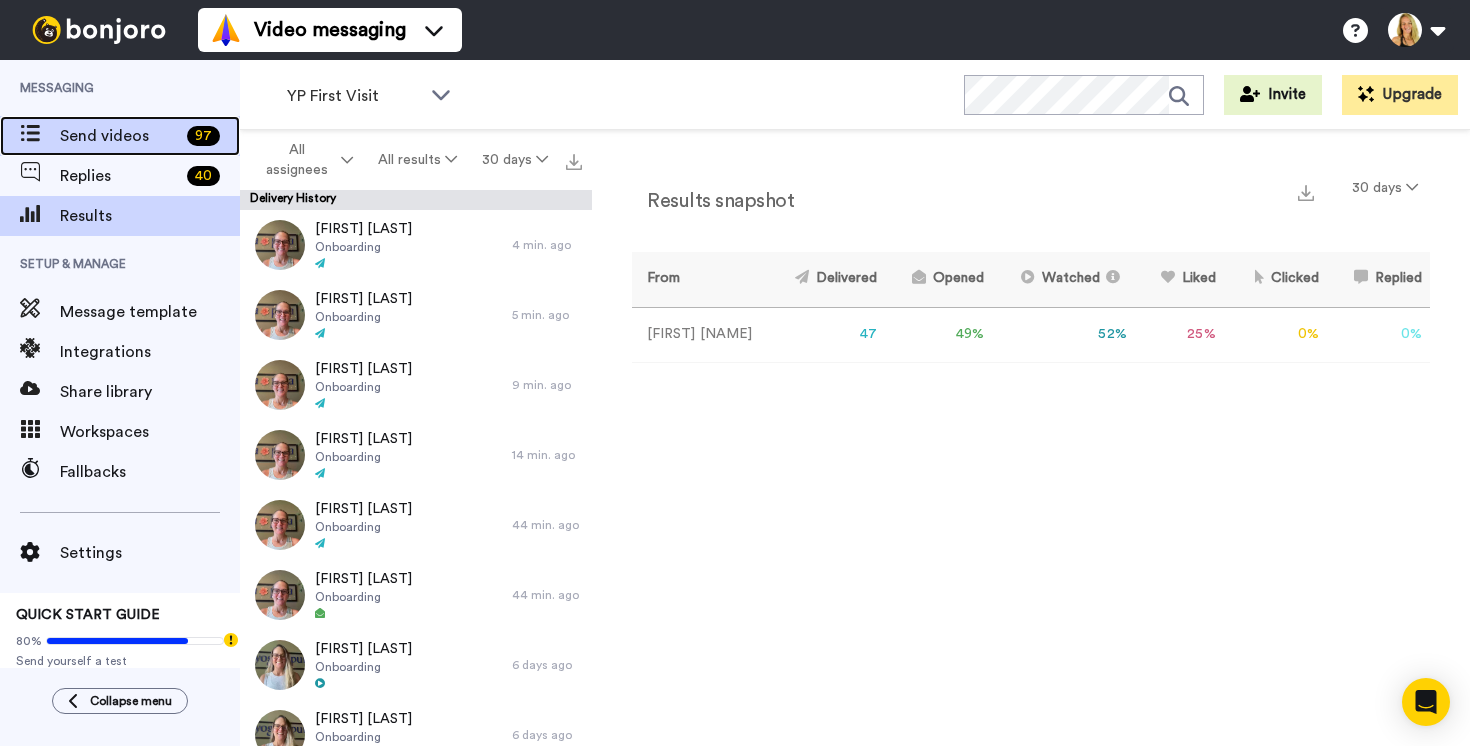 click on "Send videos" at bounding box center (119, 136) 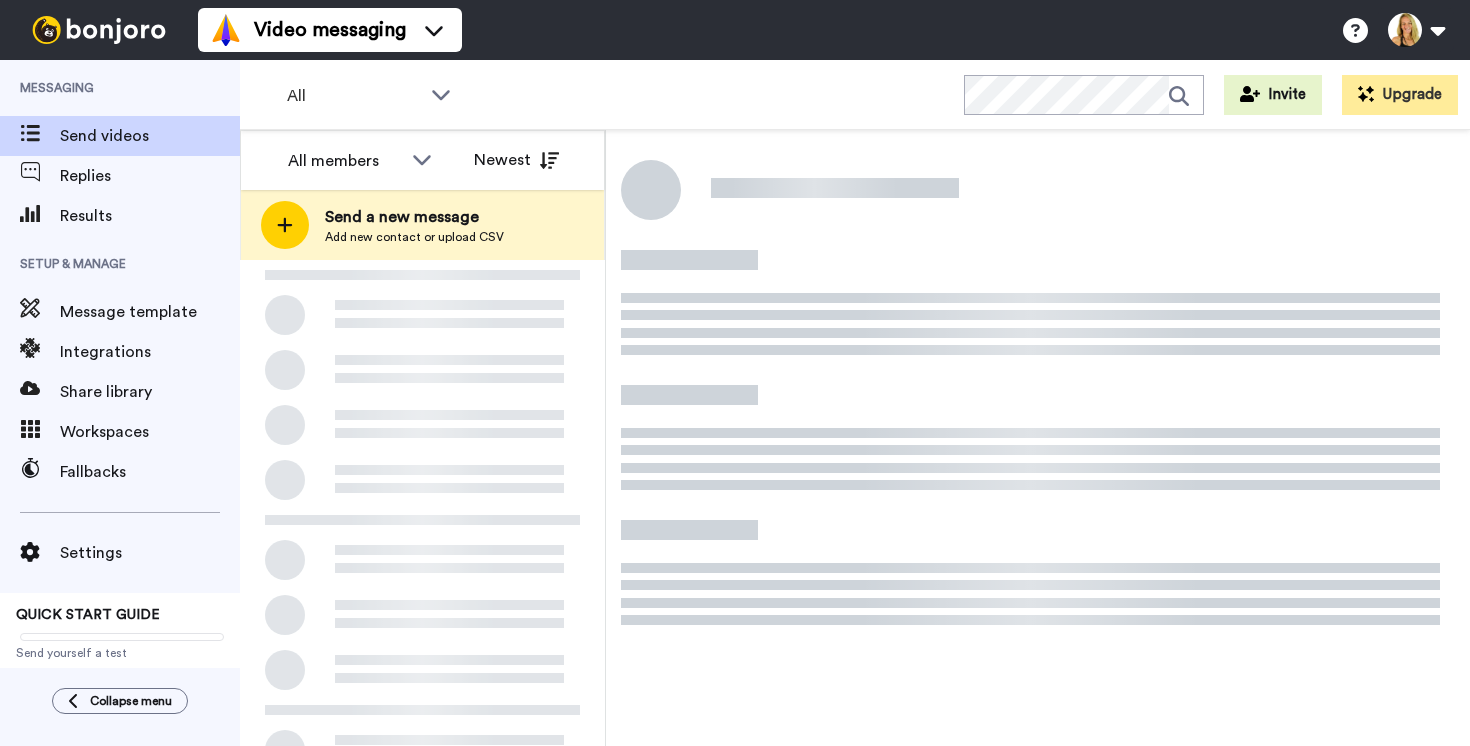 scroll, scrollTop: 0, scrollLeft: 0, axis: both 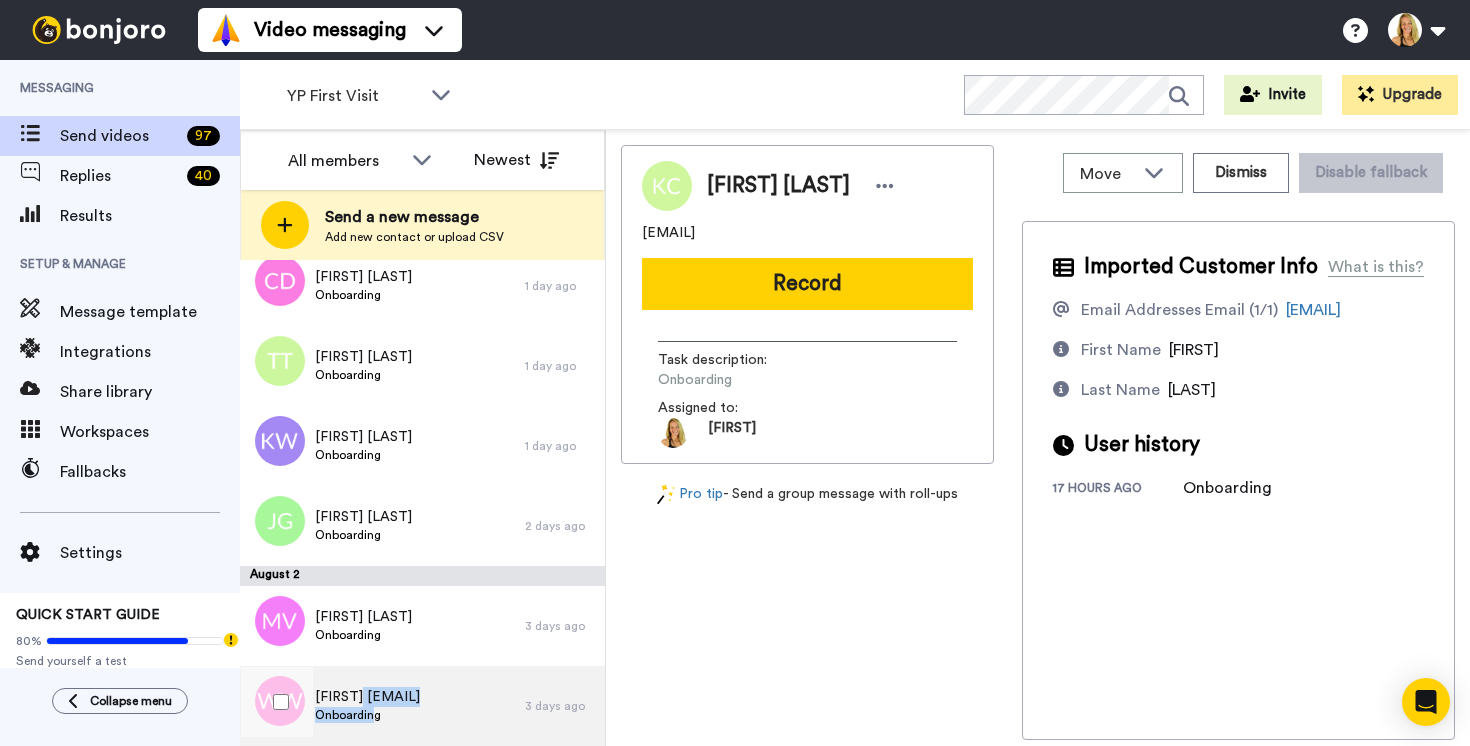 click on "Onboarding" at bounding box center [367, 715] 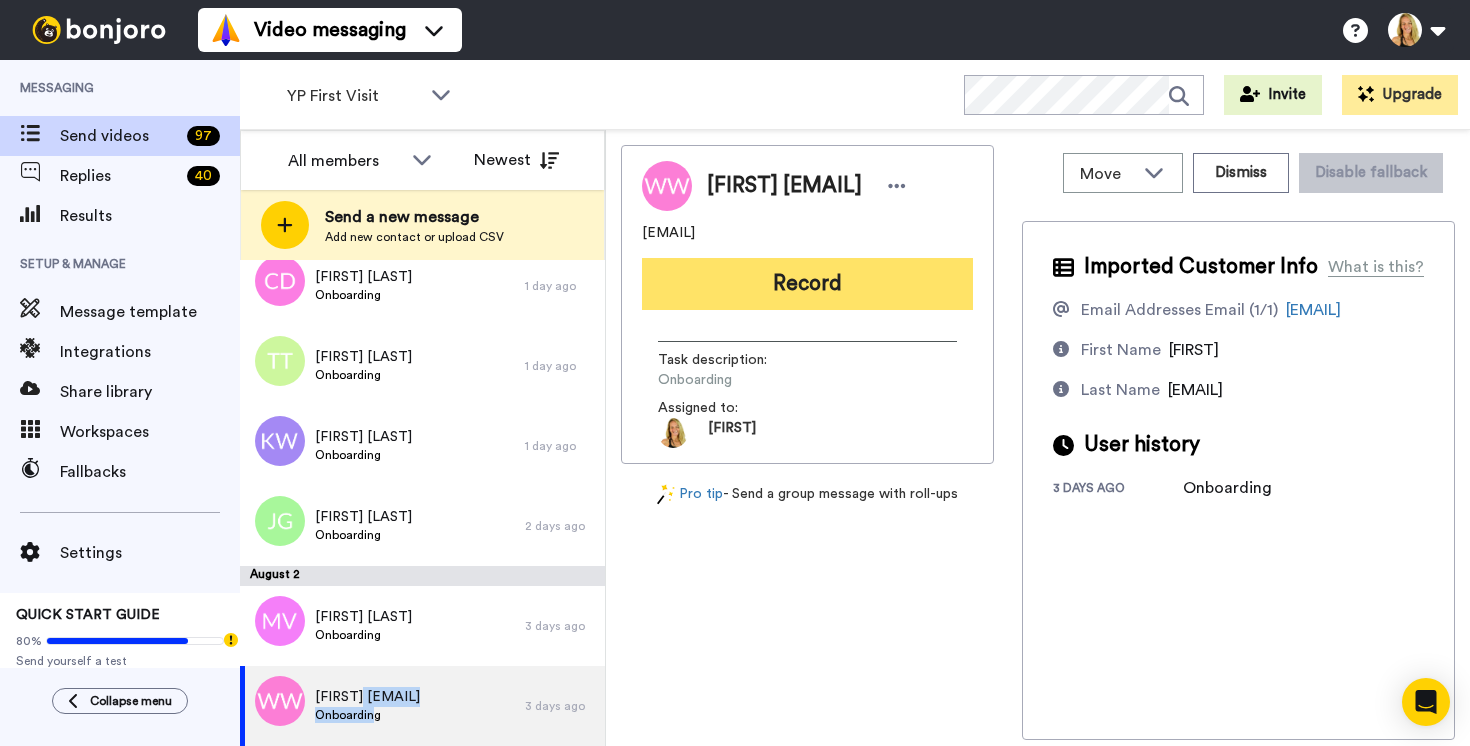 click on "Record" at bounding box center (807, 284) 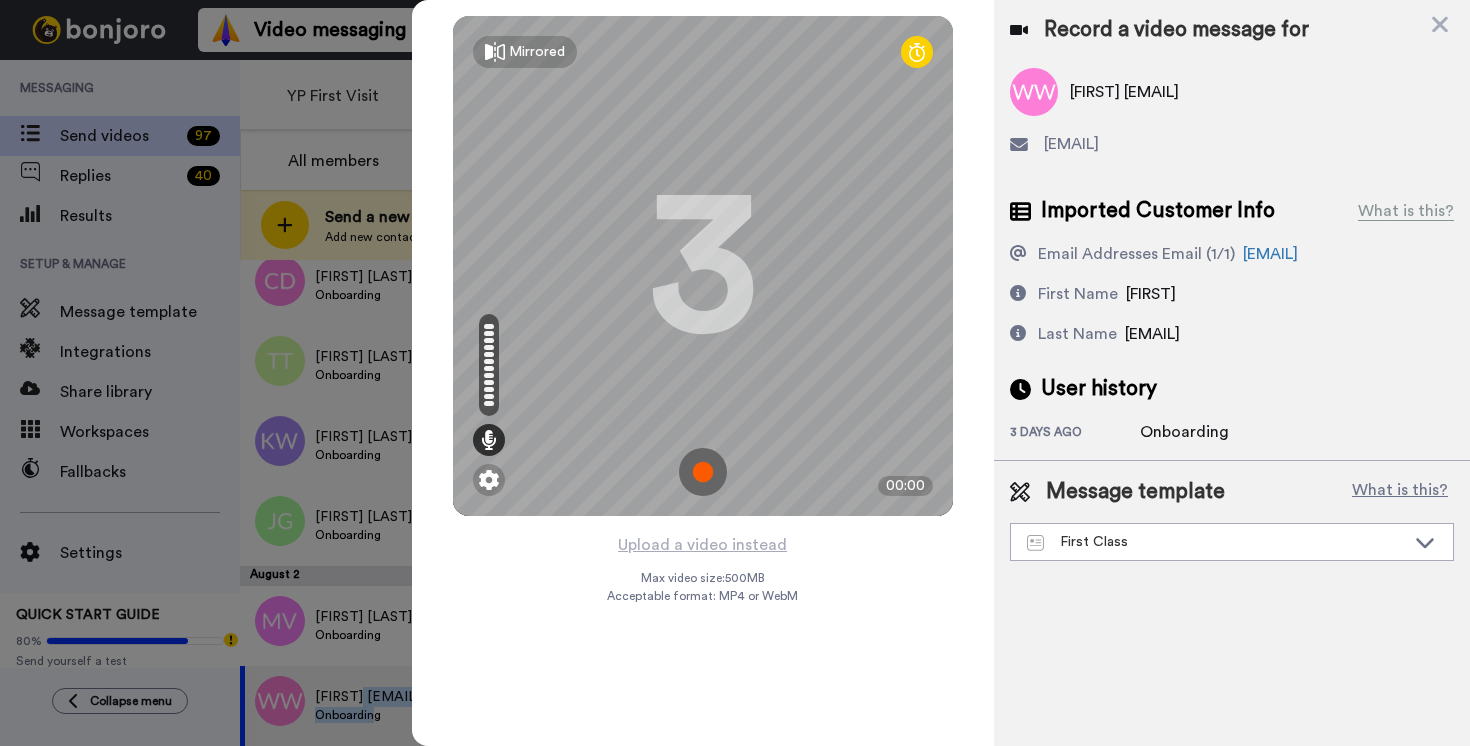 click at bounding box center [703, 472] 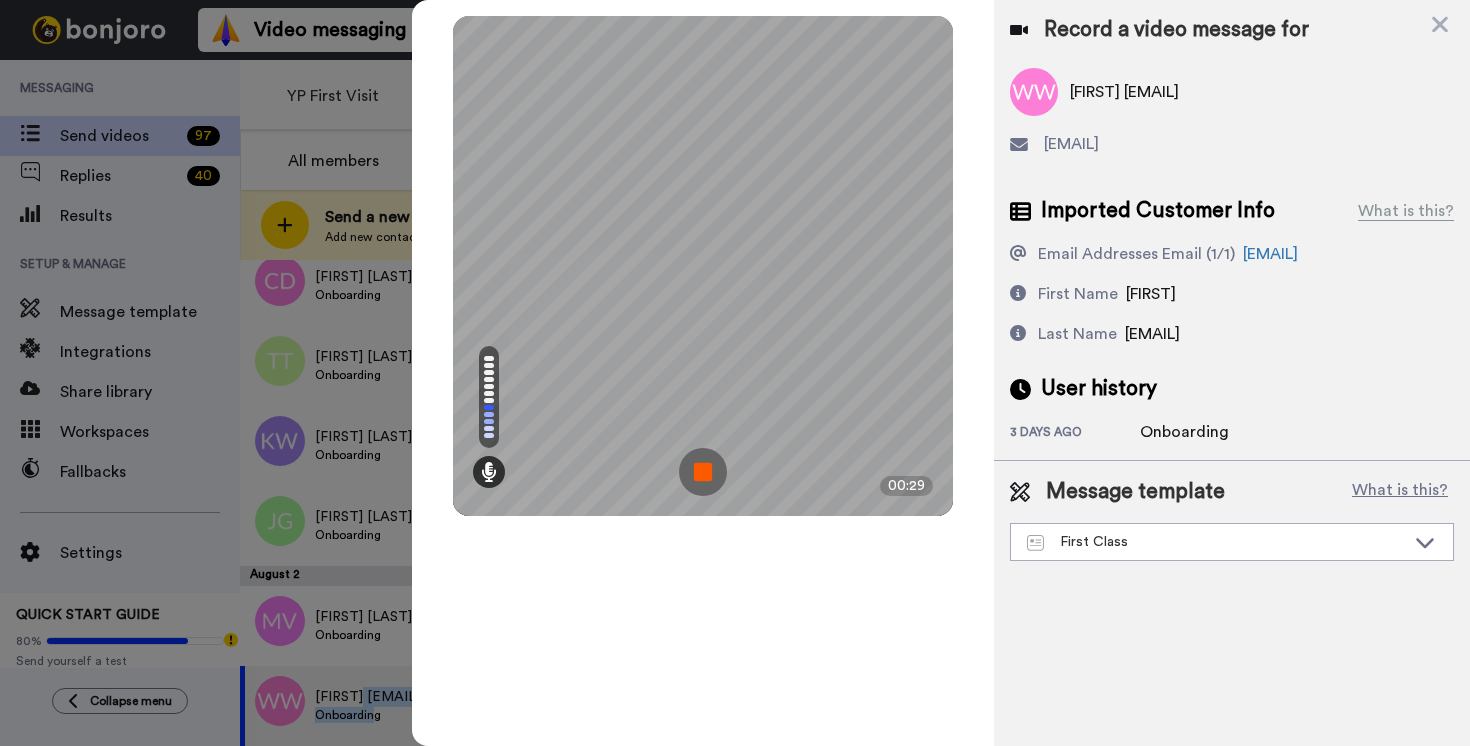 click at bounding box center [703, 472] 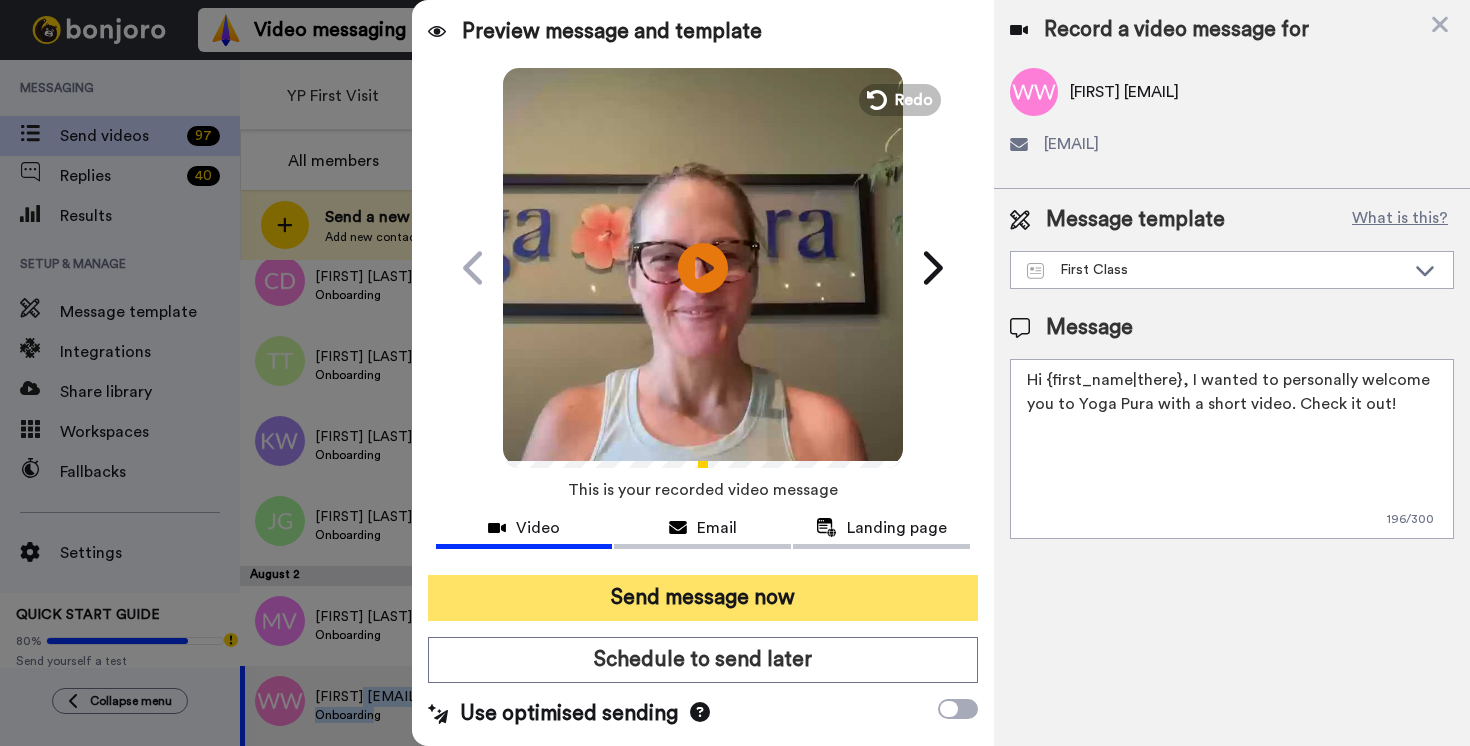 click on "Send message now" at bounding box center (703, 598) 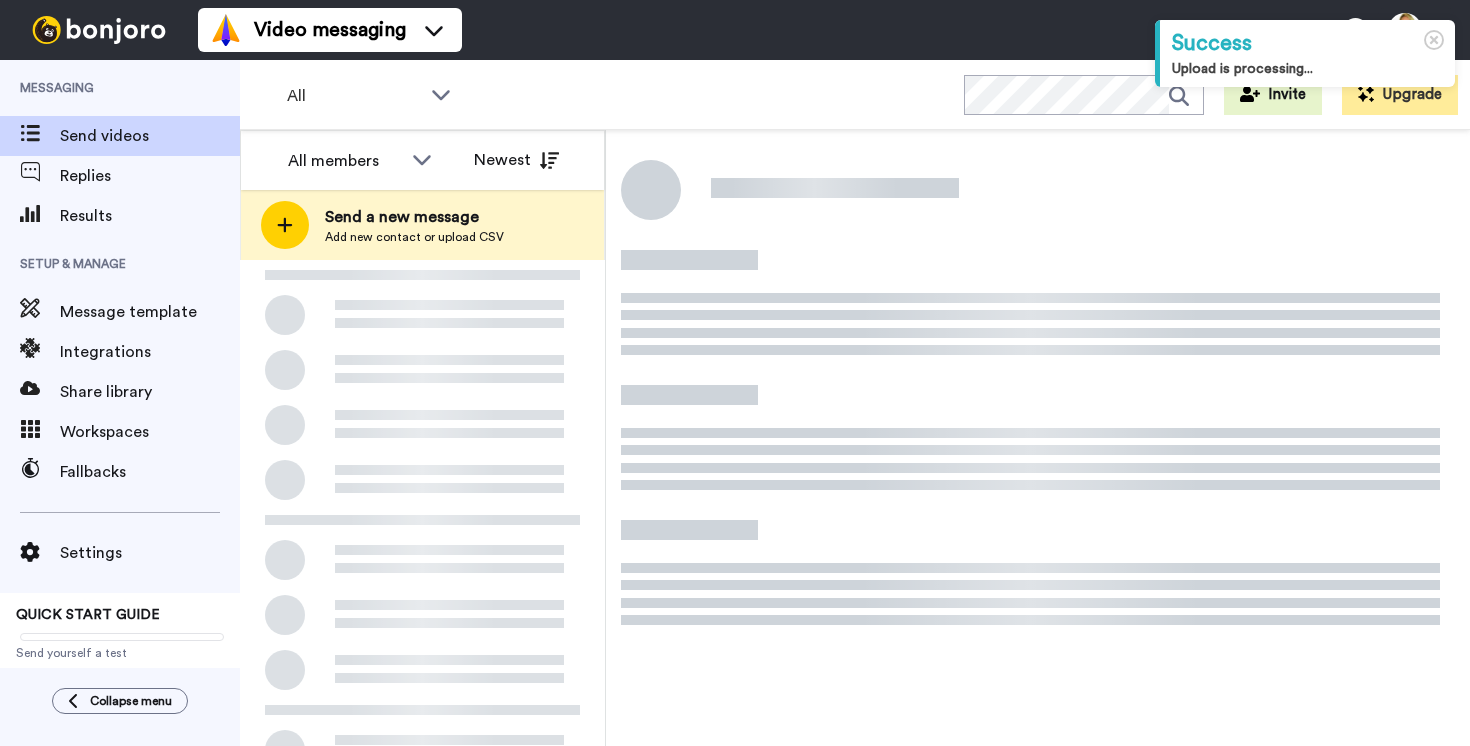scroll, scrollTop: 0, scrollLeft: 0, axis: both 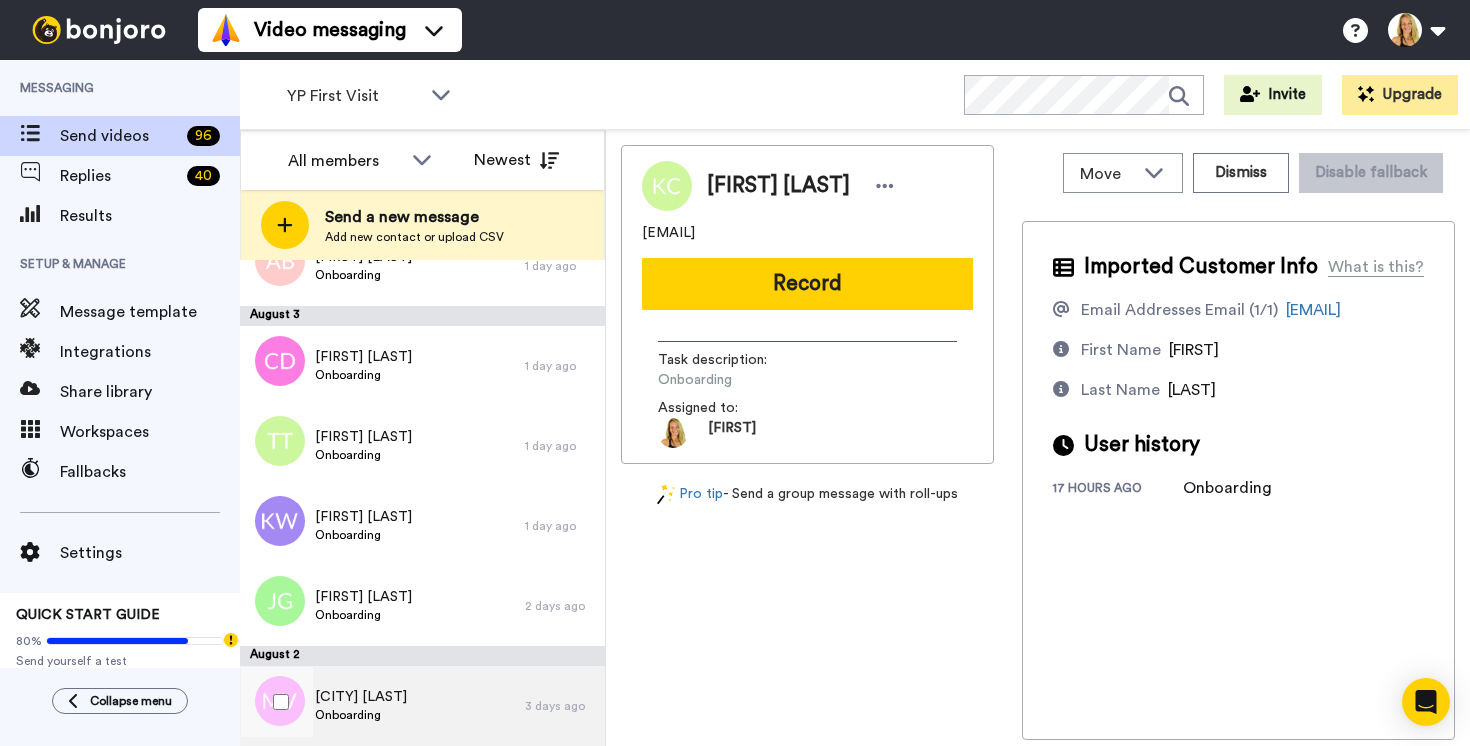 click on "[CITY] [LAST] Onboarding" at bounding box center [382, 706] 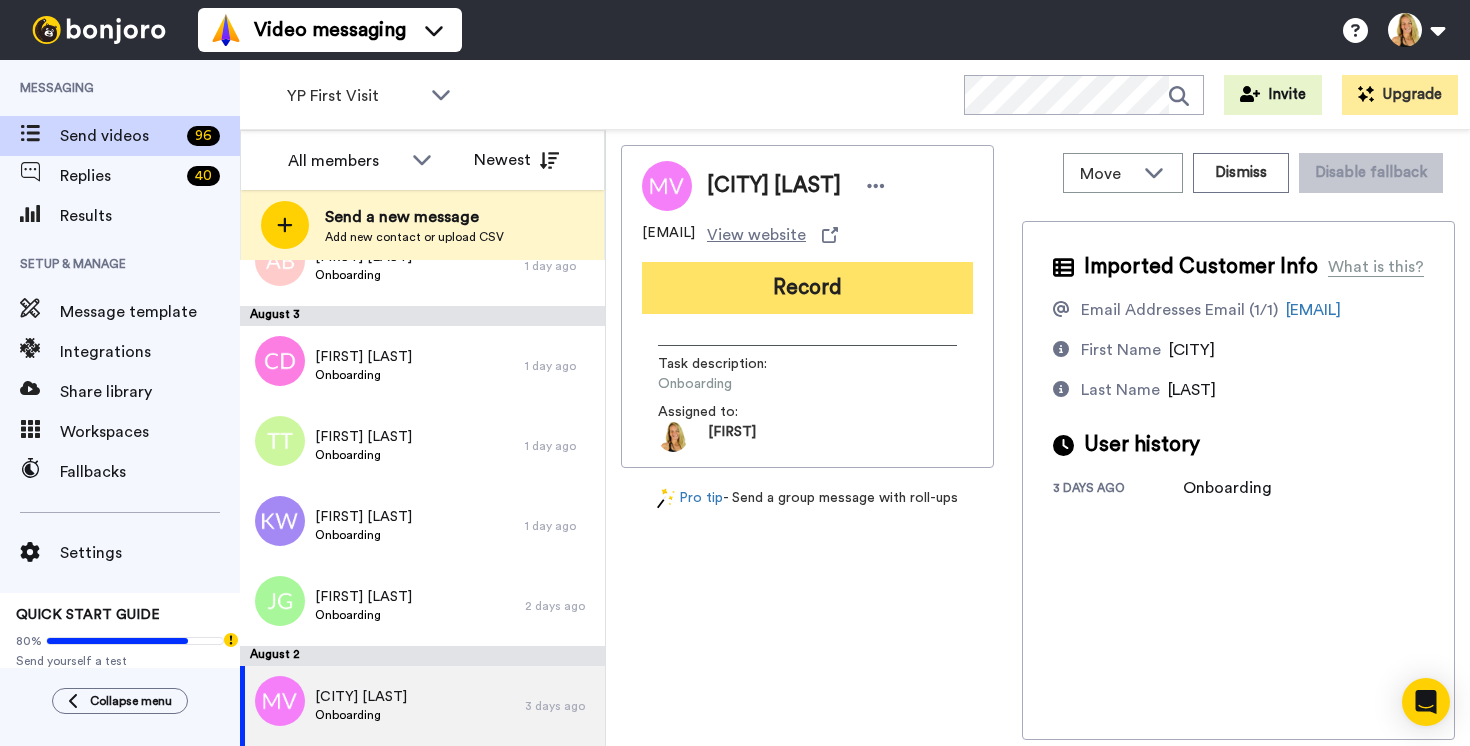 click on "Record" at bounding box center (807, 288) 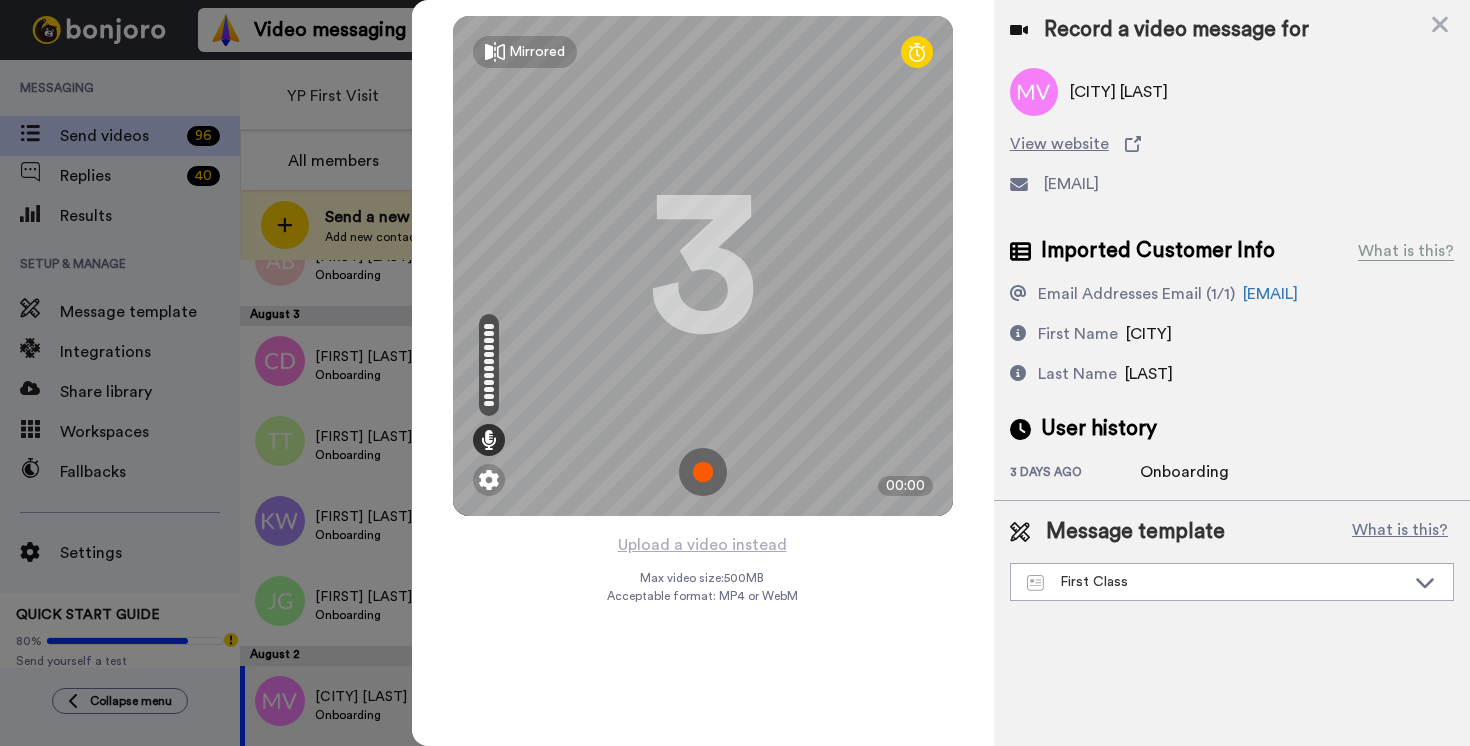 click at bounding box center [703, 472] 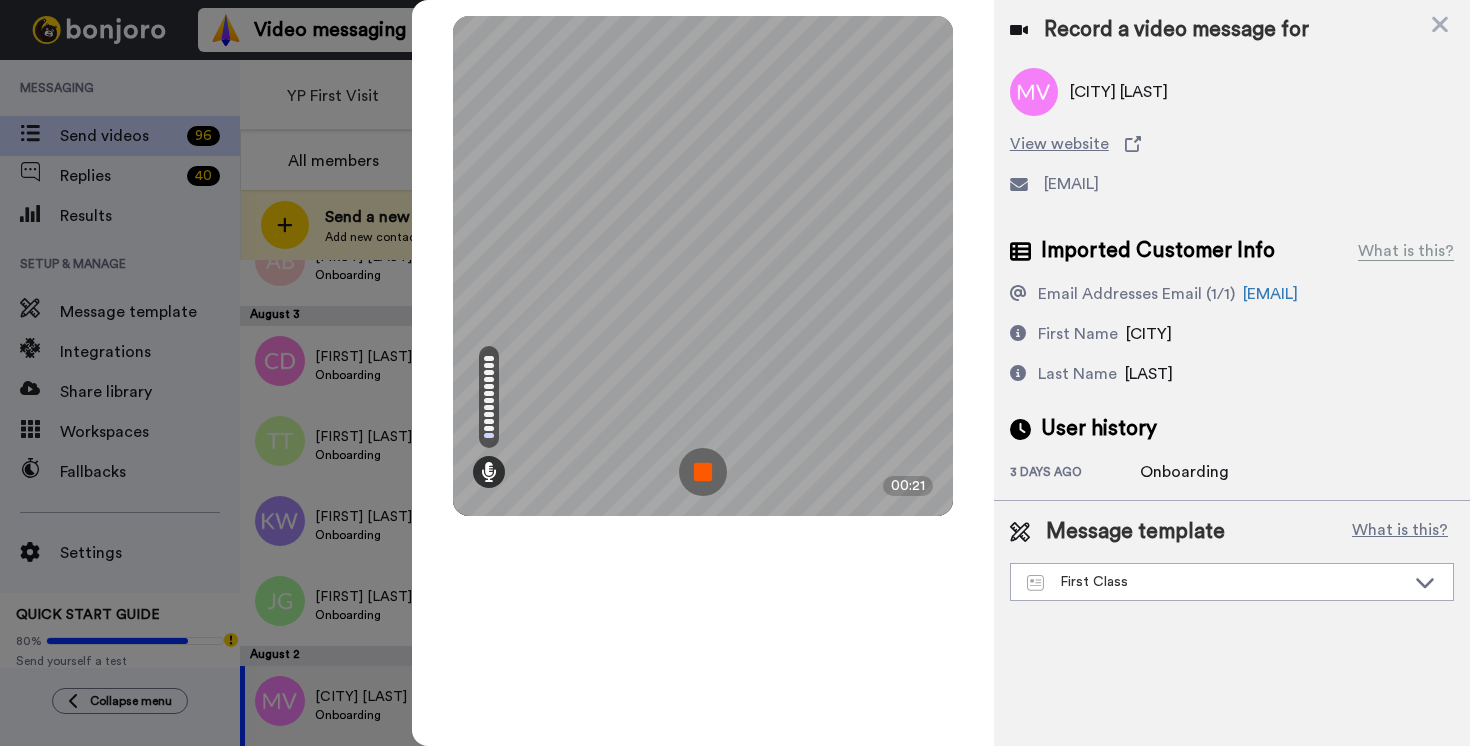 click at bounding box center [703, 472] 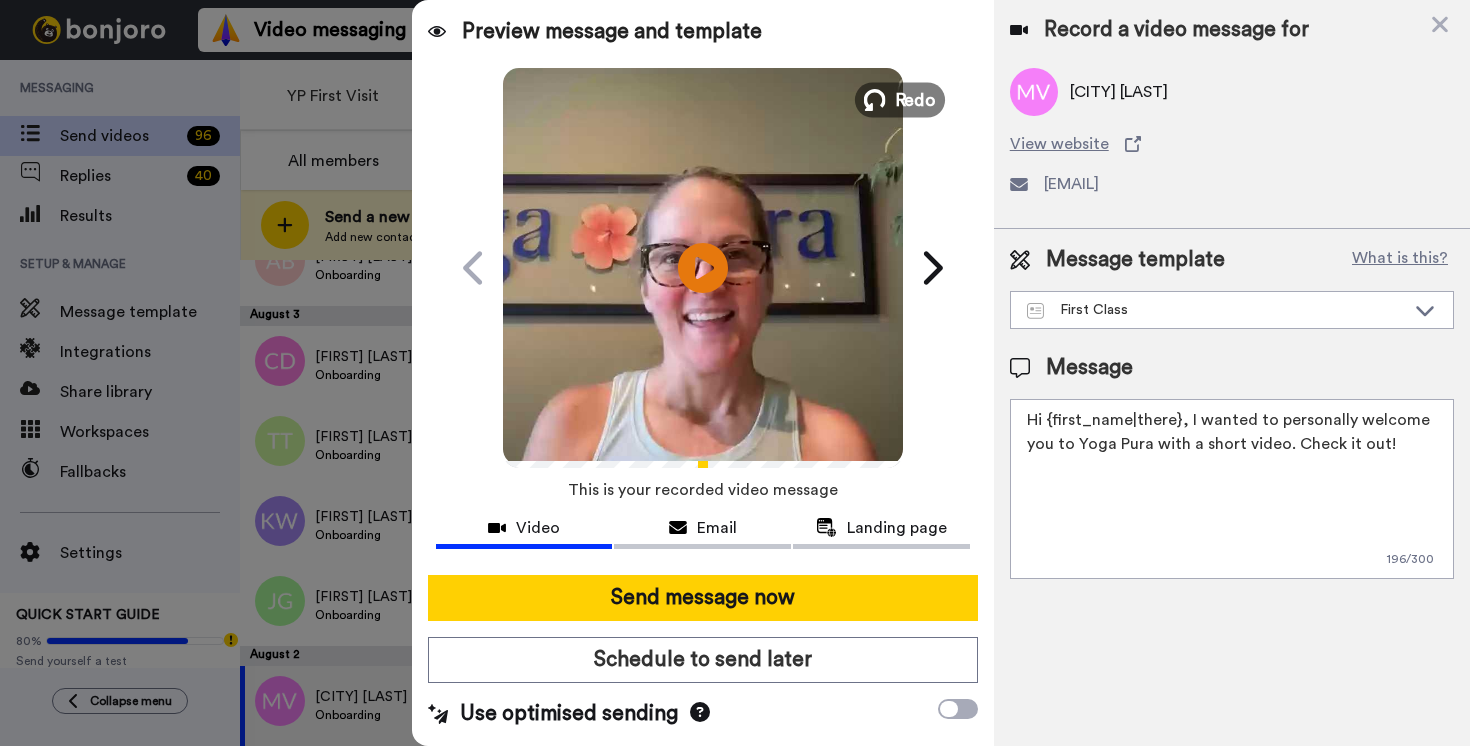 click on "Redo" at bounding box center (915, 99) 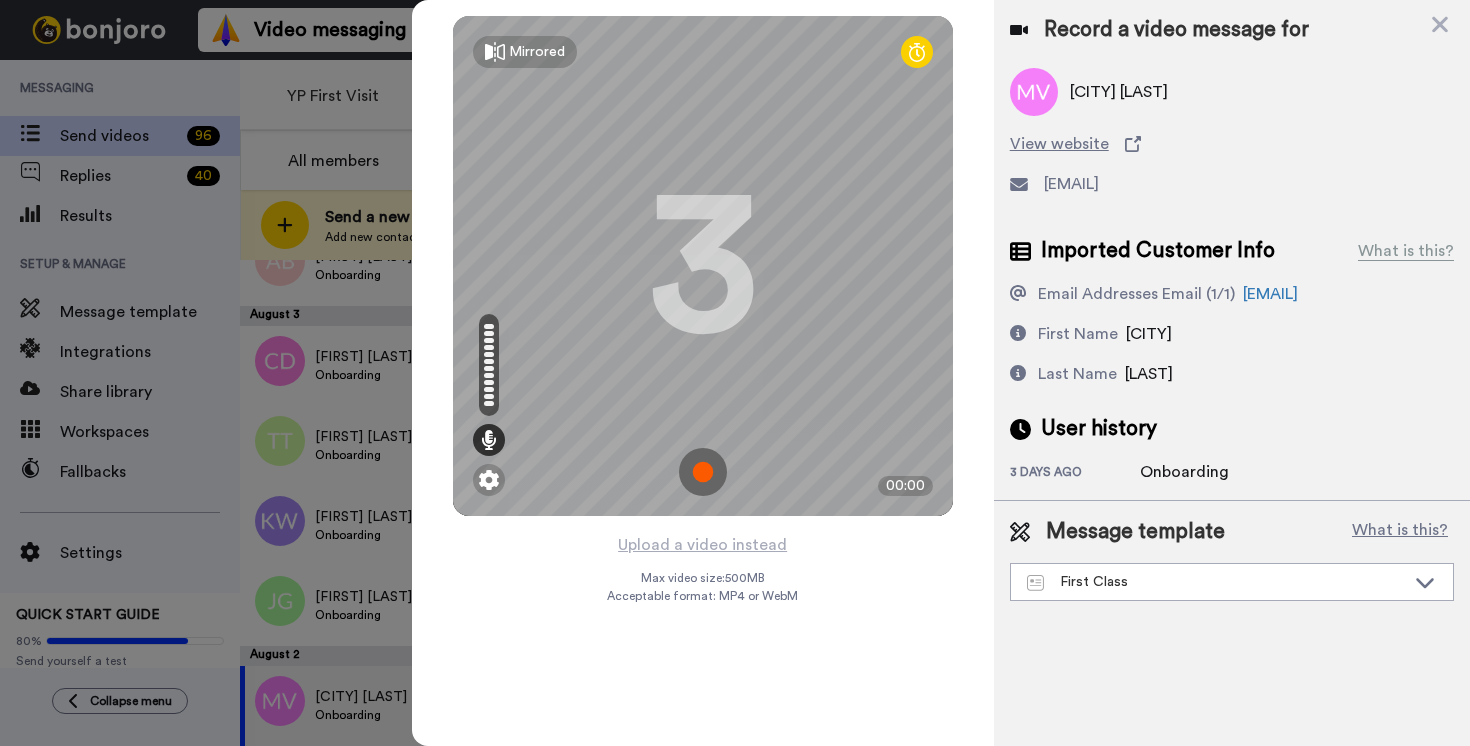 click at bounding box center (703, 472) 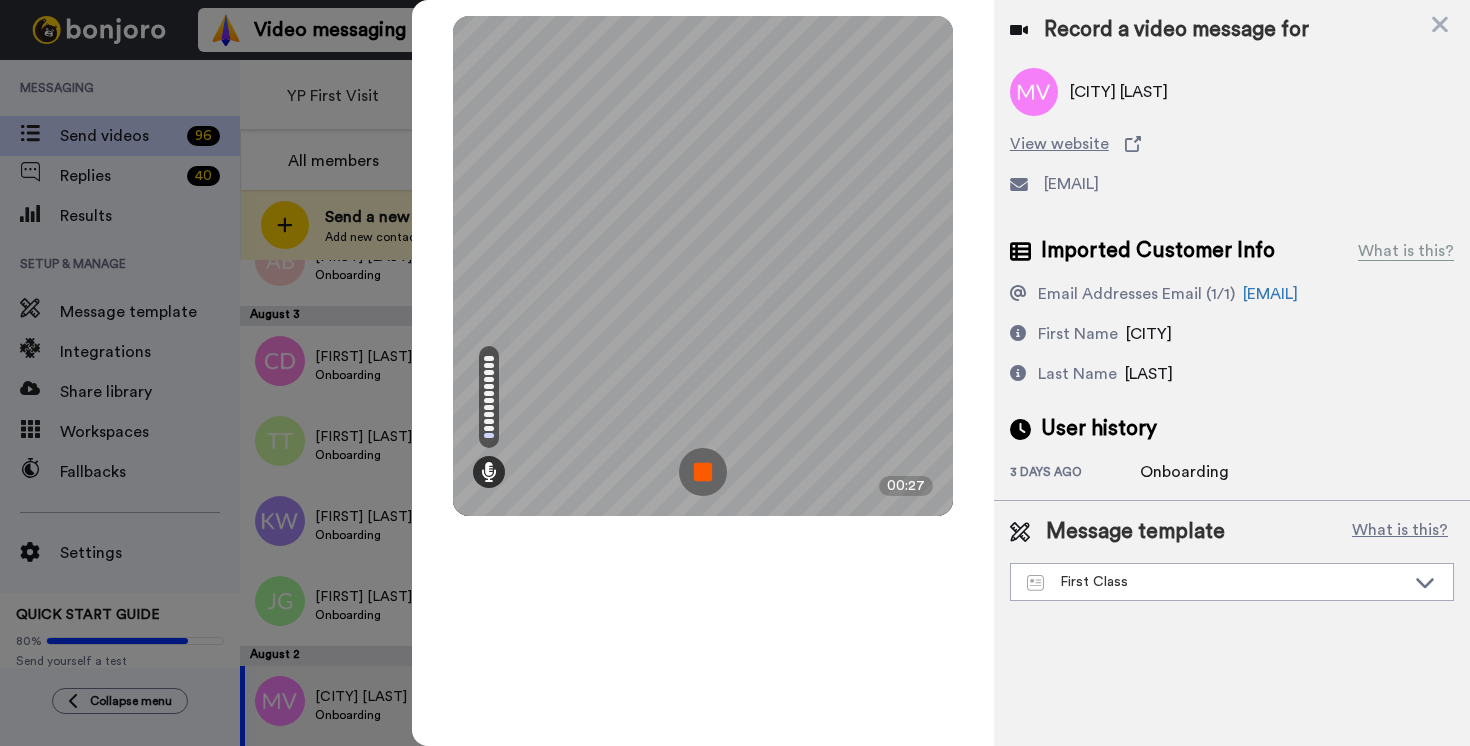 click at bounding box center [703, 472] 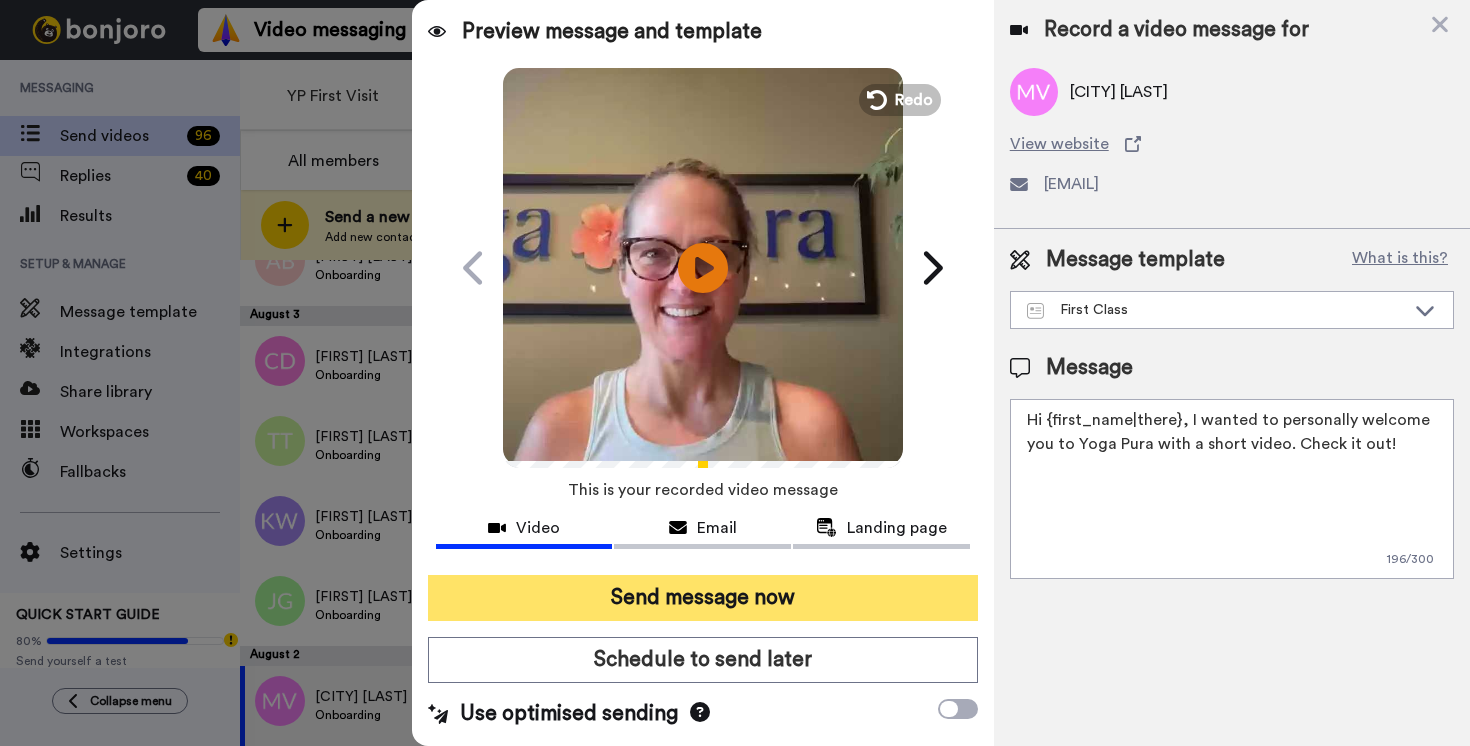 click on "Send message now" at bounding box center [703, 598] 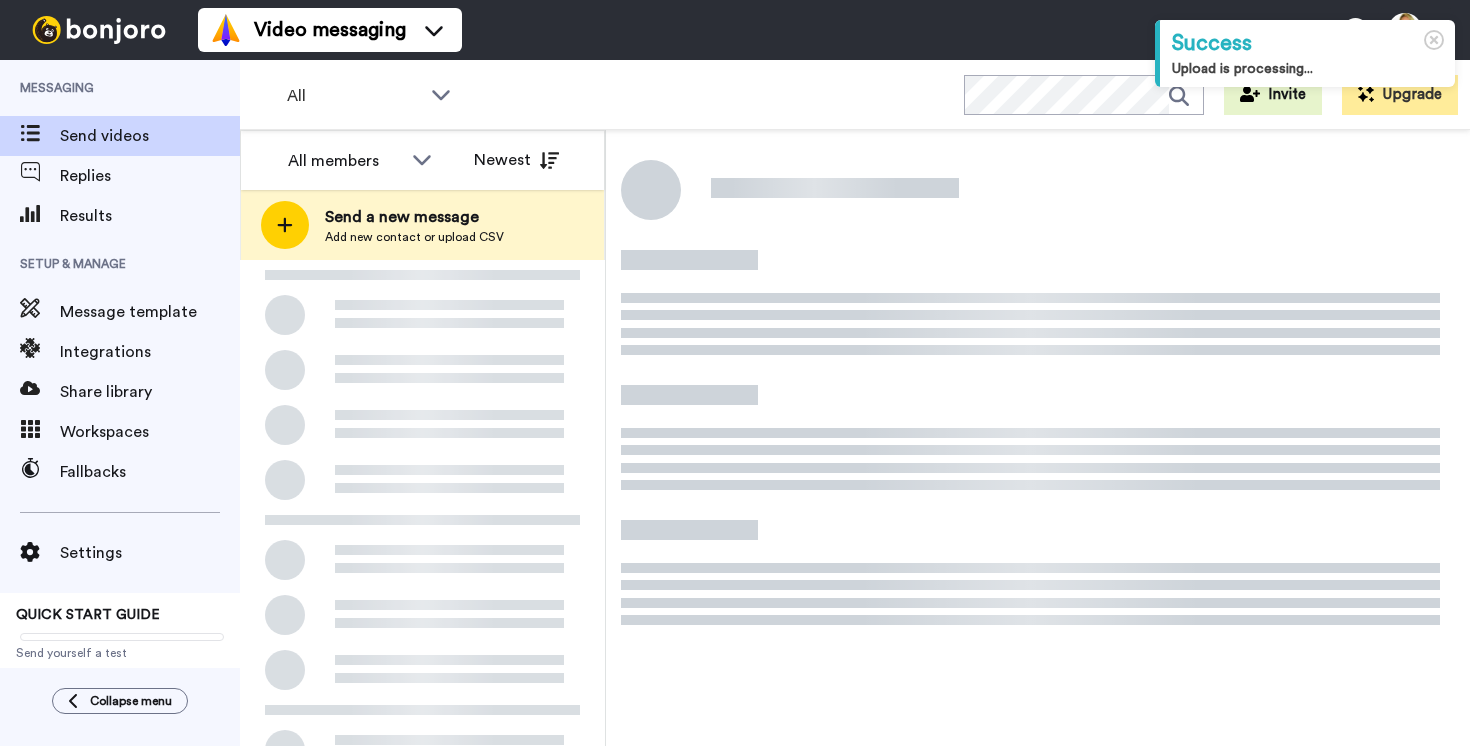 scroll, scrollTop: 0, scrollLeft: 0, axis: both 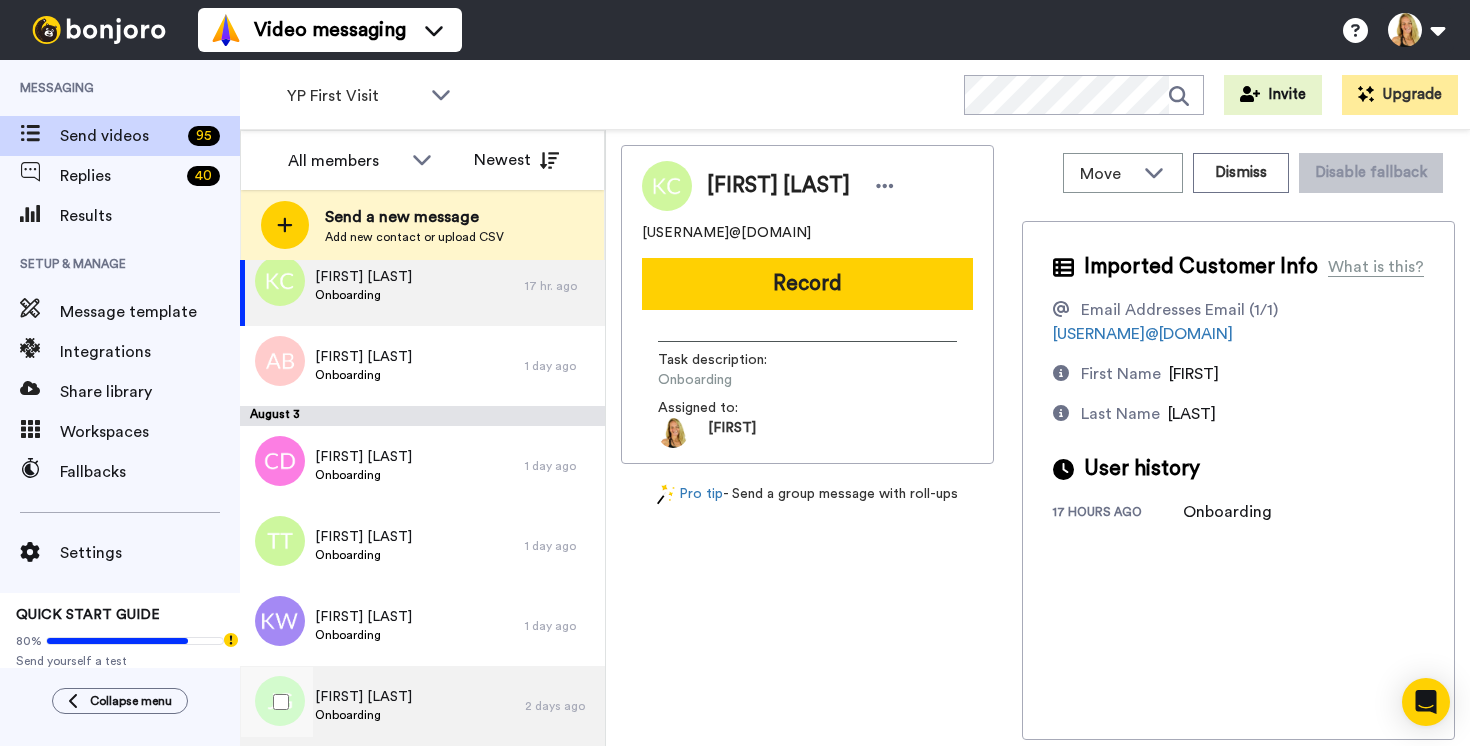 click on "[FIRST] [LAST]" at bounding box center (363, 697) 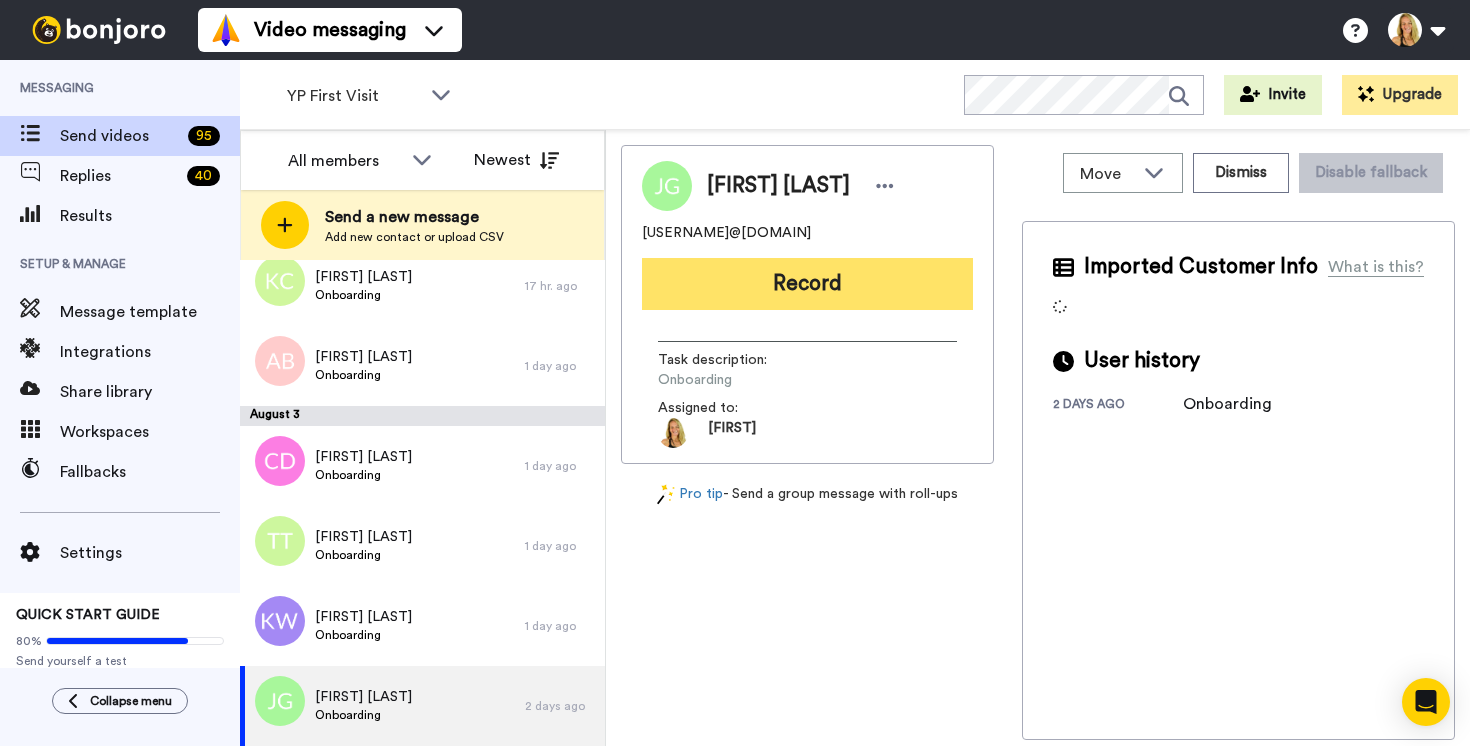 click on "Record" at bounding box center (807, 284) 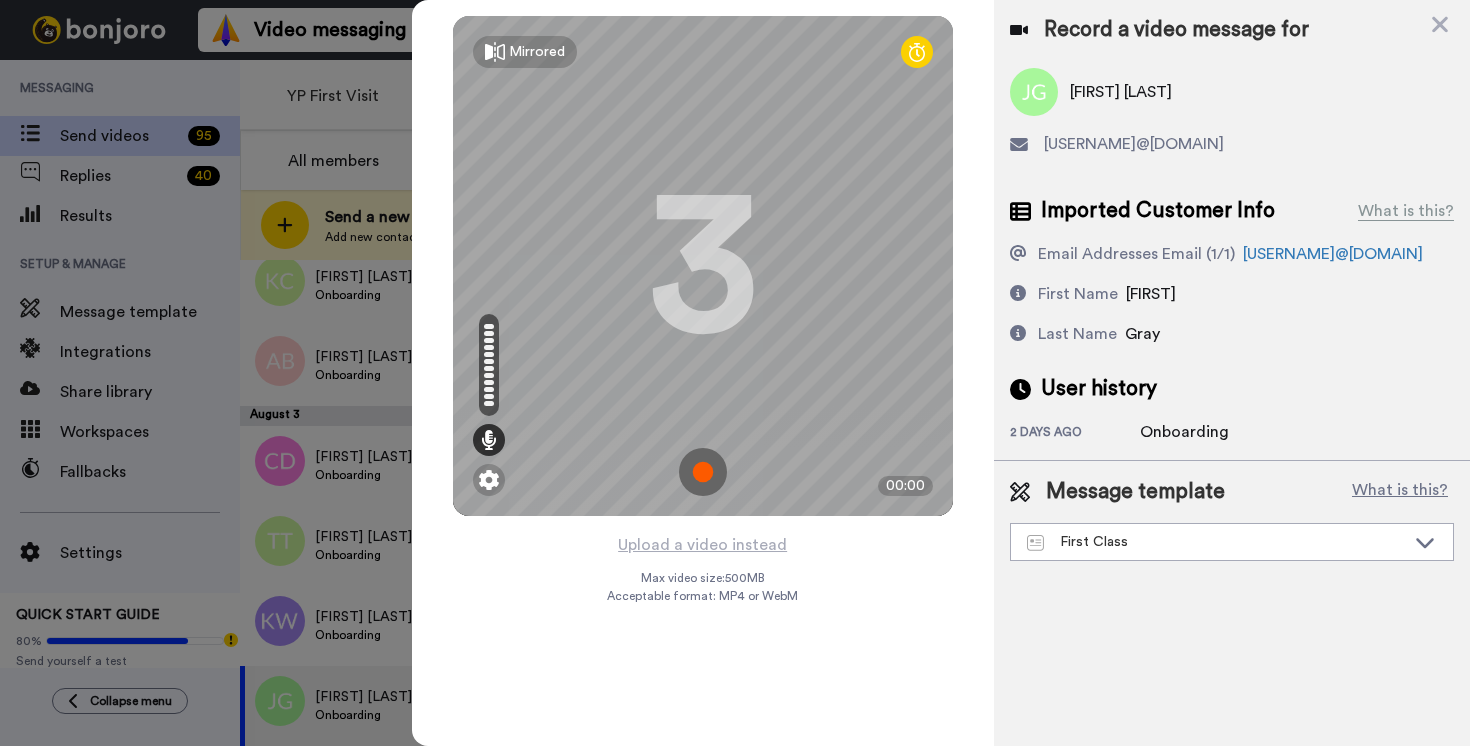 click at bounding box center [703, 472] 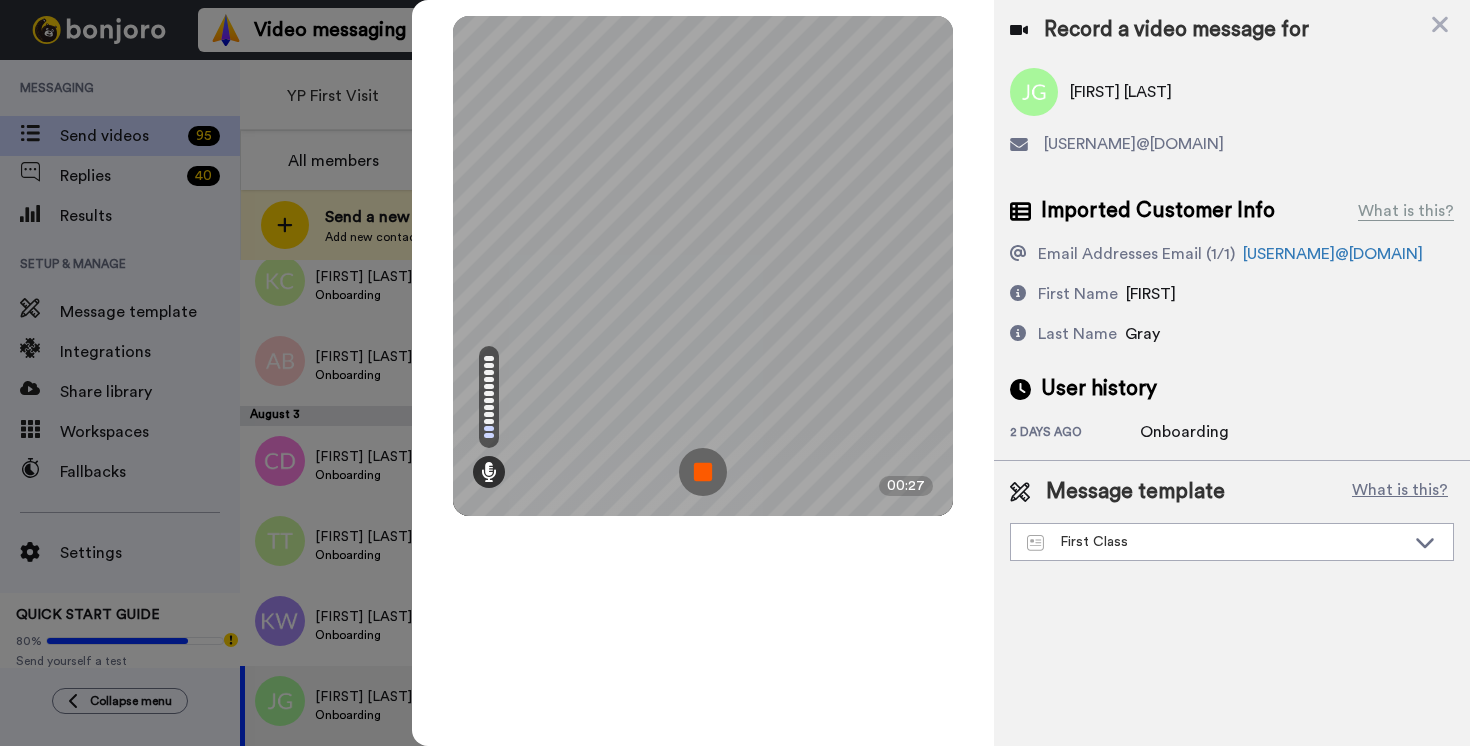 click at bounding box center [703, 472] 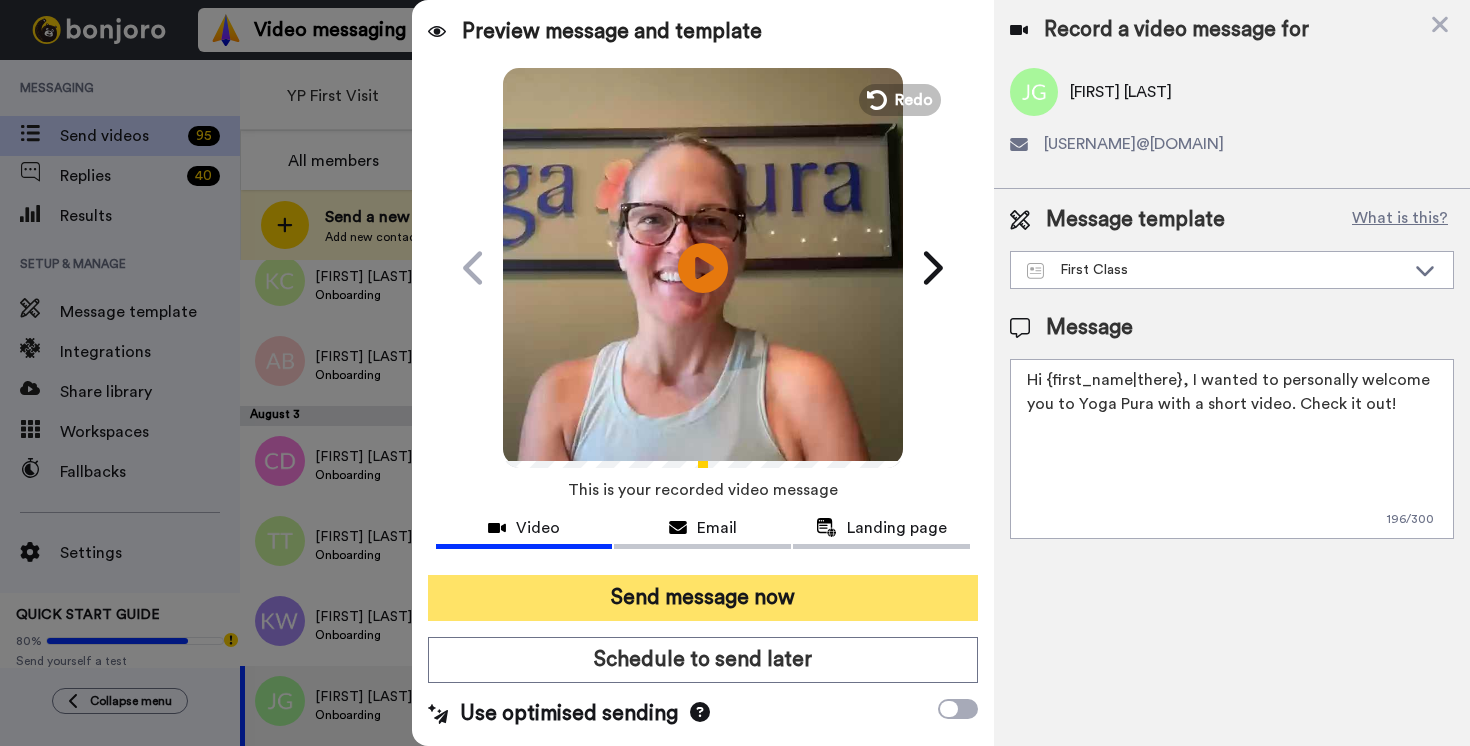 click on "Send message now" at bounding box center (703, 598) 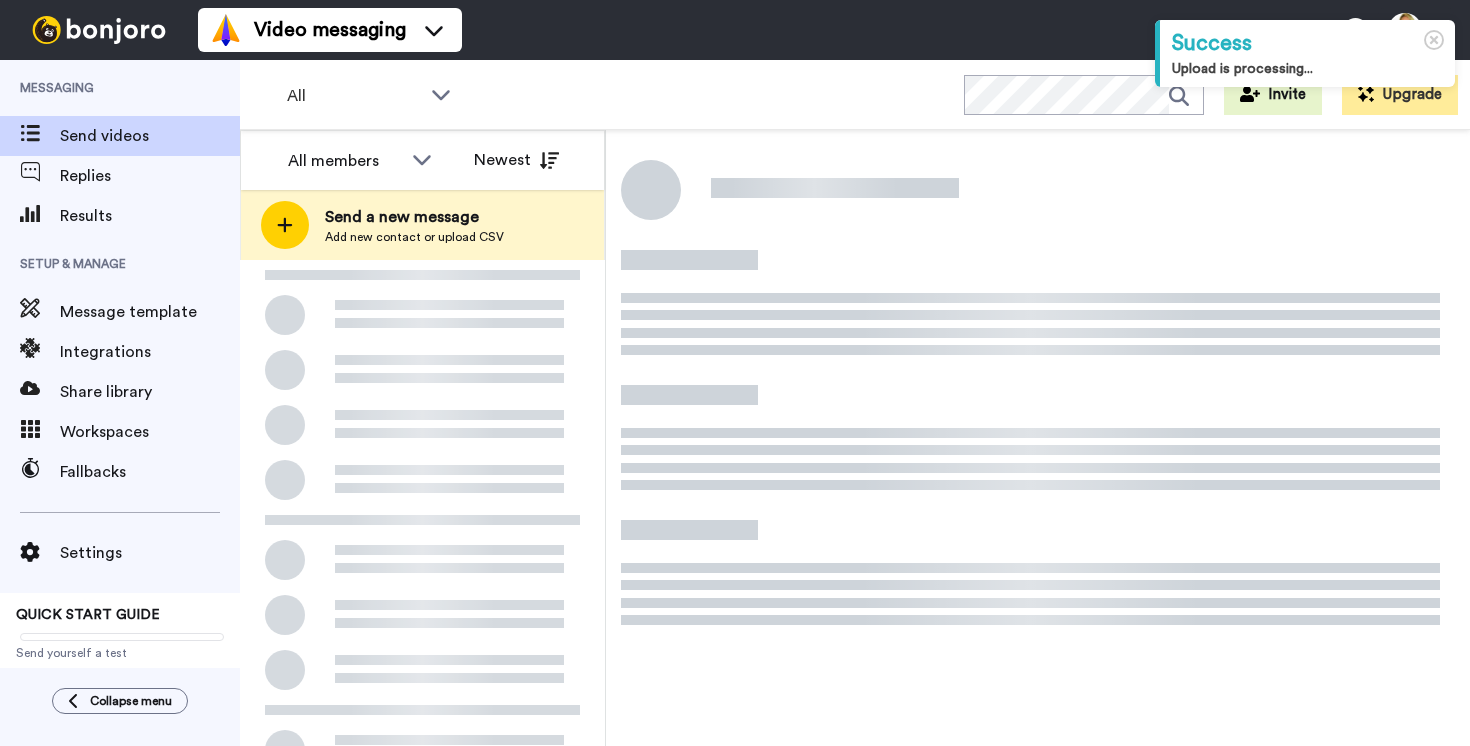 scroll, scrollTop: 0, scrollLeft: 0, axis: both 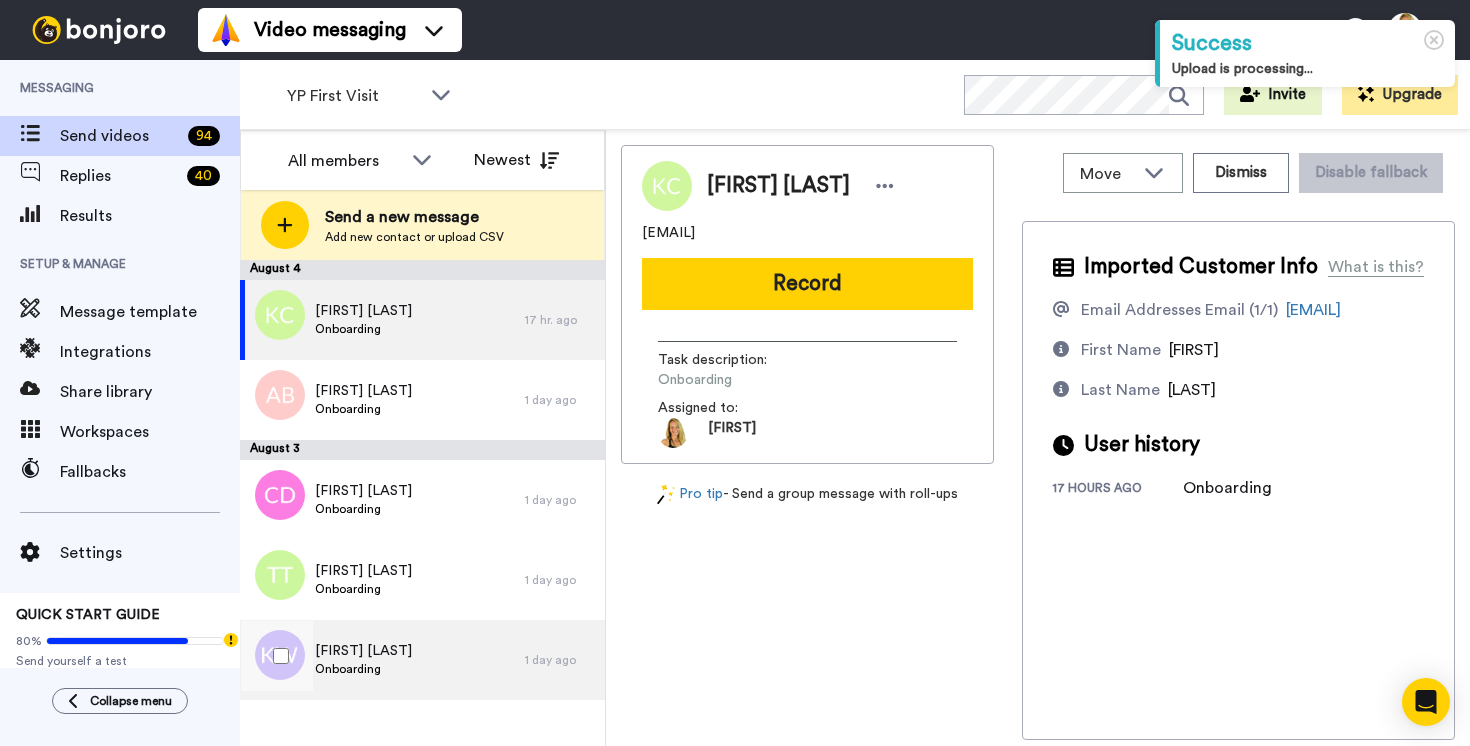 click on "Kelly Winzig" at bounding box center [363, 651] 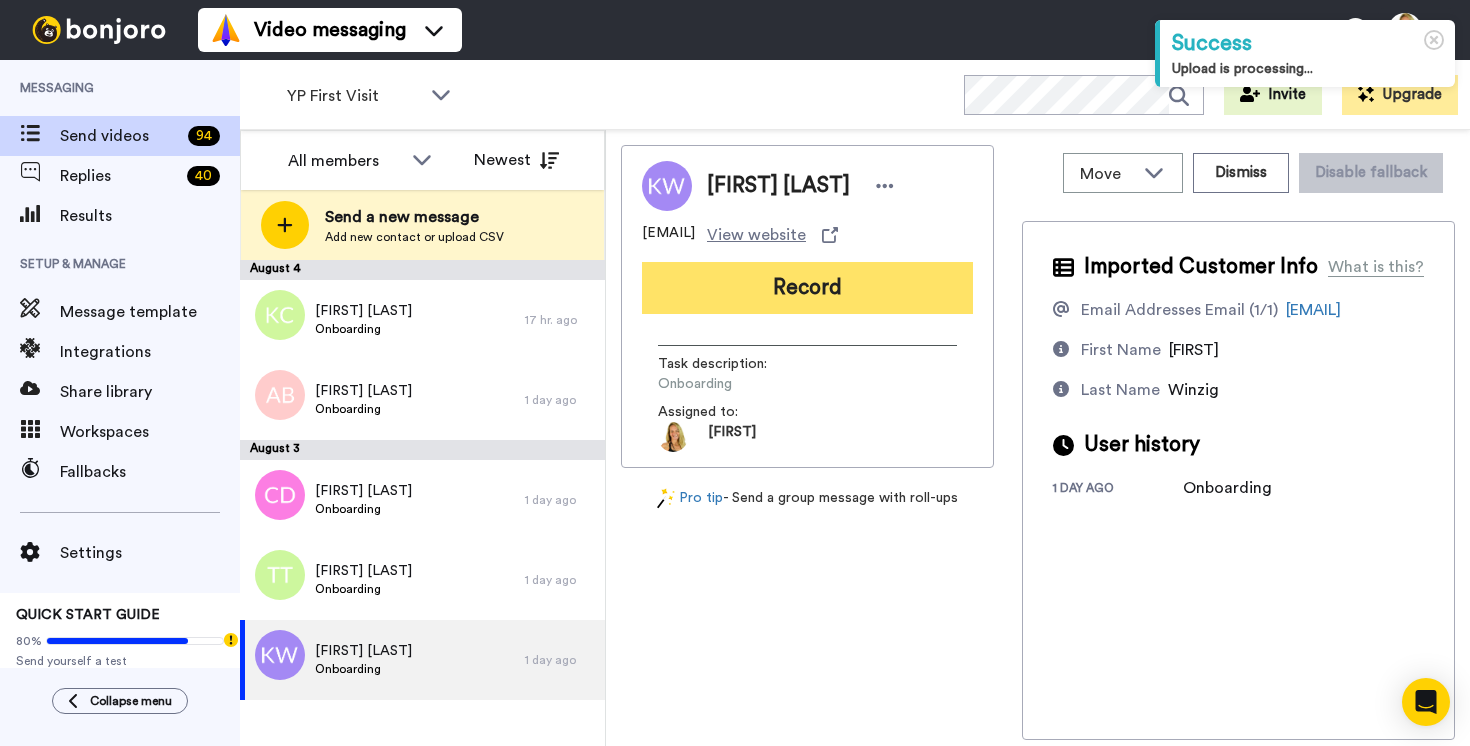 click on "Record" at bounding box center [807, 288] 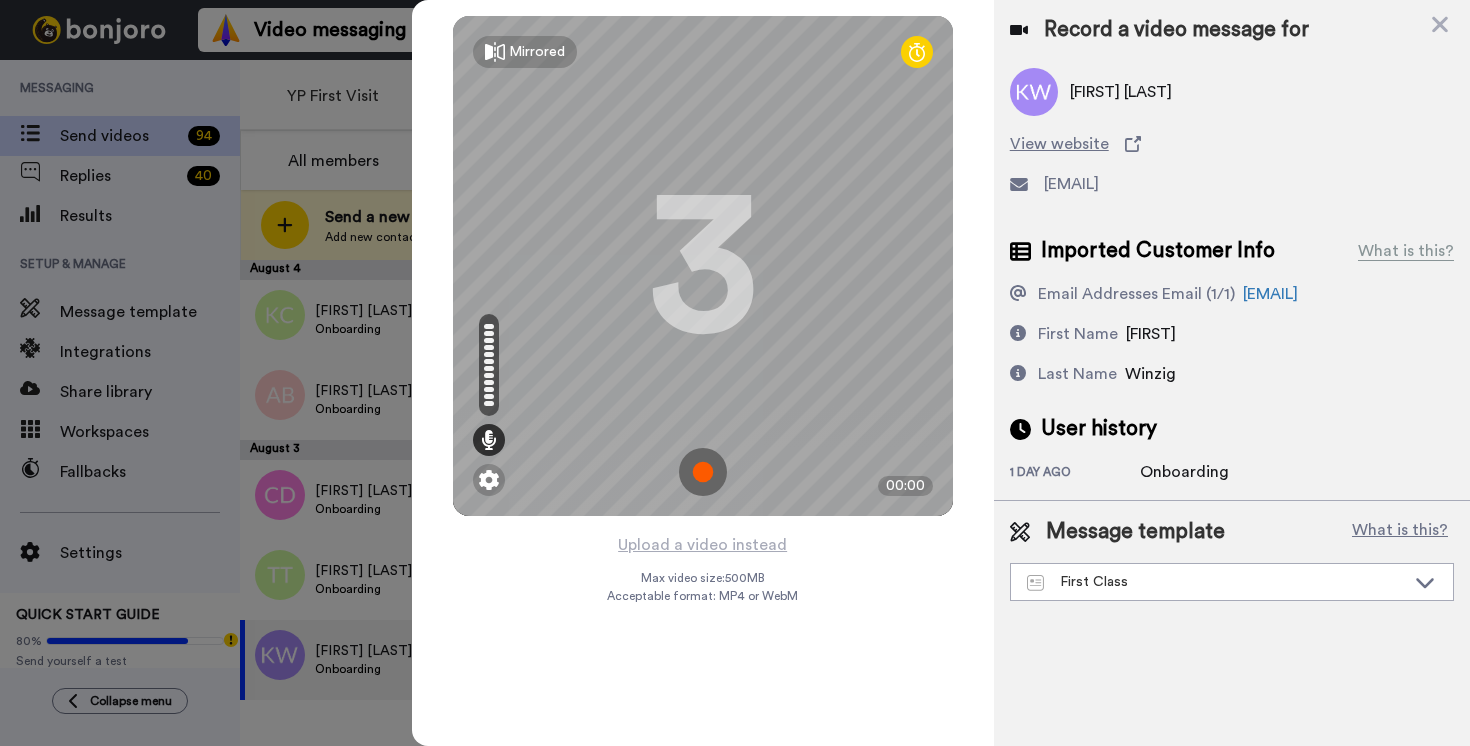 click at bounding box center [703, 472] 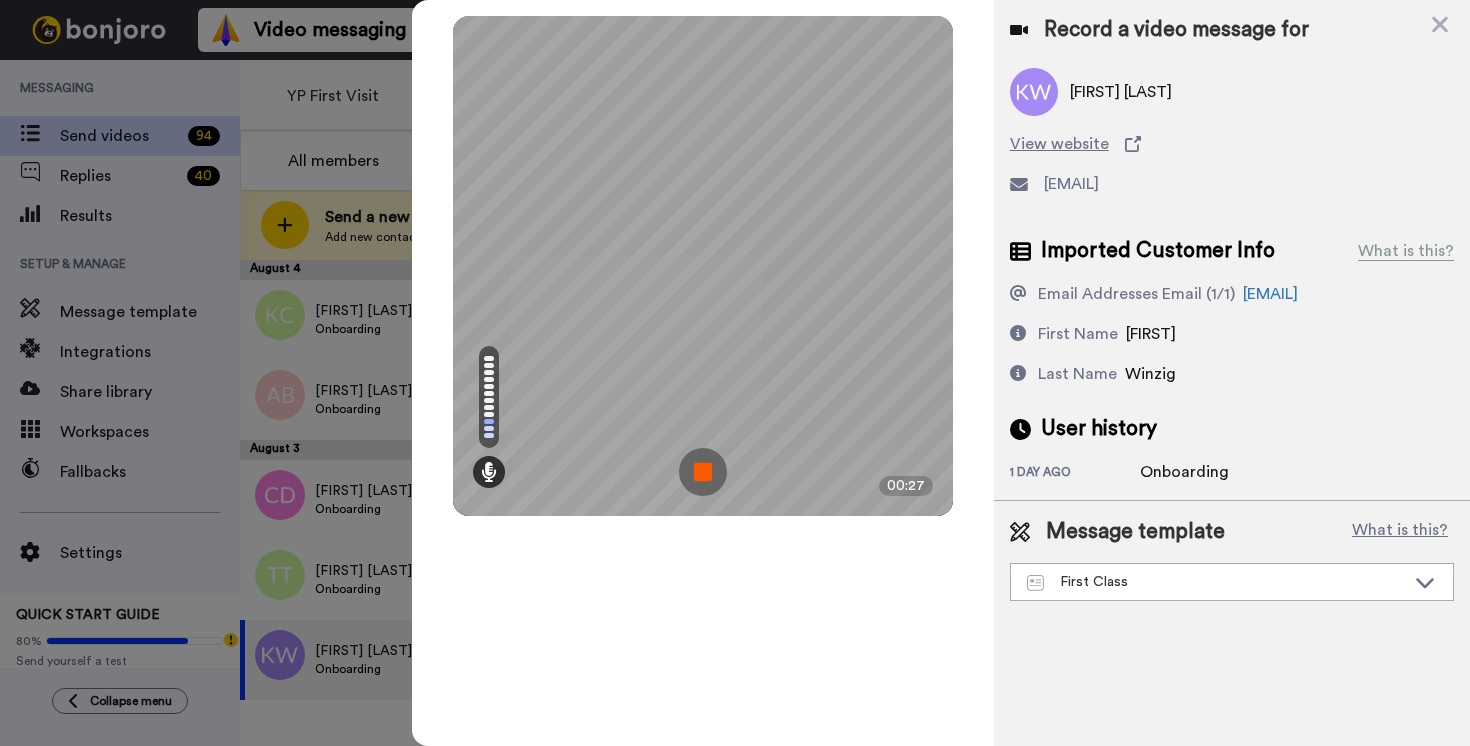 click at bounding box center (703, 472) 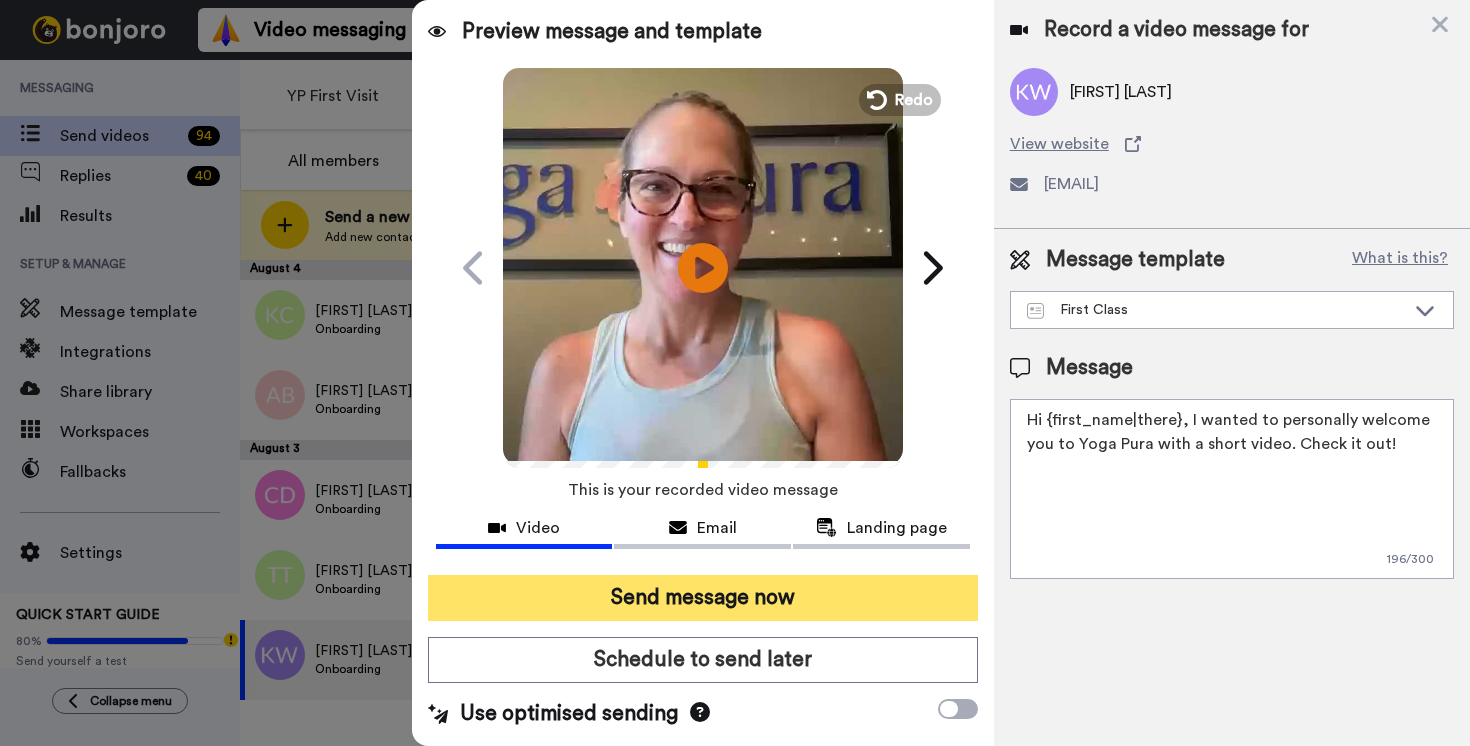 click on "Send message now" at bounding box center (703, 598) 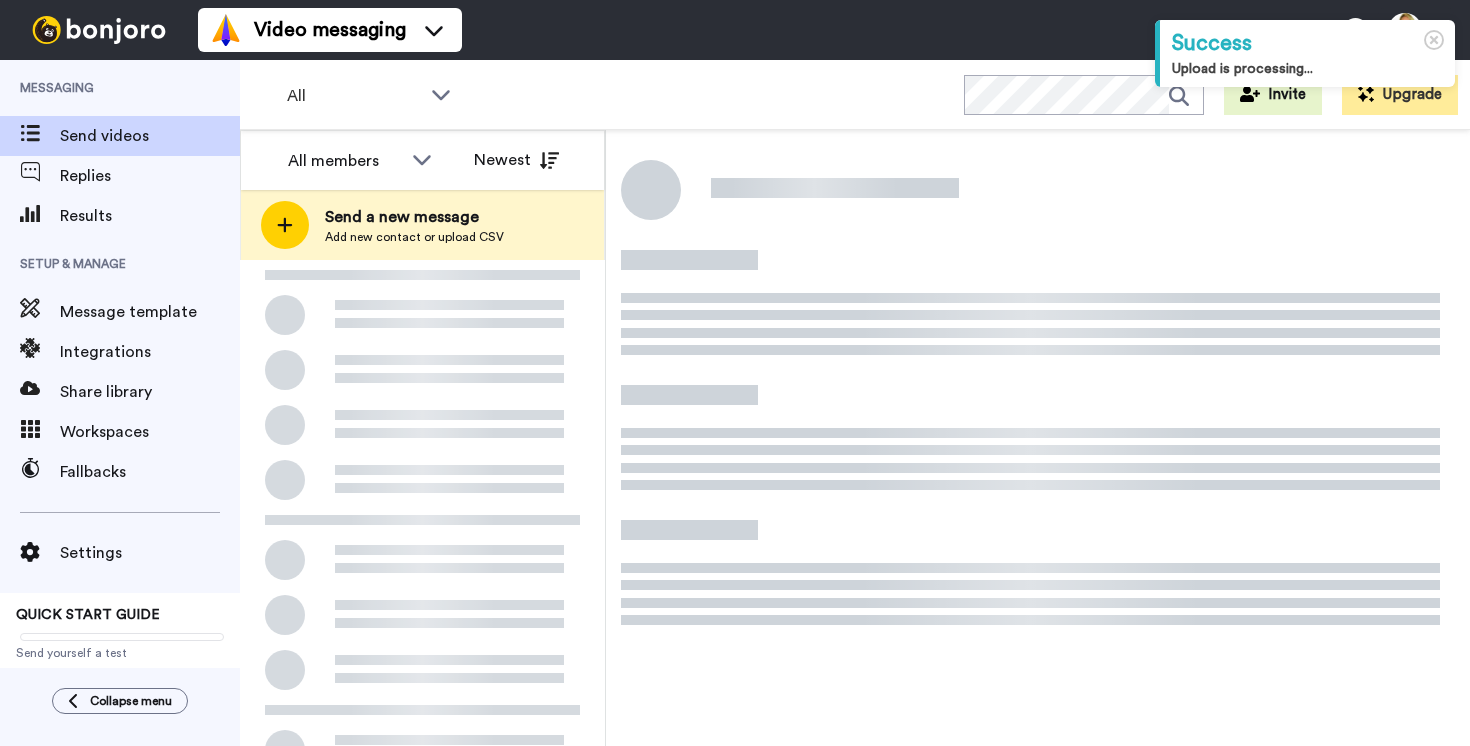 scroll, scrollTop: 0, scrollLeft: 0, axis: both 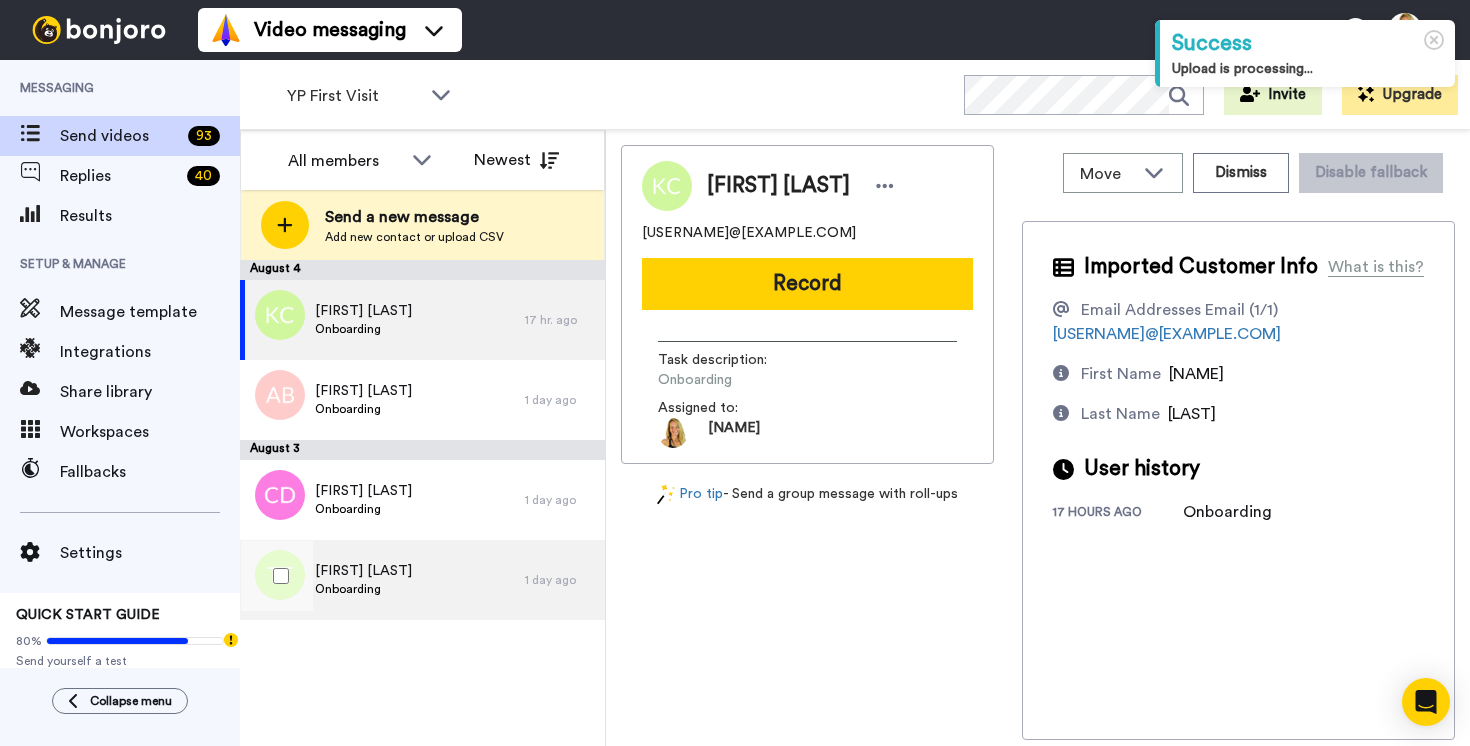 click on "[FIRST] [LAST]" at bounding box center (363, 571) 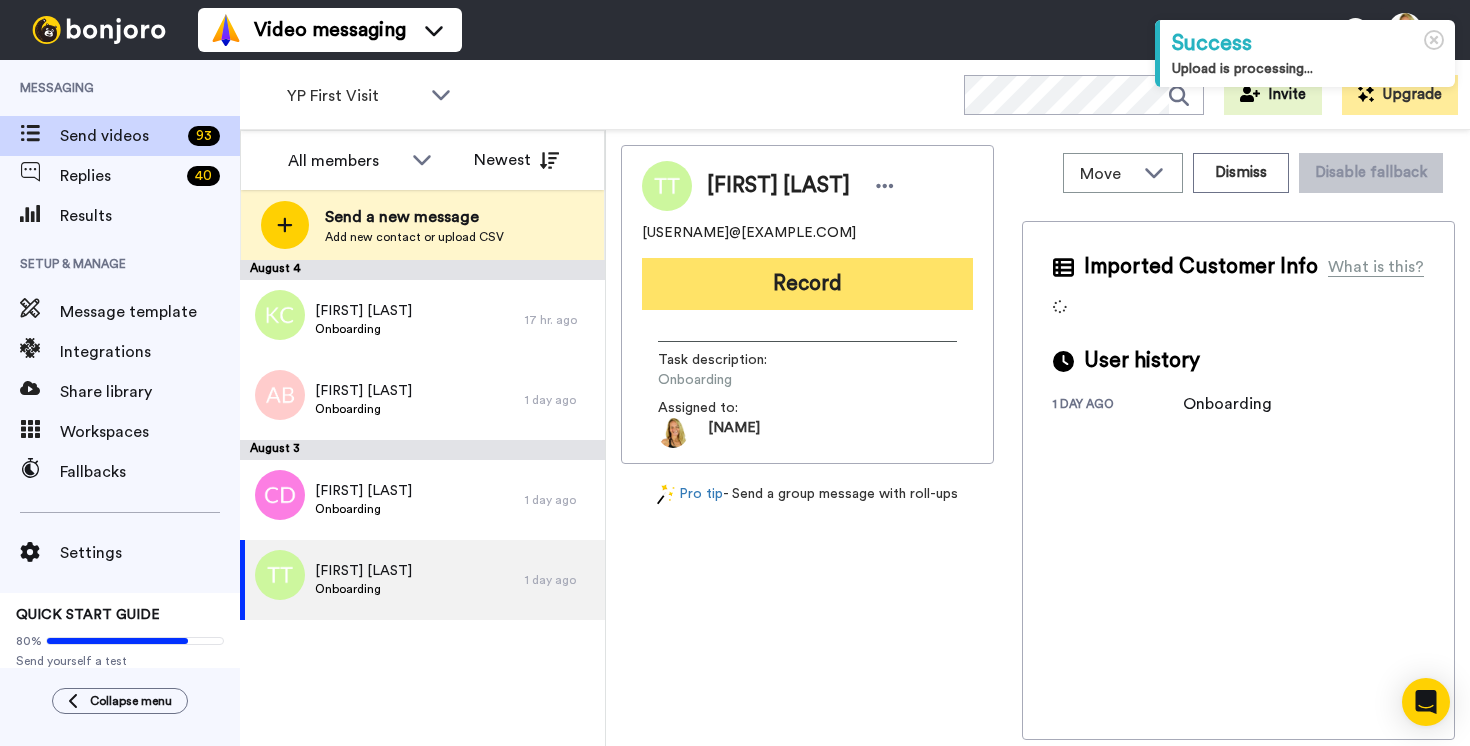 click on "Record" at bounding box center (807, 284) 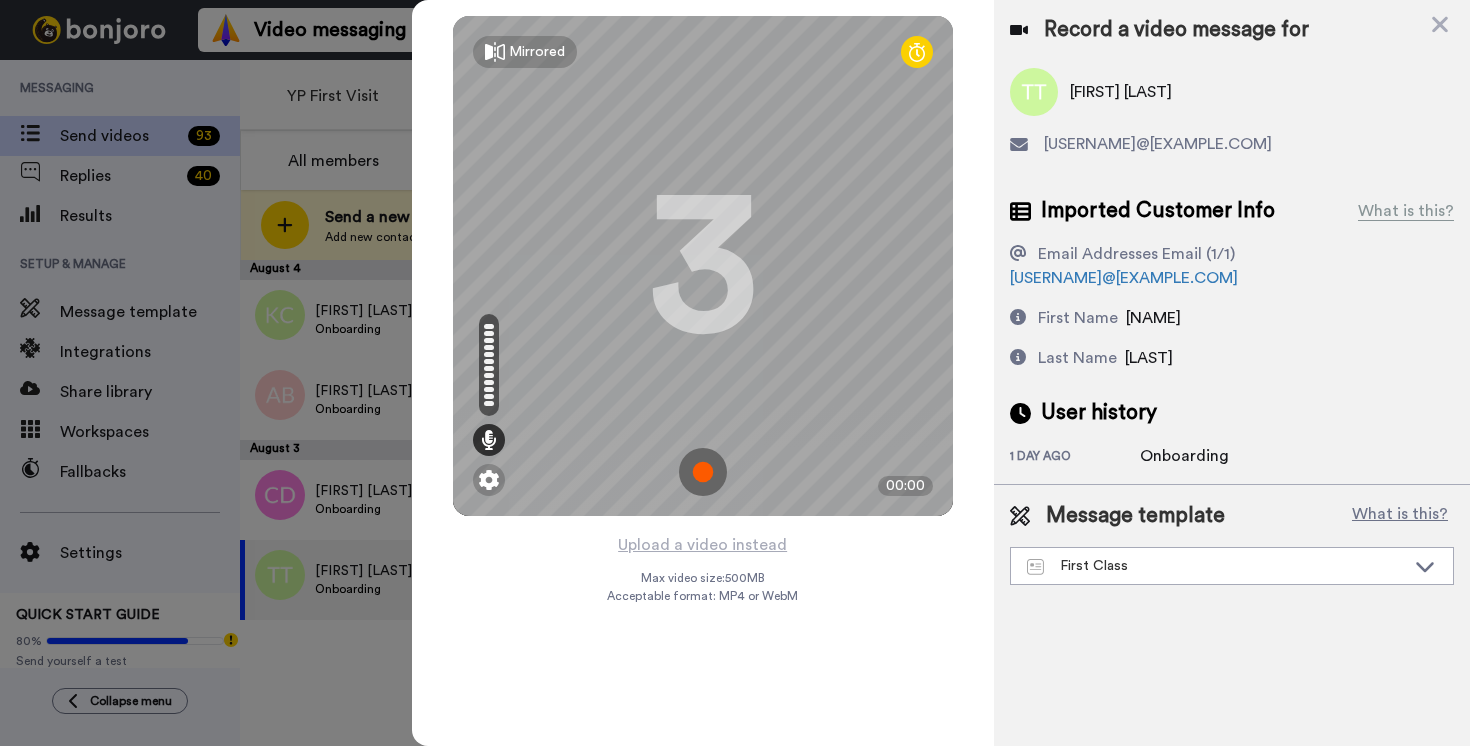 click at bounding box center (703, 472) 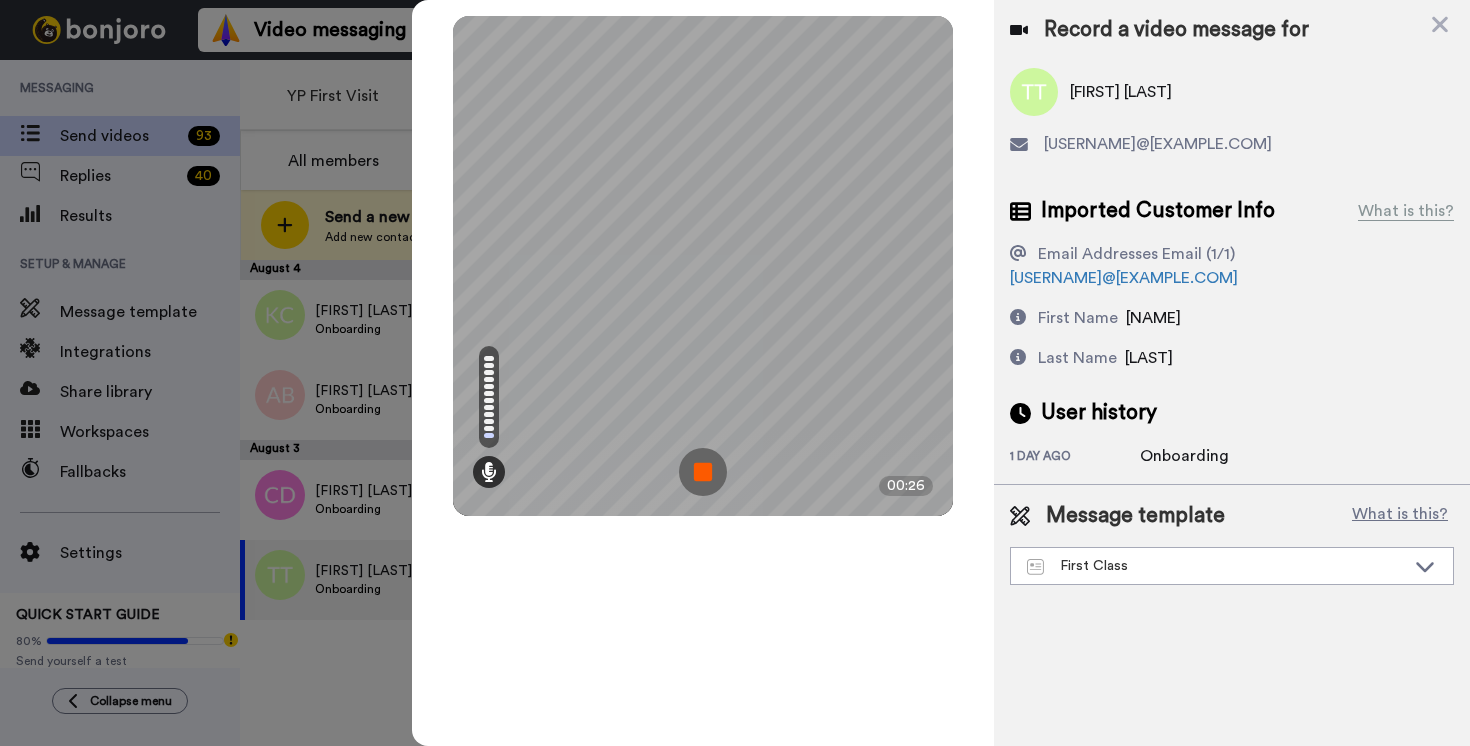 click at bounding box center (703, 472) 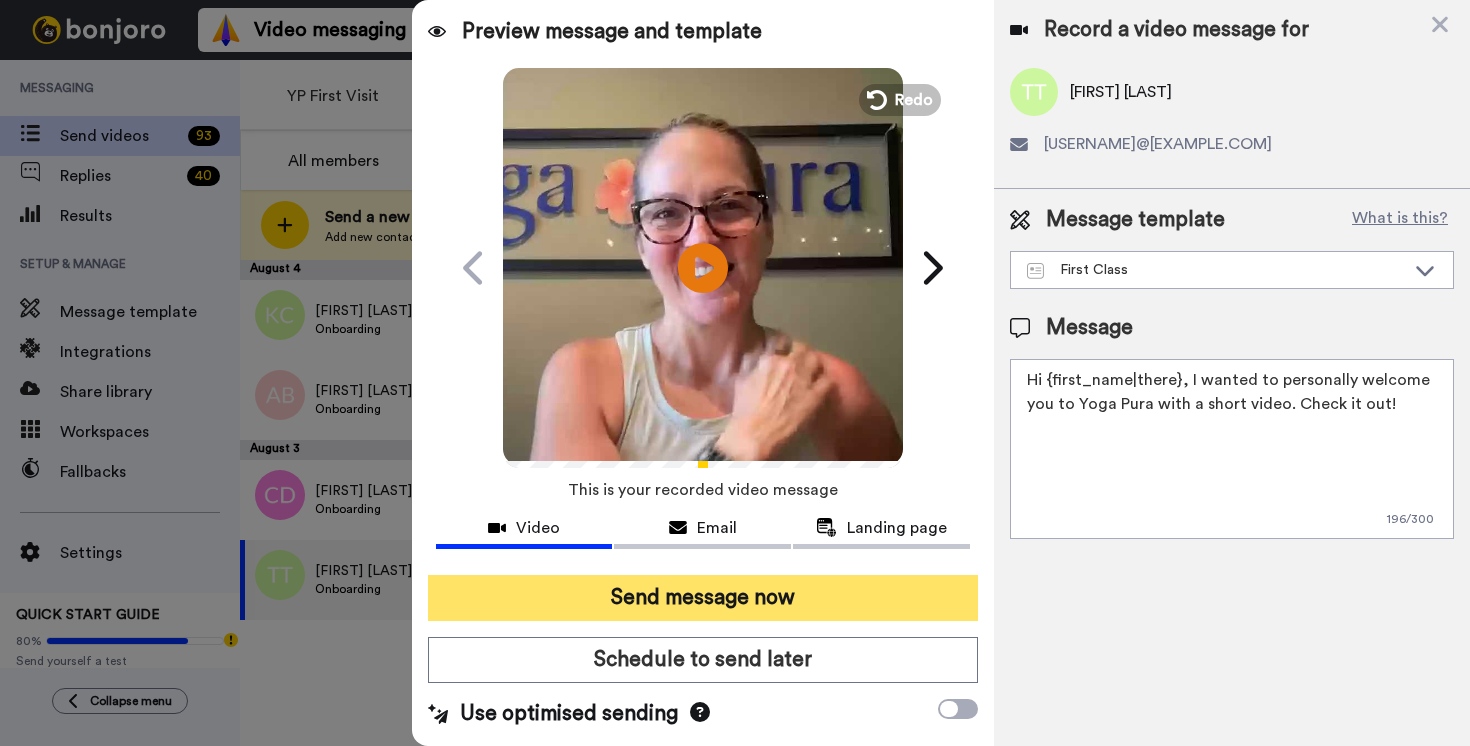 click on "Send message now" at bounding box center [703, 598] 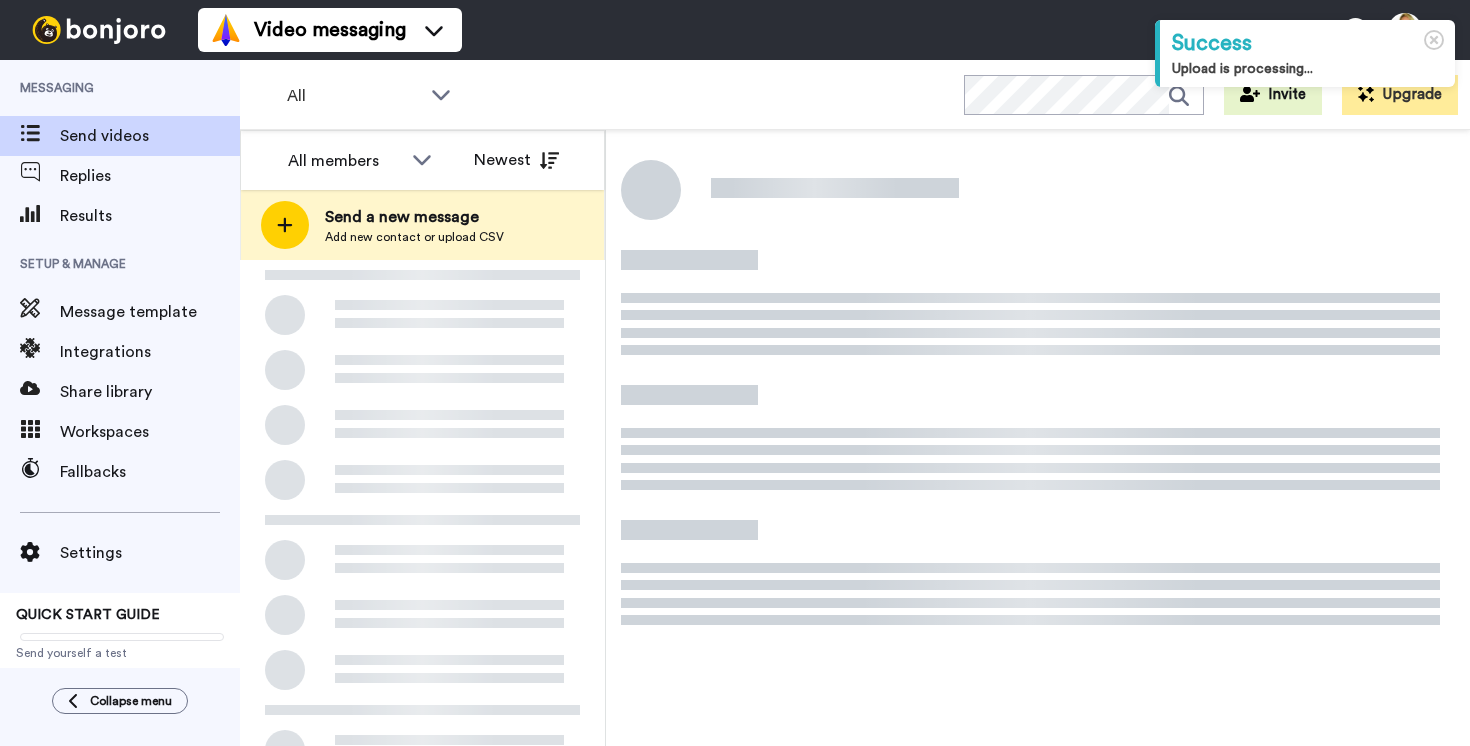 scroll, scrollTop: 0, scrollLeft: 0, axis: both 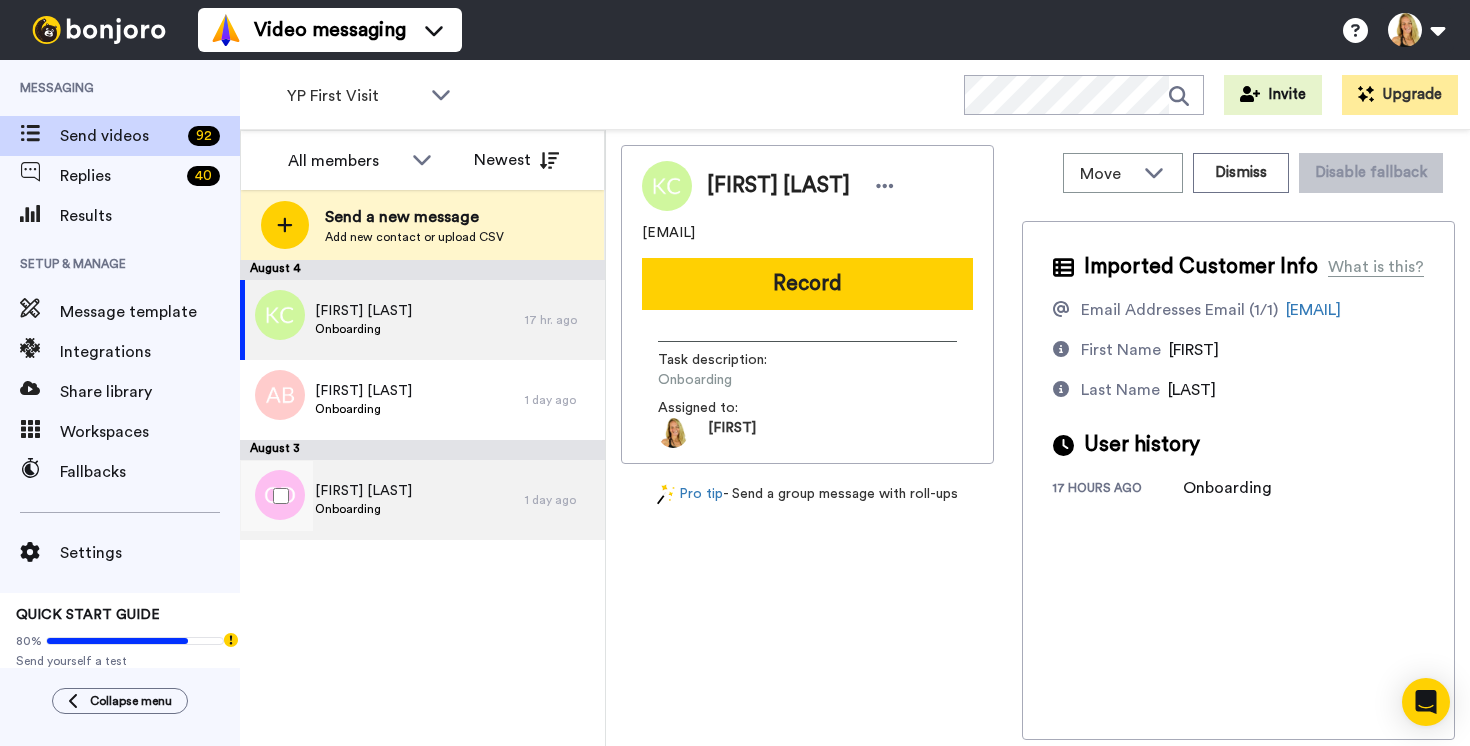 click on "Onboarding" at bounding box center [363, 509] 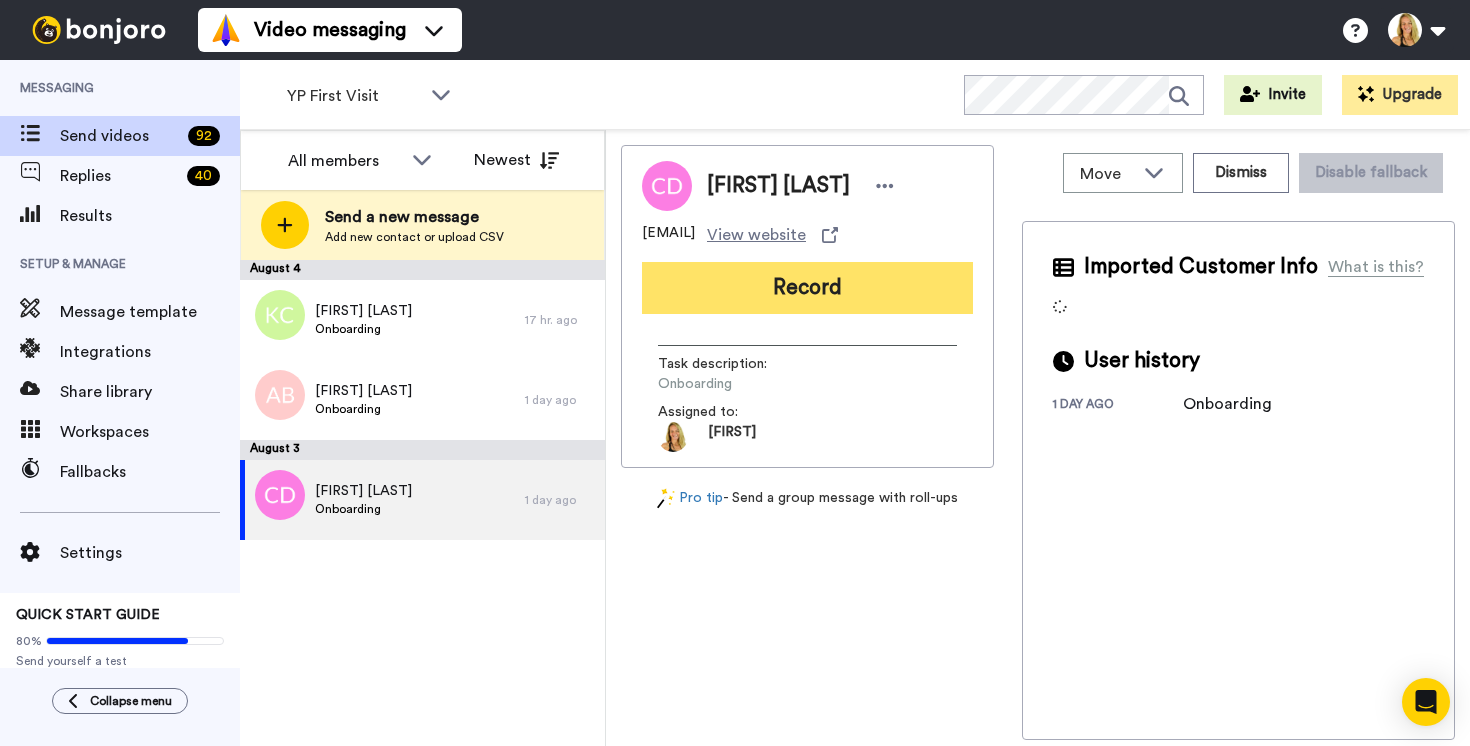click on "Record" at bounding box center [807, 288] 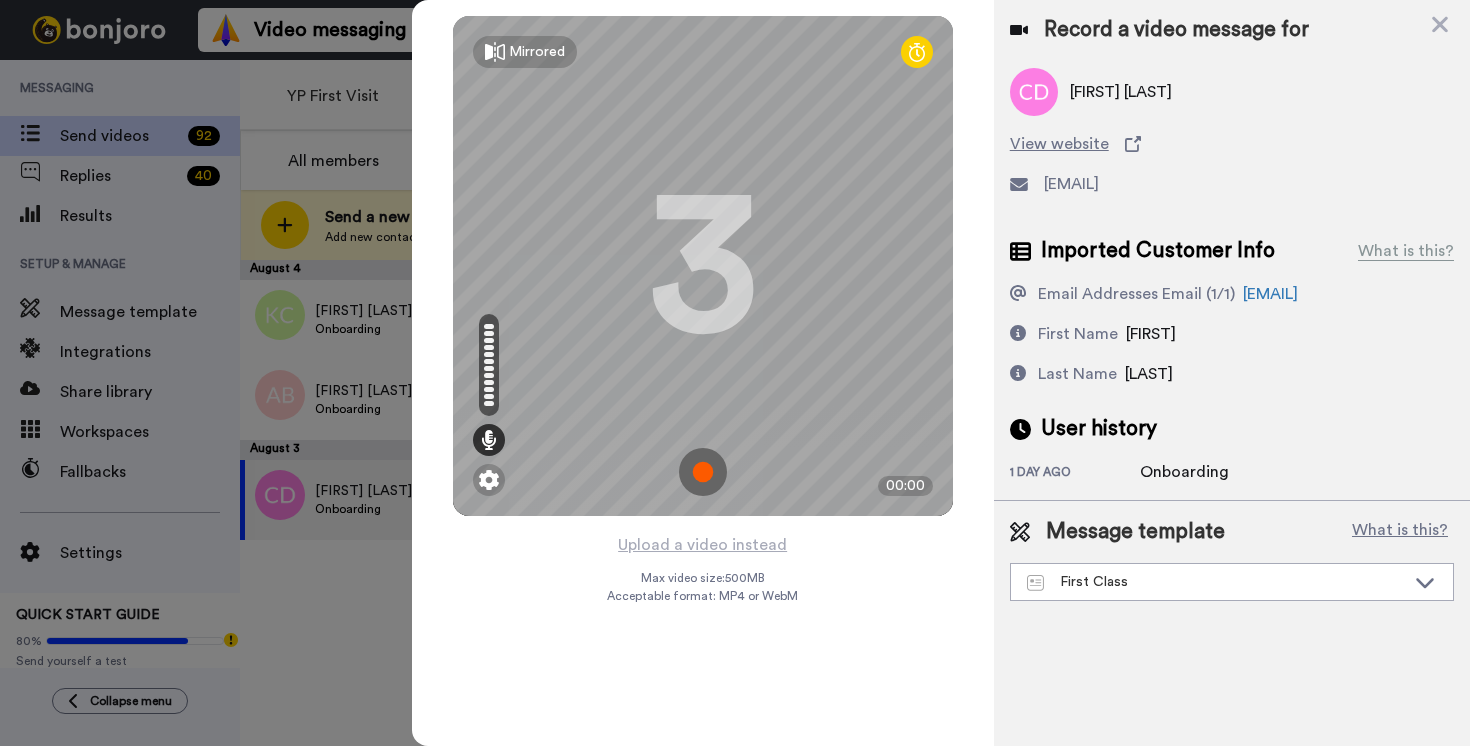 click at bounding box center (703, 472) 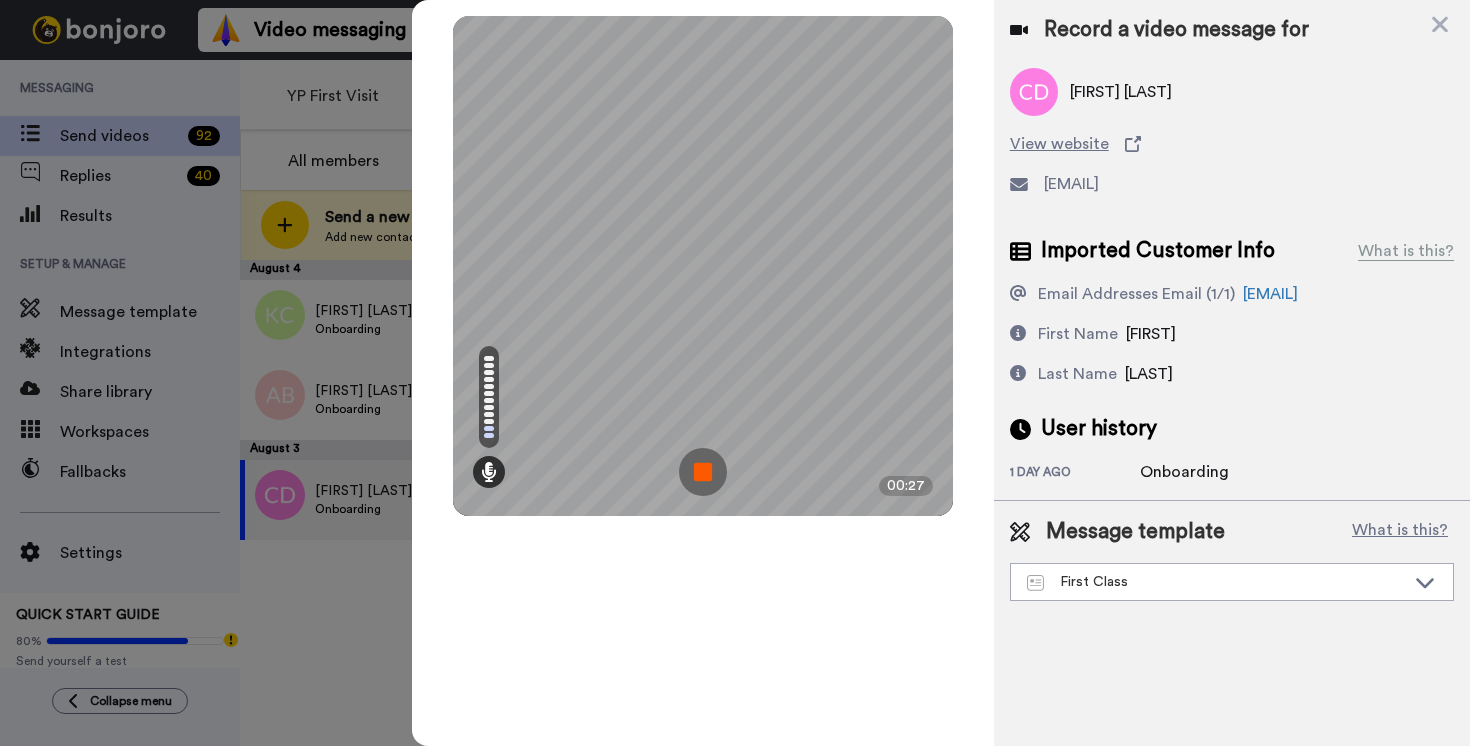 click at bounding box center [703, 472] 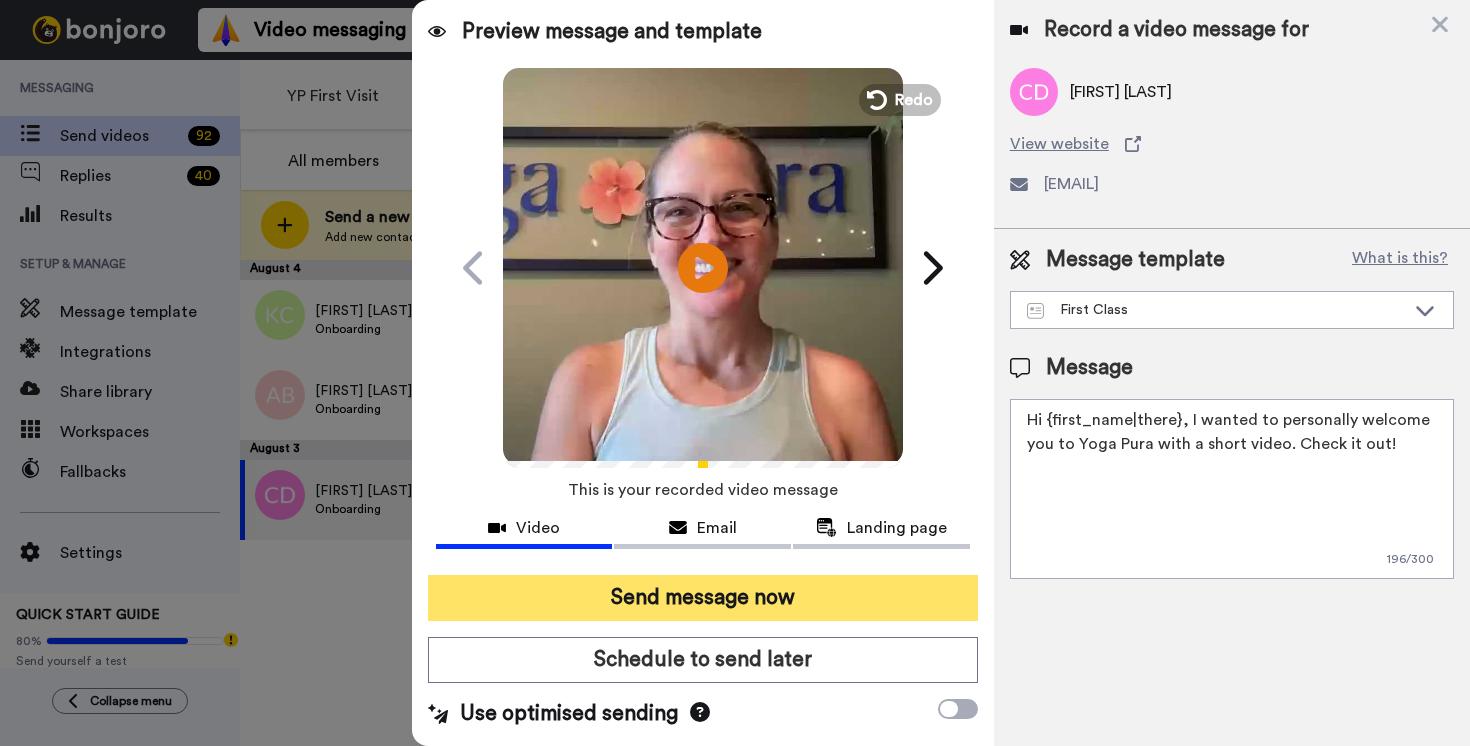 click on "Send message now" at bounding box center [703, 598] 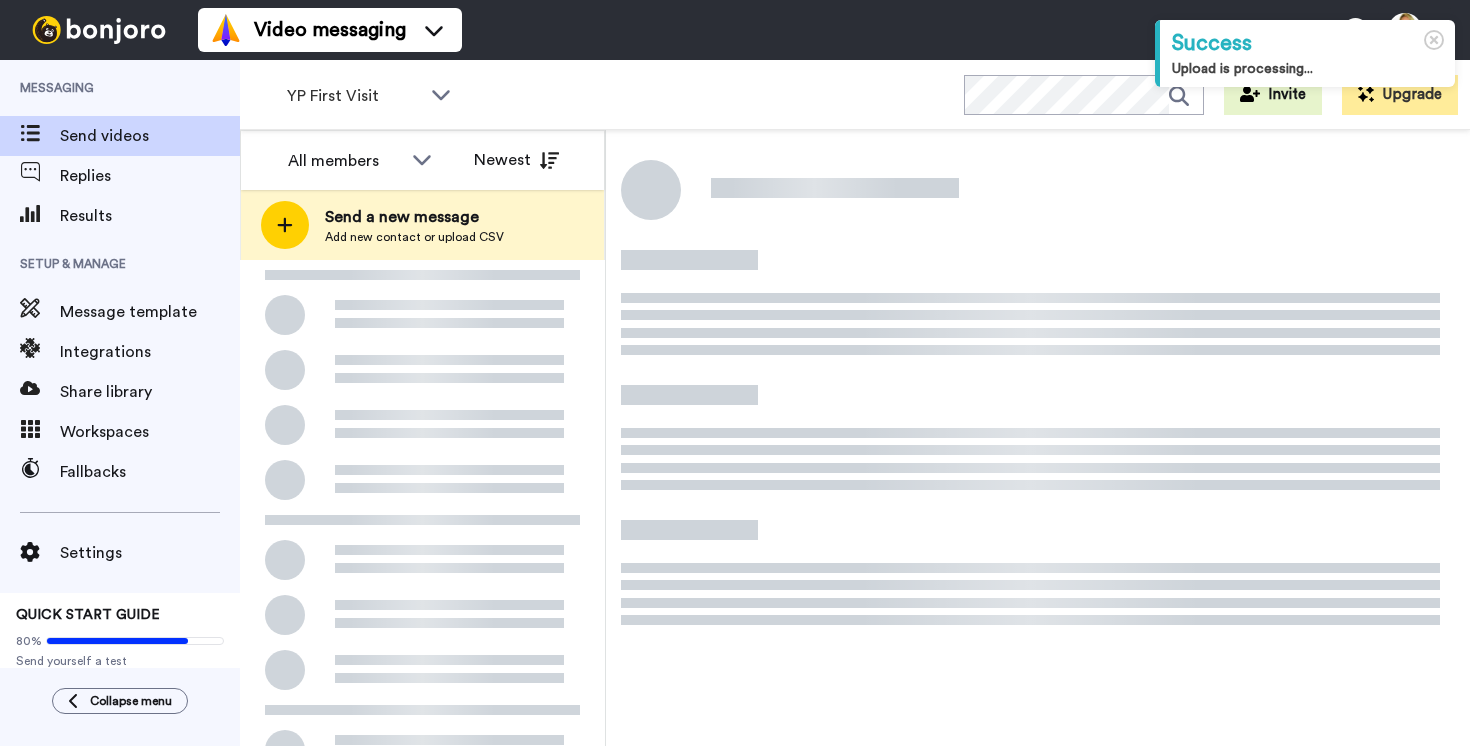 scroll, scrollTop: 0, scrollLeft: 0, axis: both 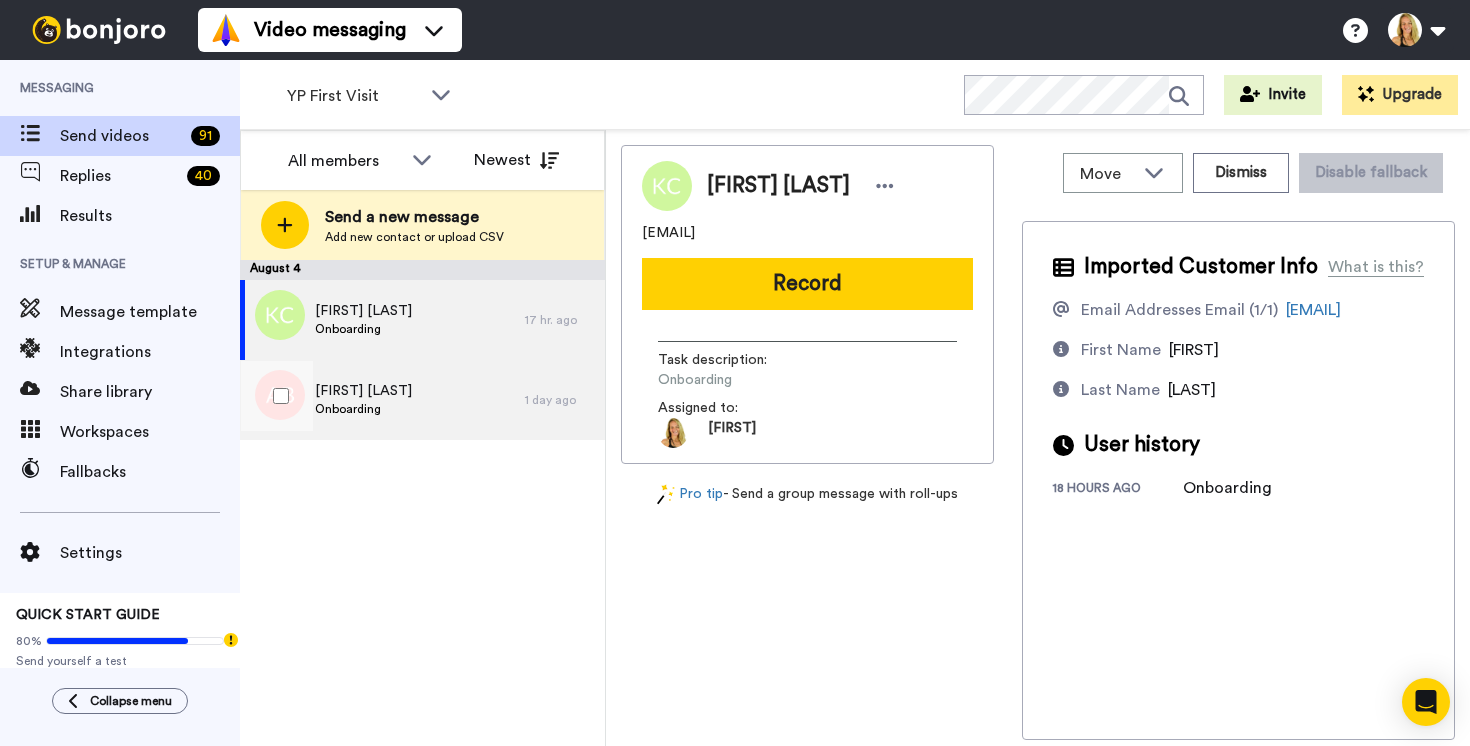 click on "Anna Ball Onboarding" at bounding box center (382, 400) 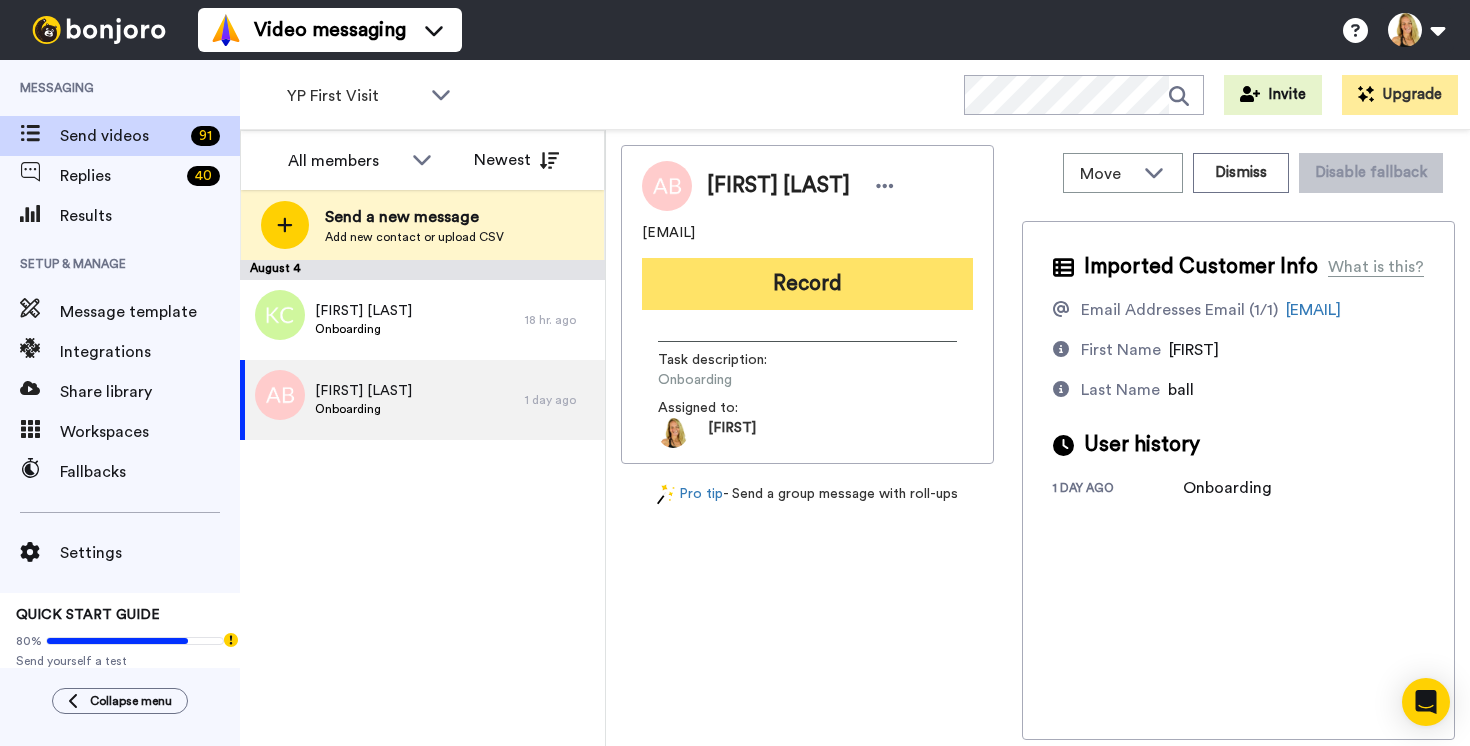 click on "Record" at bounding box center (807, 284) 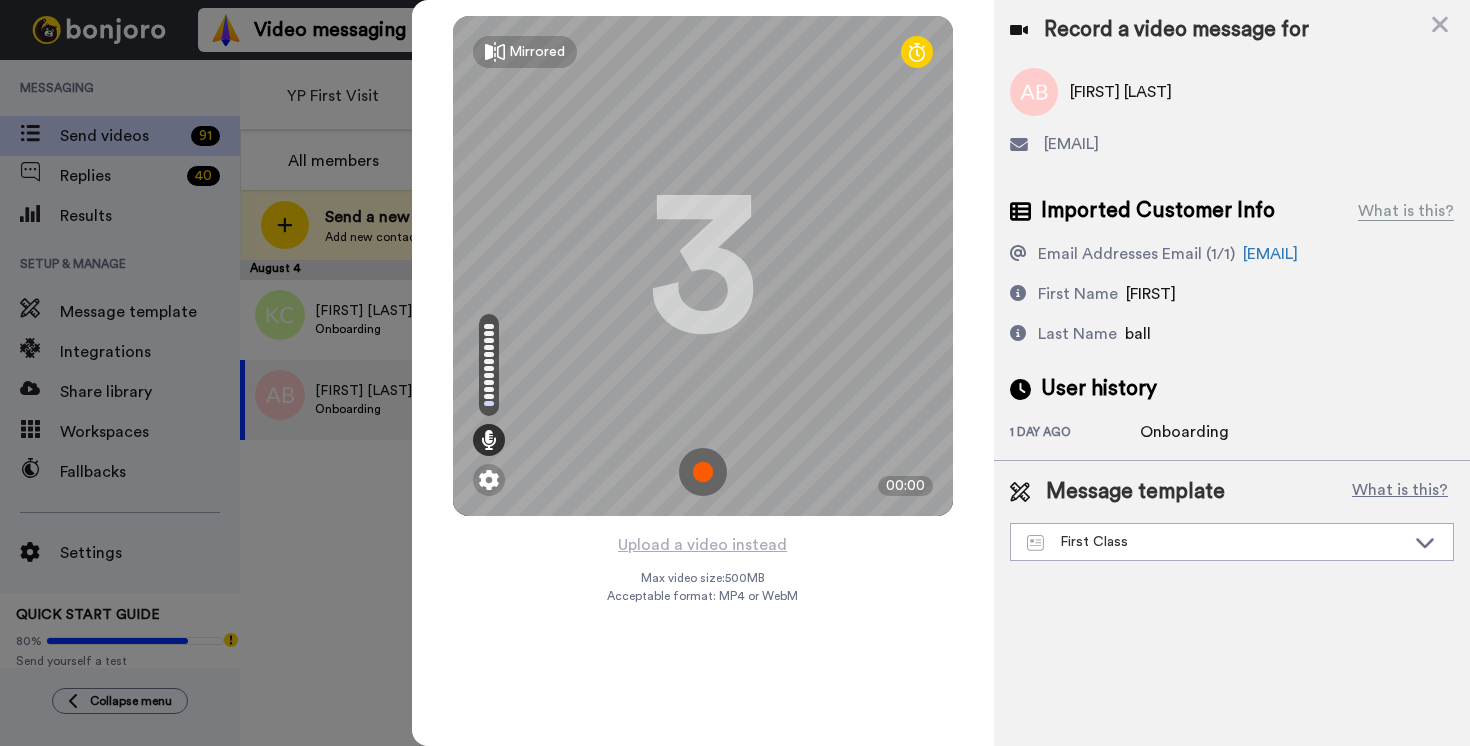 click at bounding box center [703, 472] 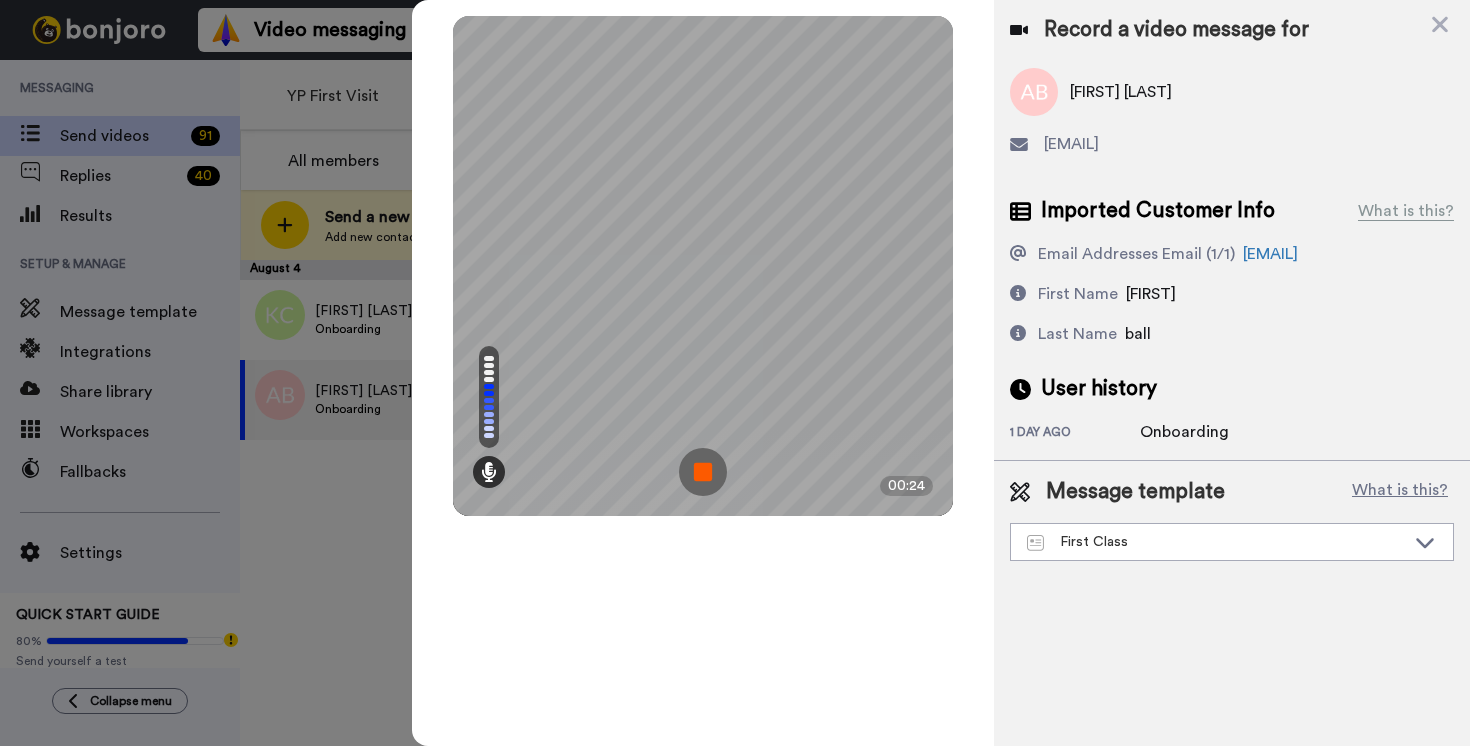 click at bounding box center [703, 472] 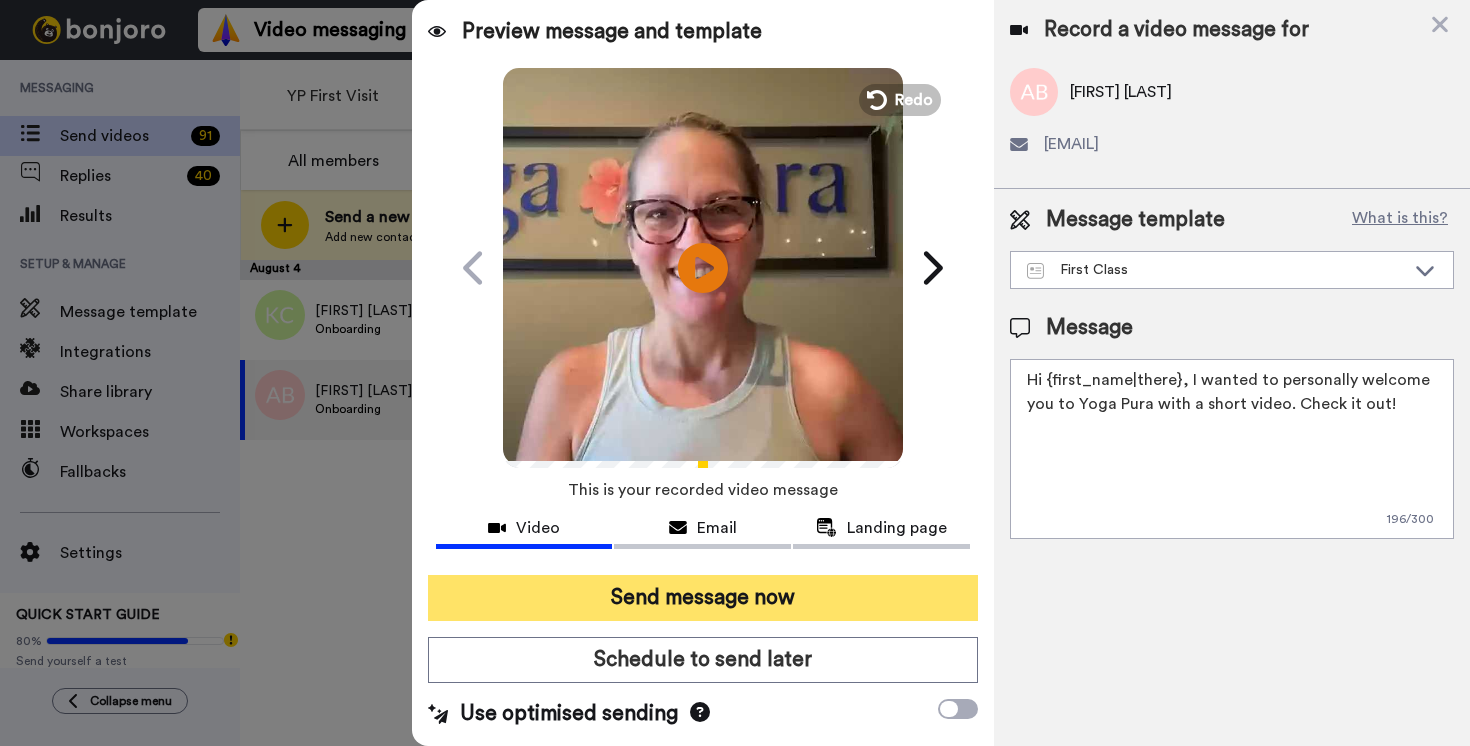 click on "Send message now" at bounding box center [703, 598] 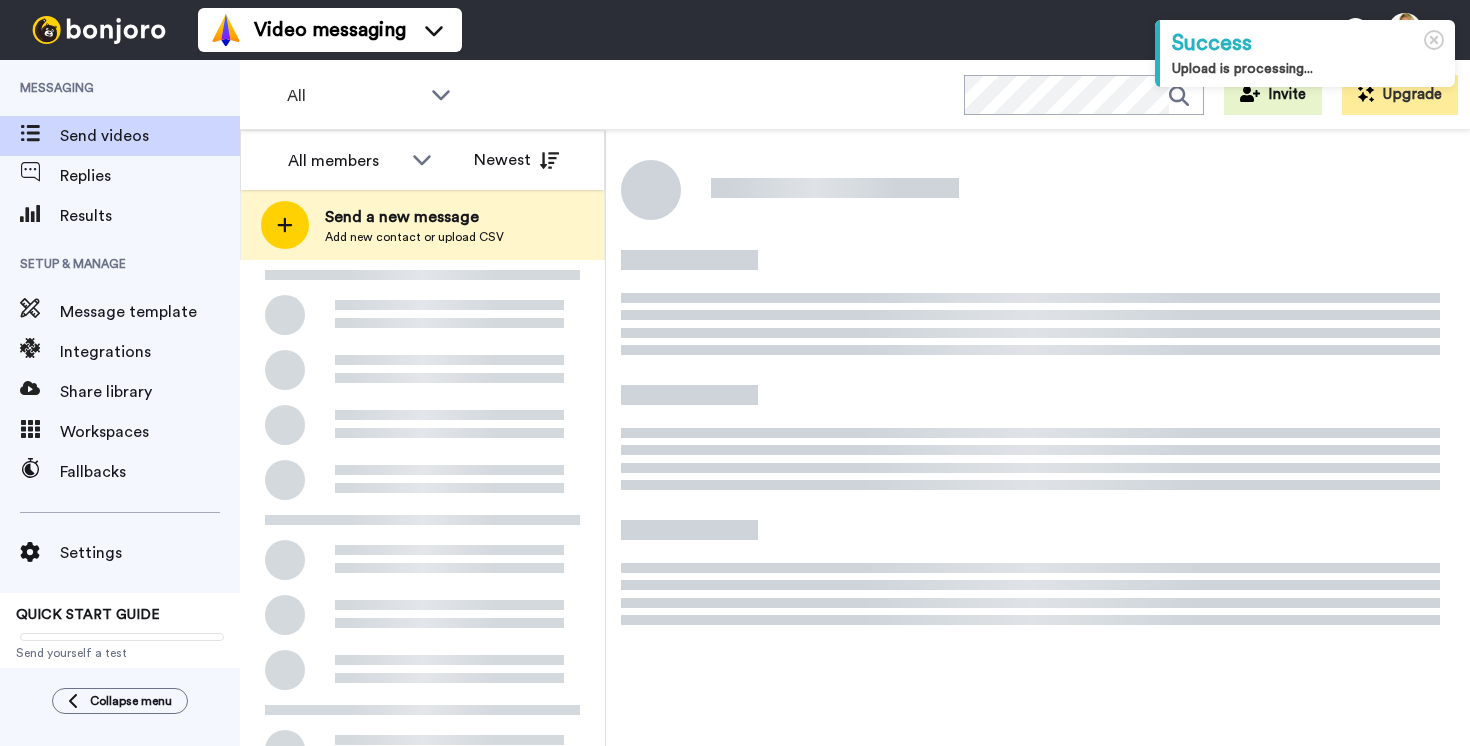 scroll, scrollTop: 0, scrollLeft: 0, axis: both 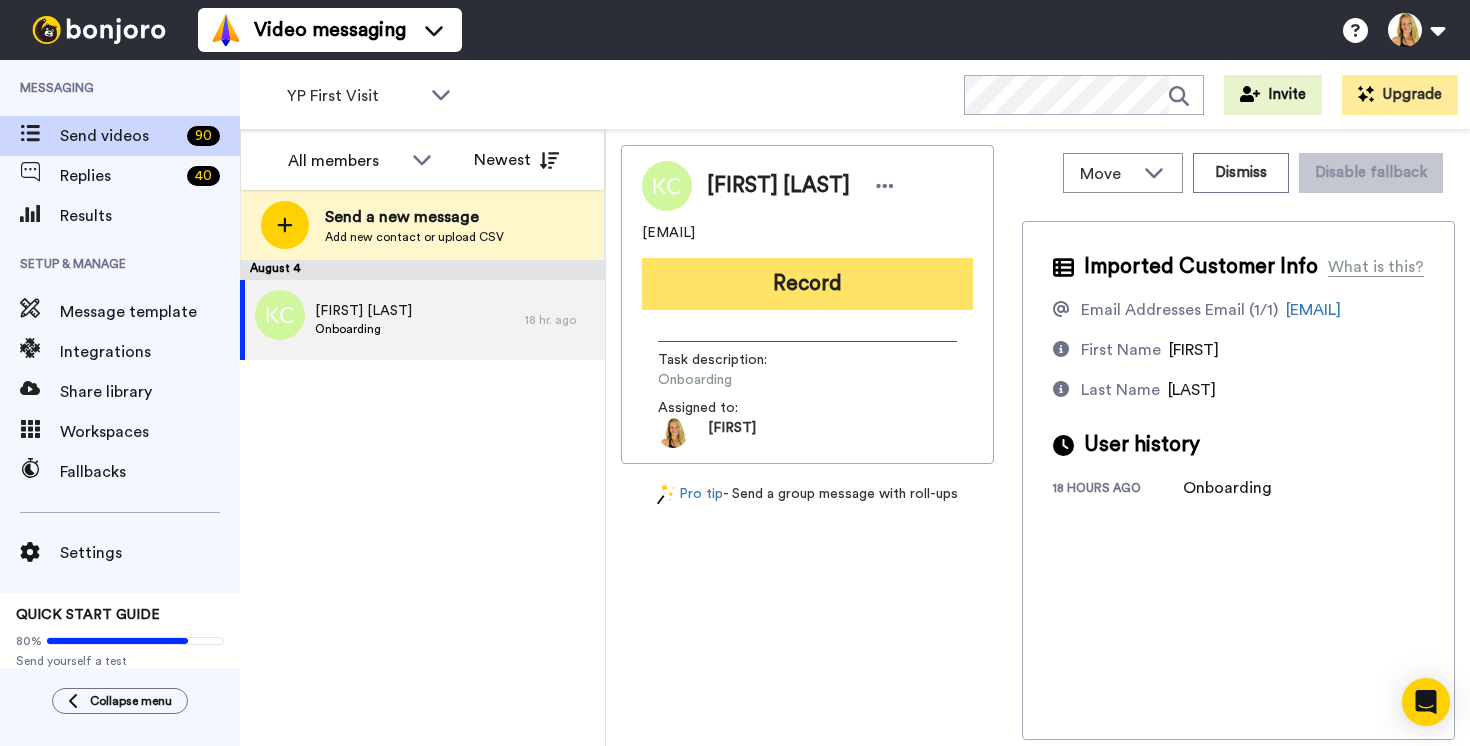 click on "Record" at bounding box center [807, 284] 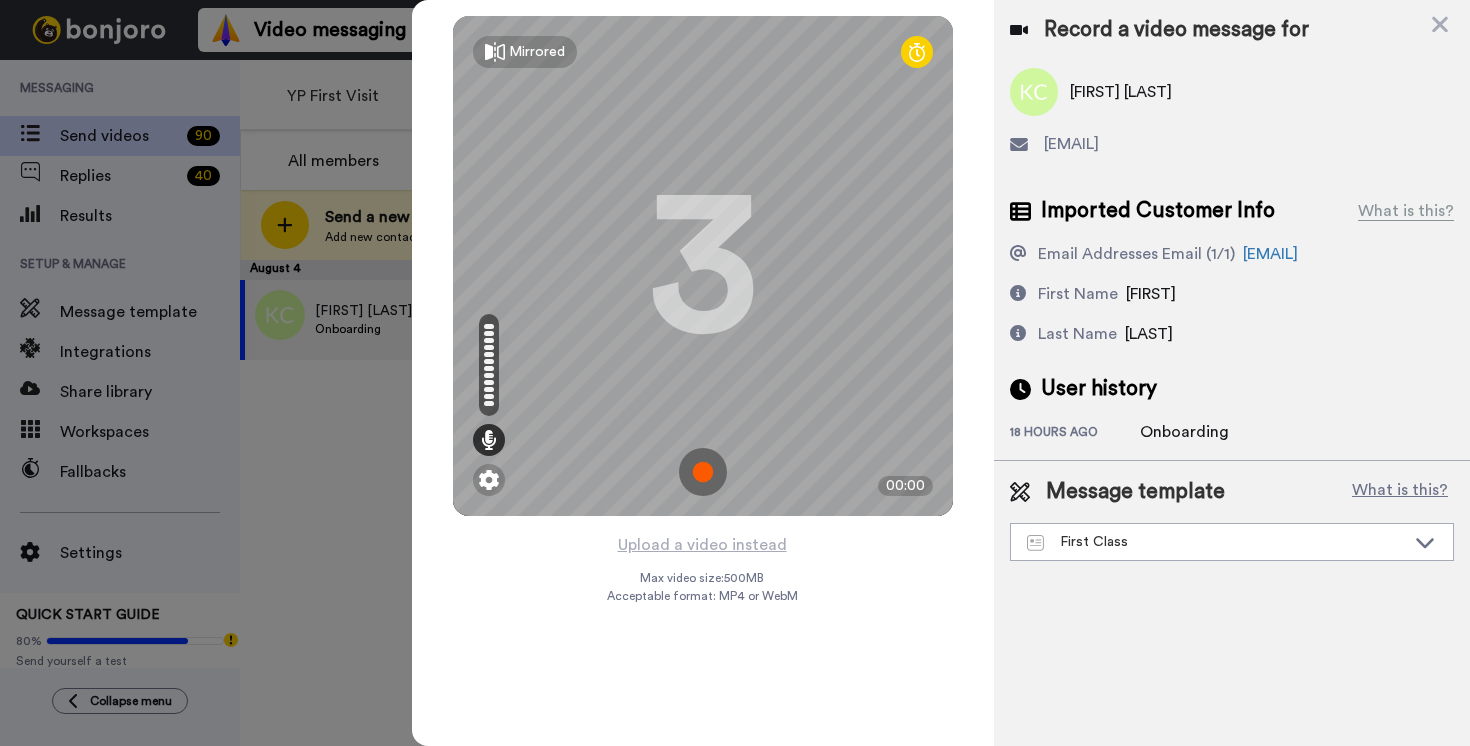 click at bounding box center [703, 472] 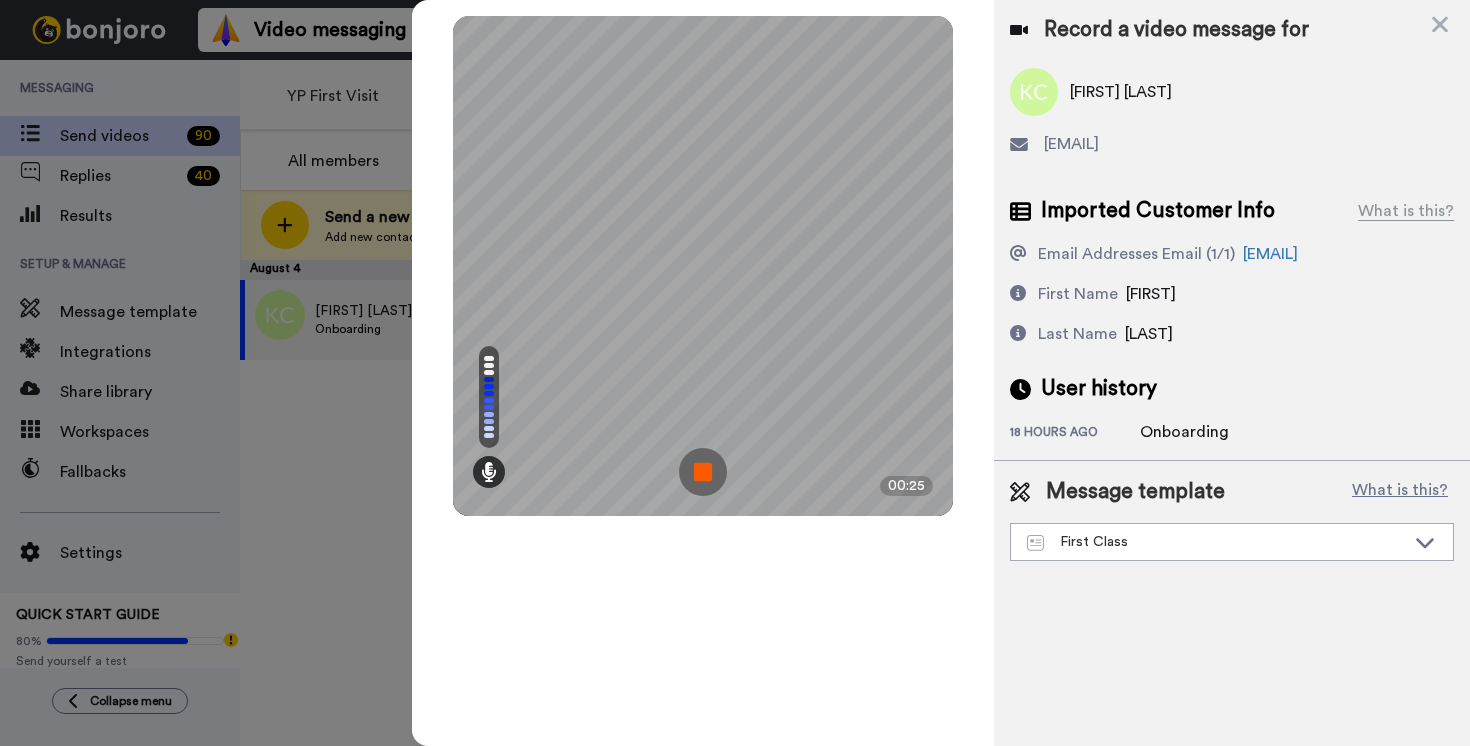 click at bounding box center [703, 472] 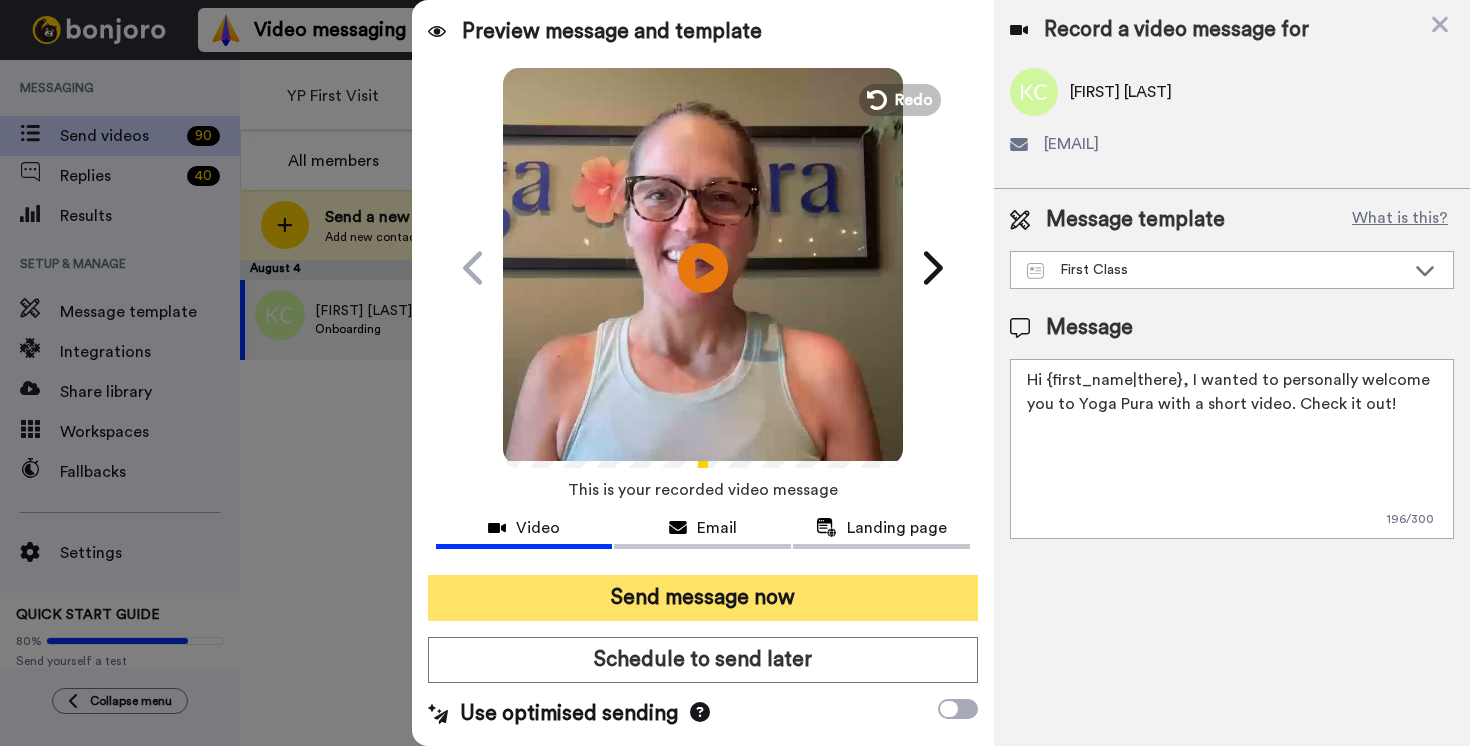click on "Send message now" at bounding box center (703, 598) 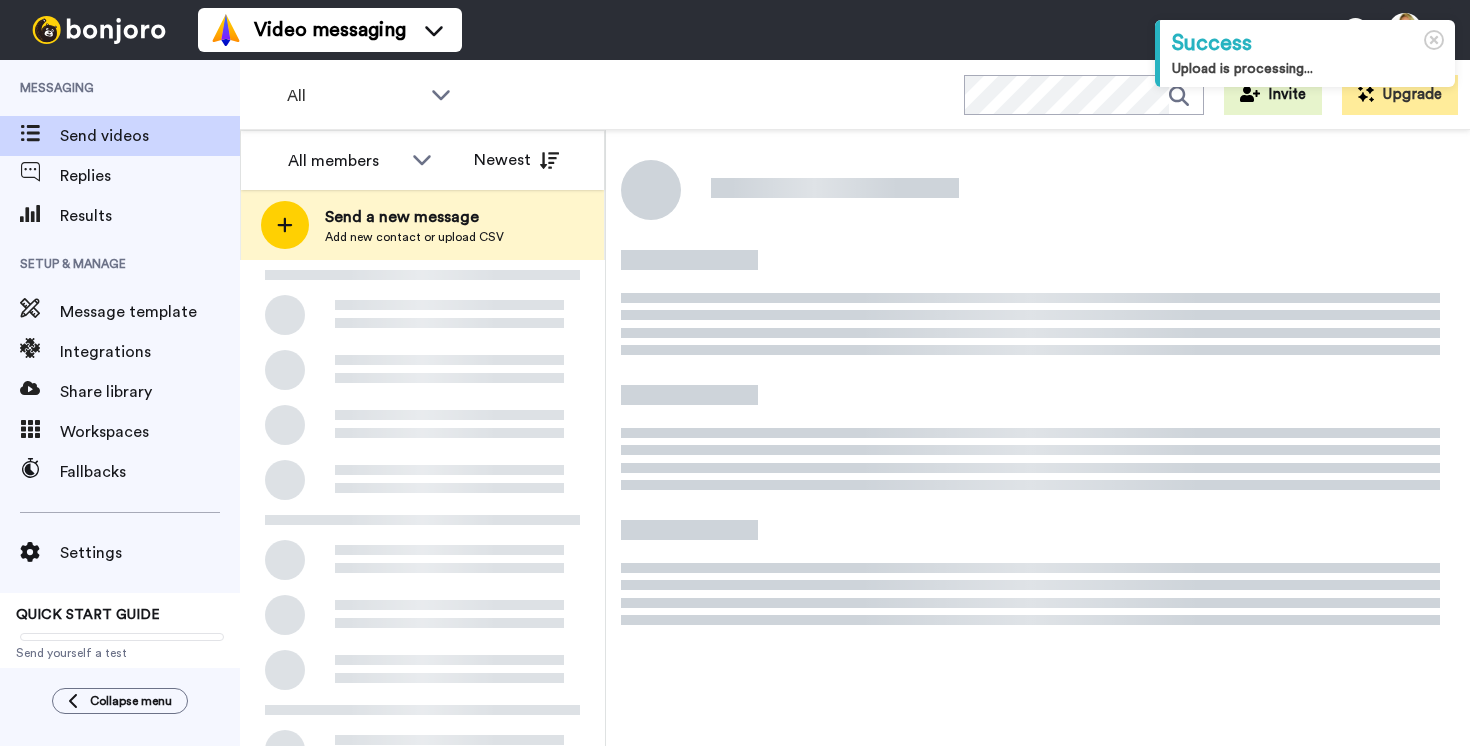 scroll, scrollTop: 0, scrollLeft: 0, axis: both 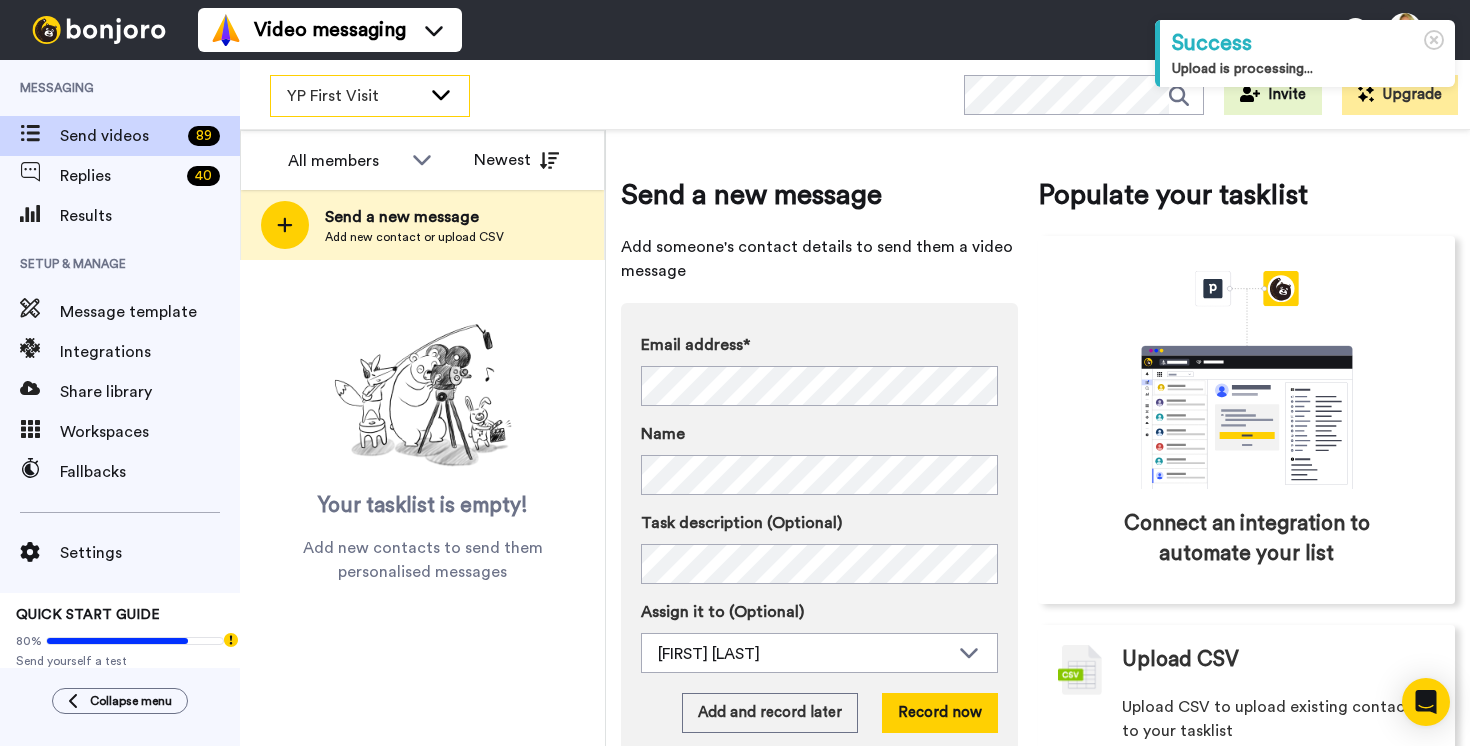 click on "YP First Visit" at bounding box center [370, 96] 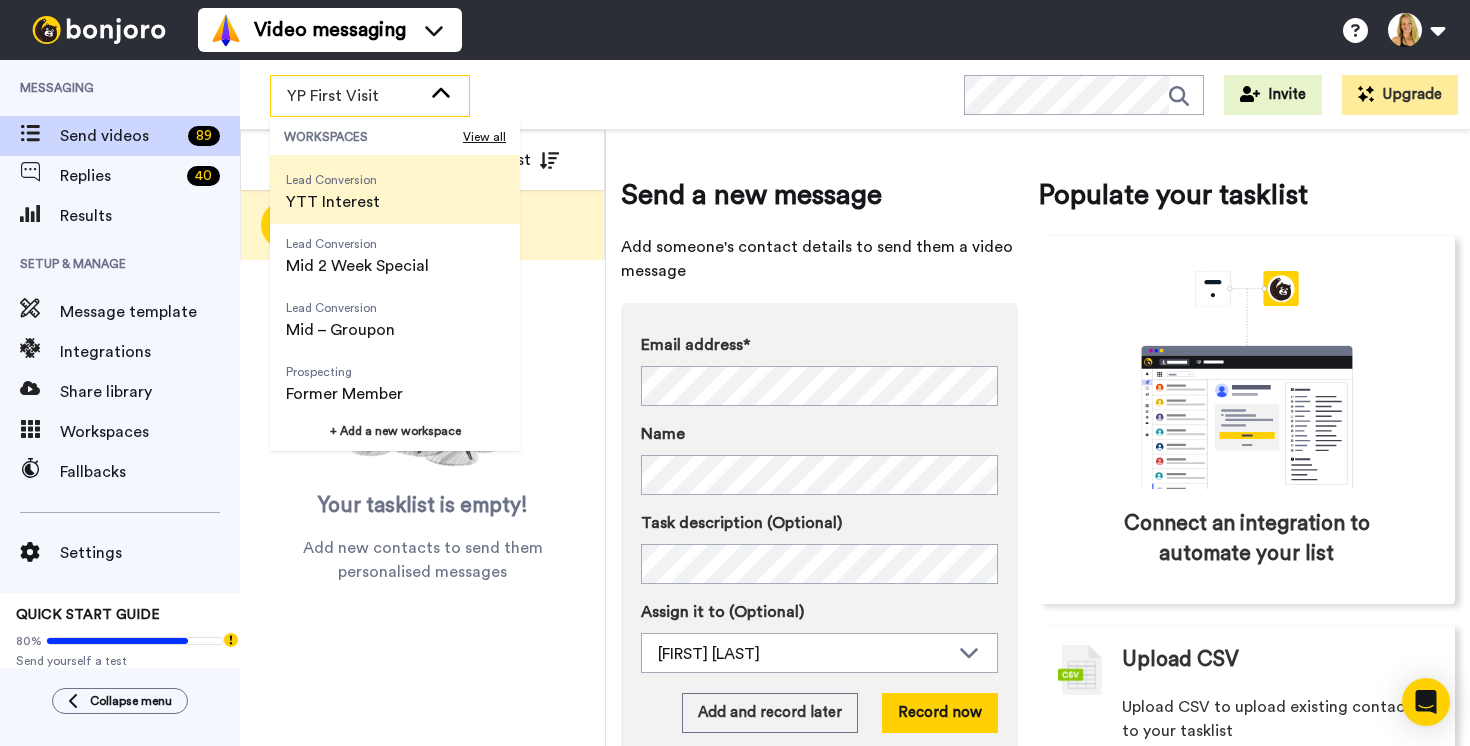 scroll, scrollTop: 383, scrollLeft: 0, axis: vertical 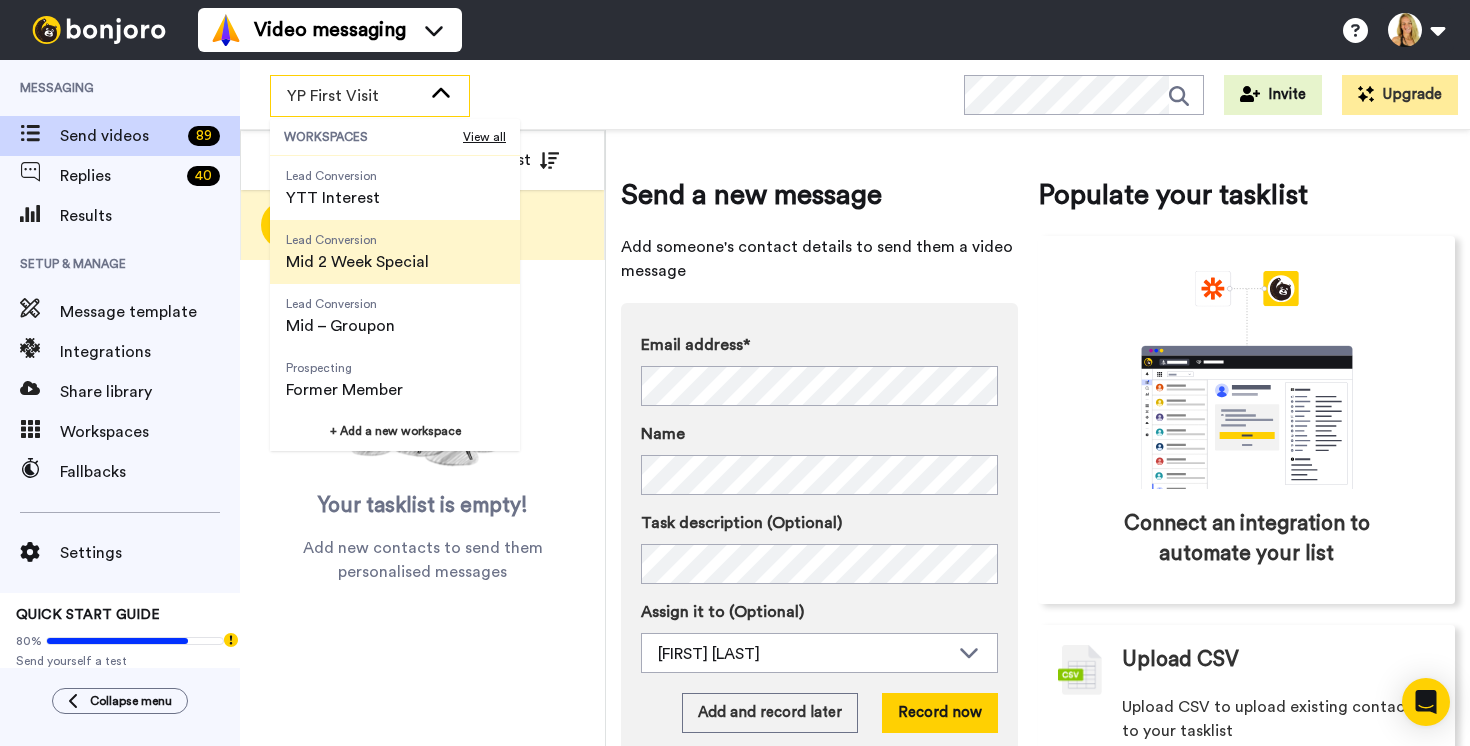 click on "Mid 2 Week Special" at bounding box center [357, 262] 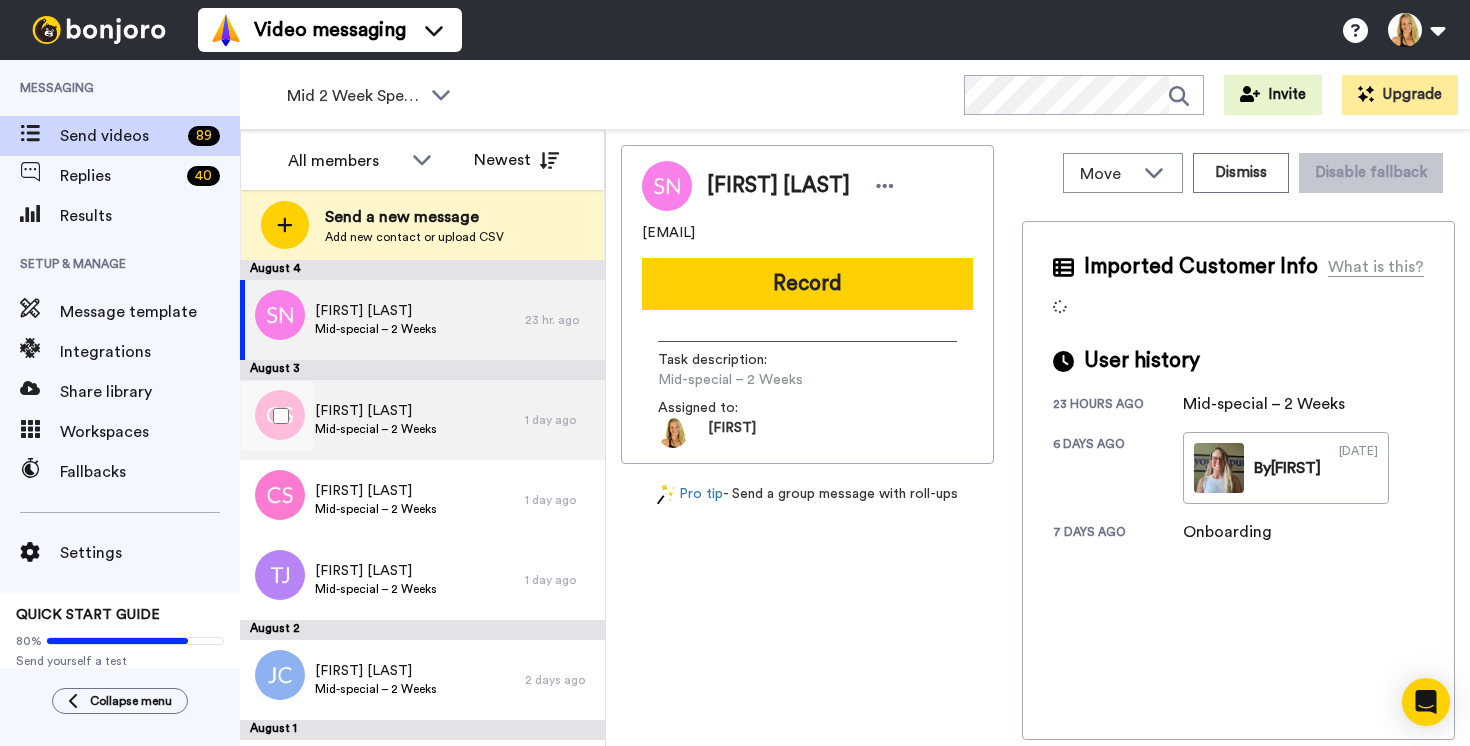 scroll, scrollTop: 334, scrollLeft: 0, axis: vertical 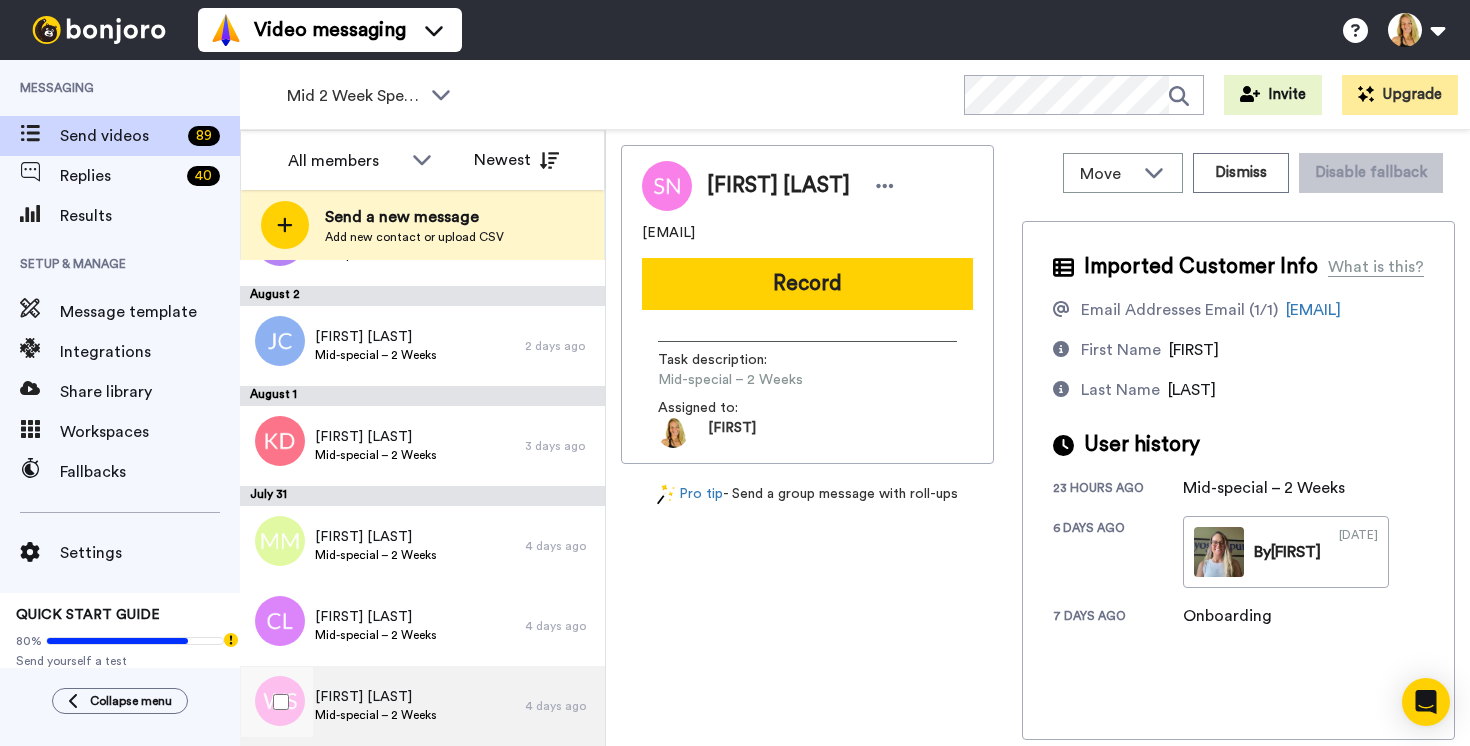 click on "[FIRST] [LAST]" at bounding box center [376, 697] 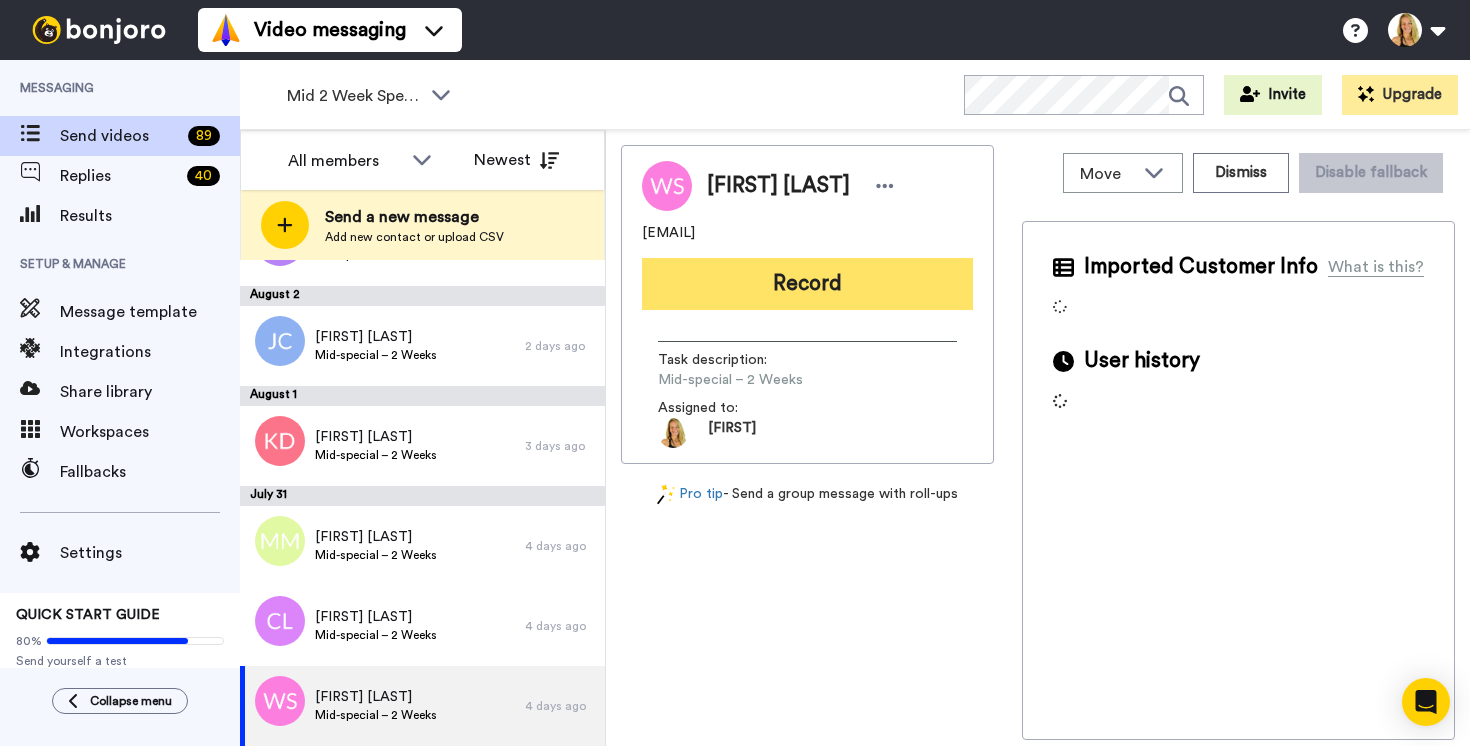 click on "Record" at bounding box center (807, 284) 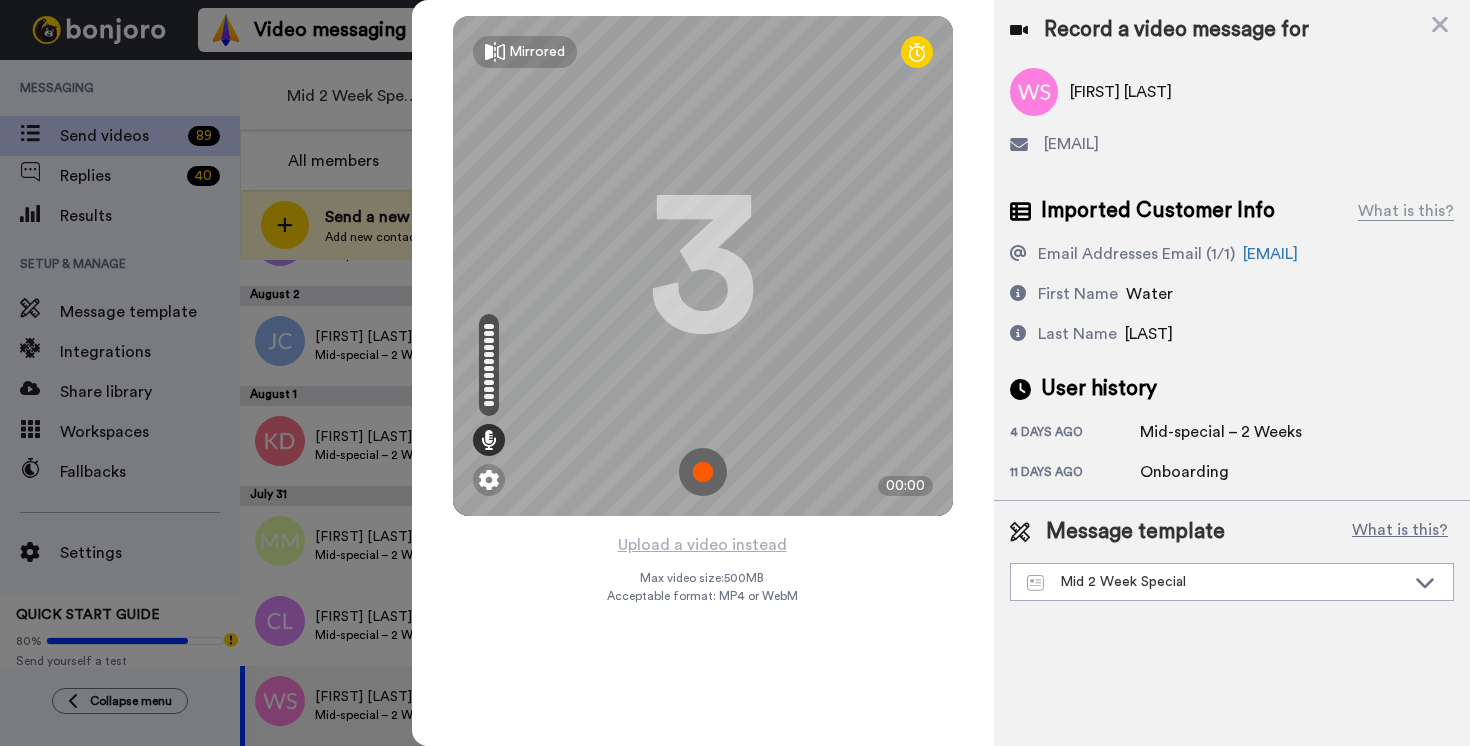 click at bounding box center [703, 472] 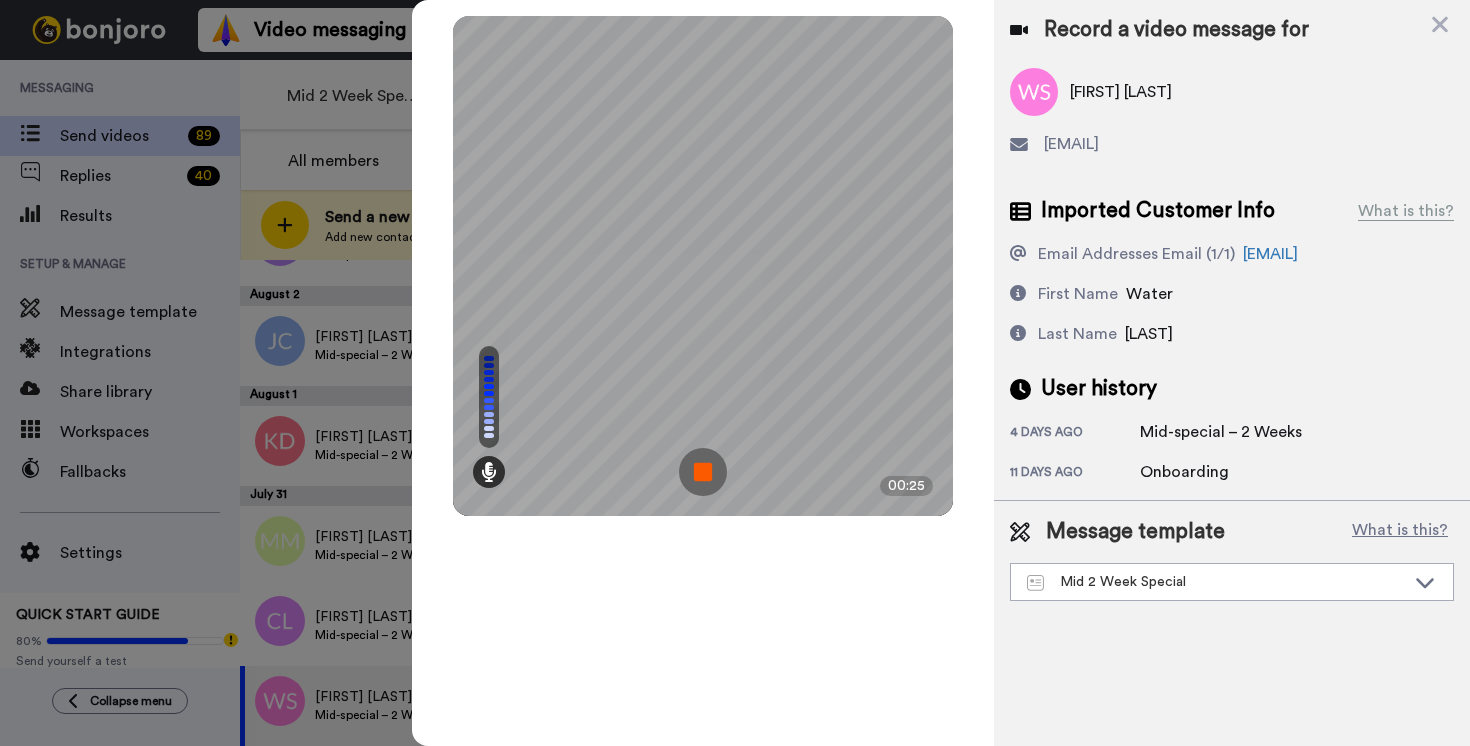 click at bounding box center (703, 472) 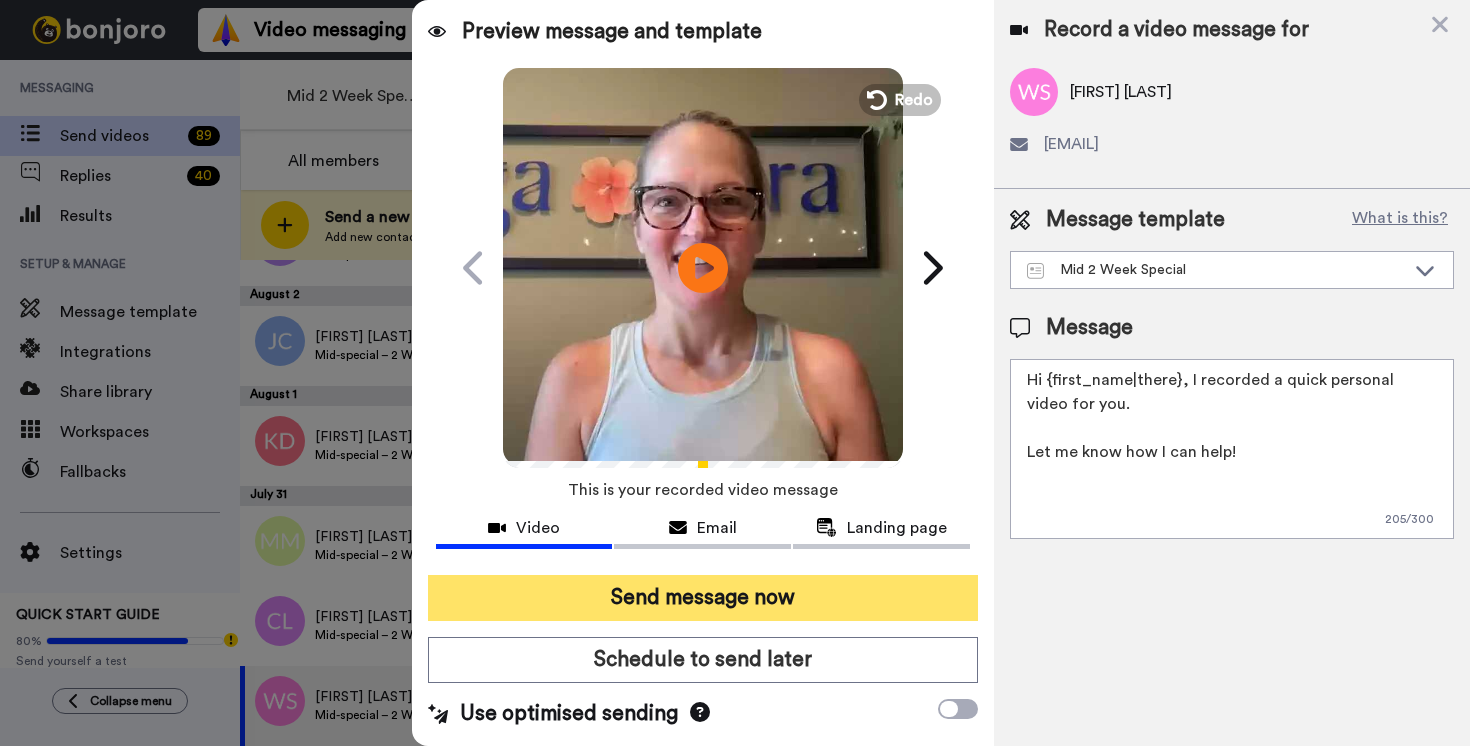 click on "Send message now" at bounding box center (703, 598) 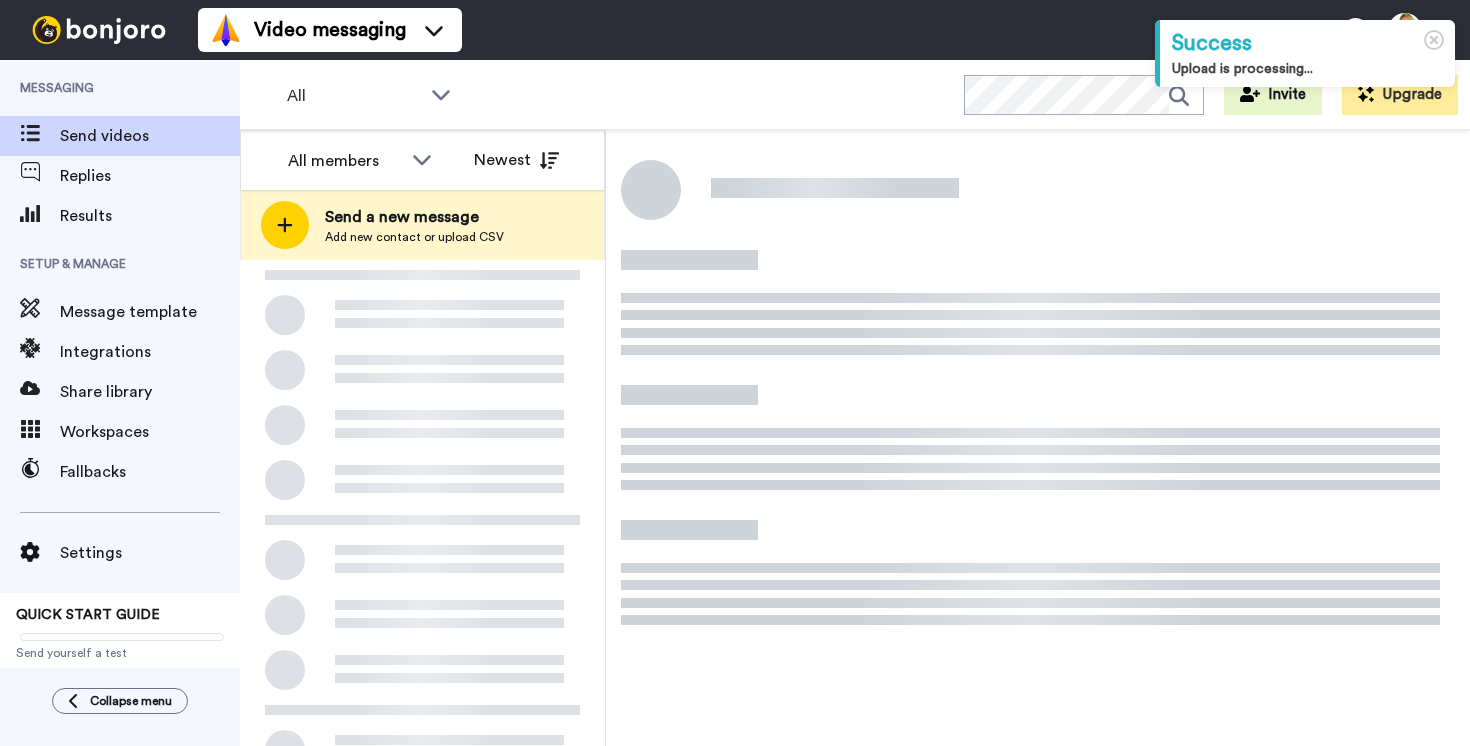 scroll, scrollTop: 0, scrollLeft: 0, axis: both 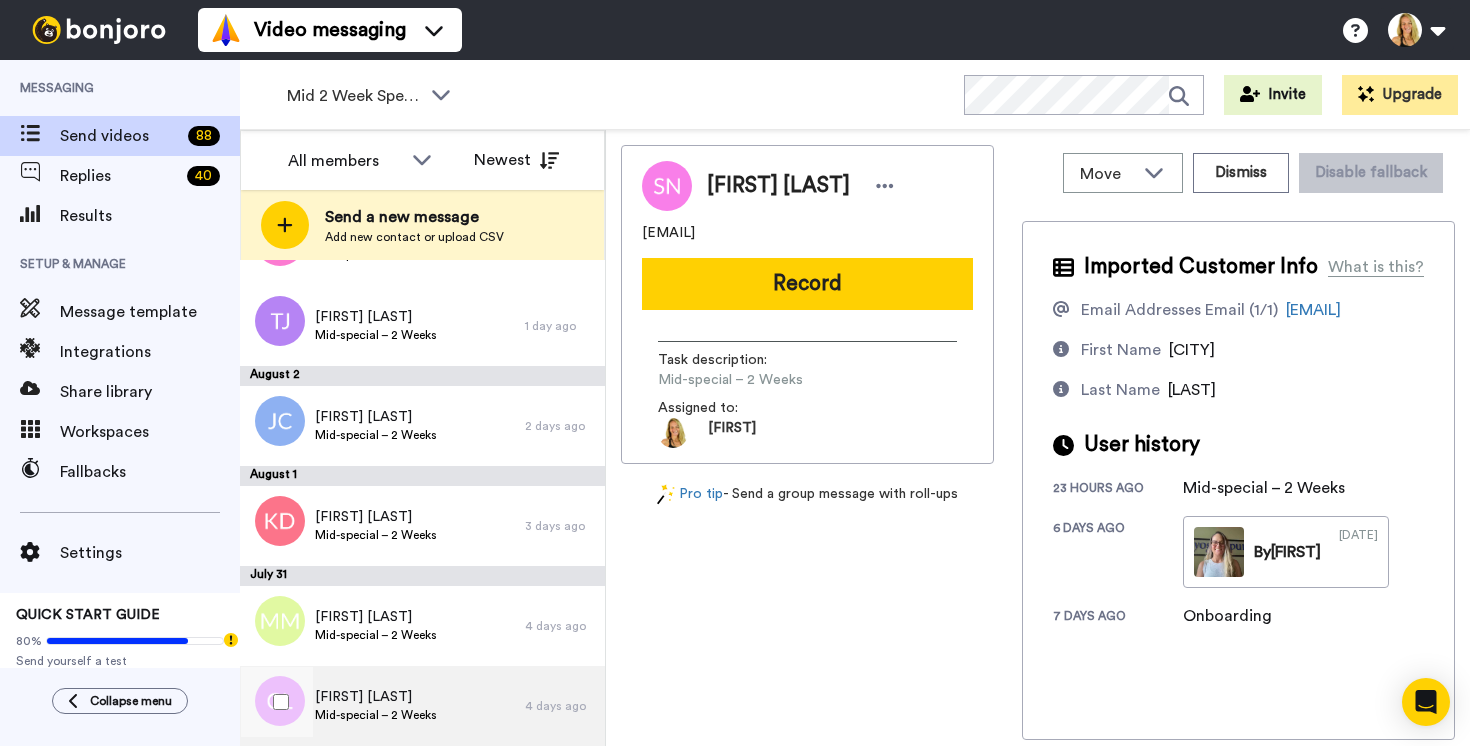 click on "[FIRST] [LAST]" at bounding box center (376, 697) 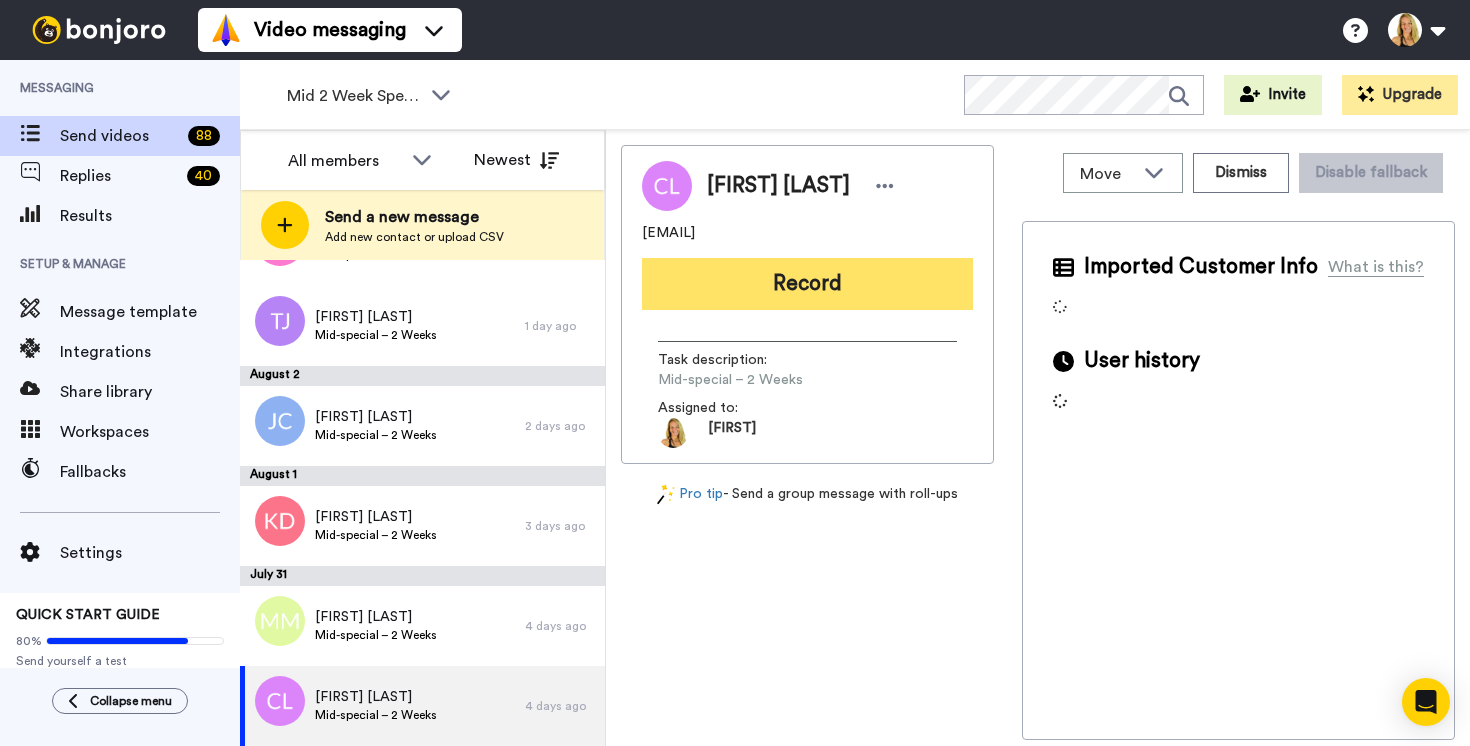 click on "Record" at bounding box center [807, 284] 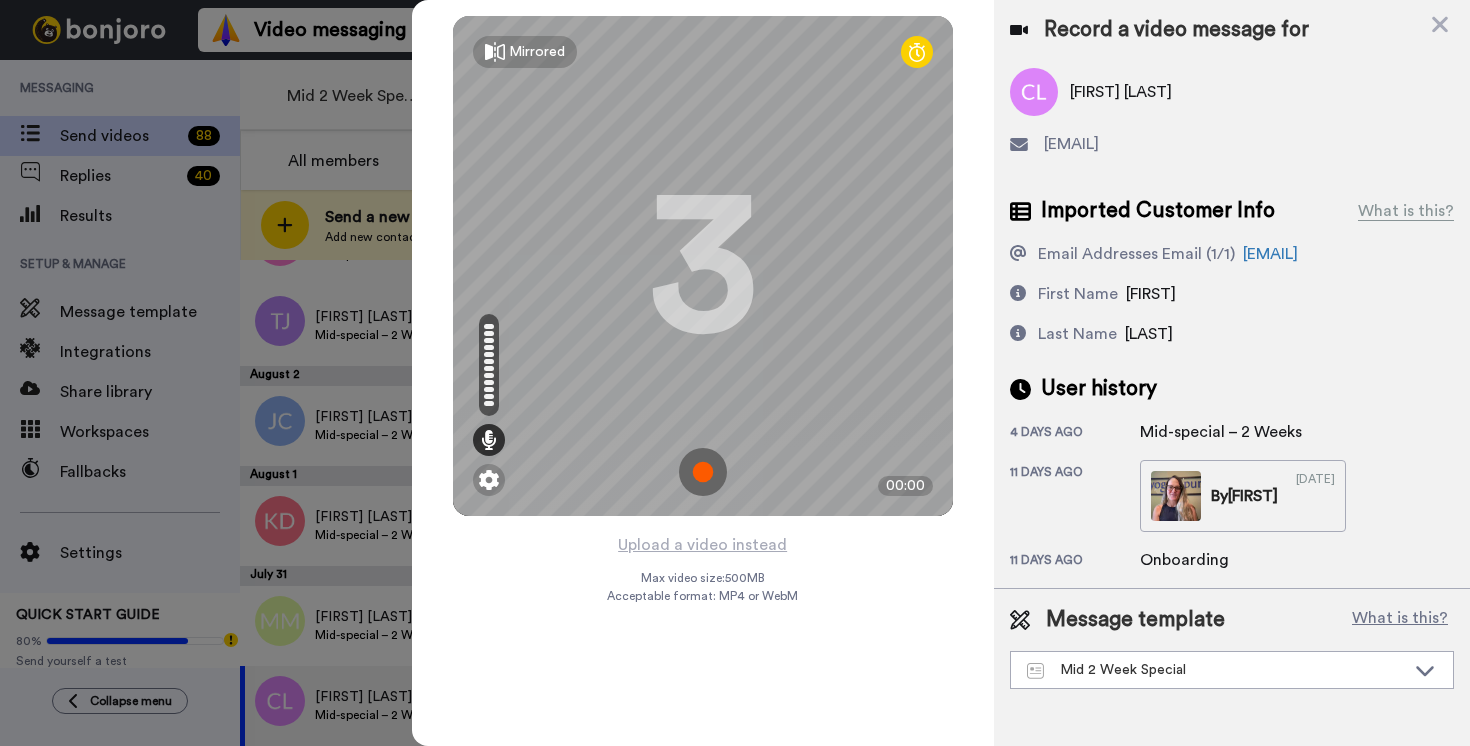 click at bounding box center [703, 472] 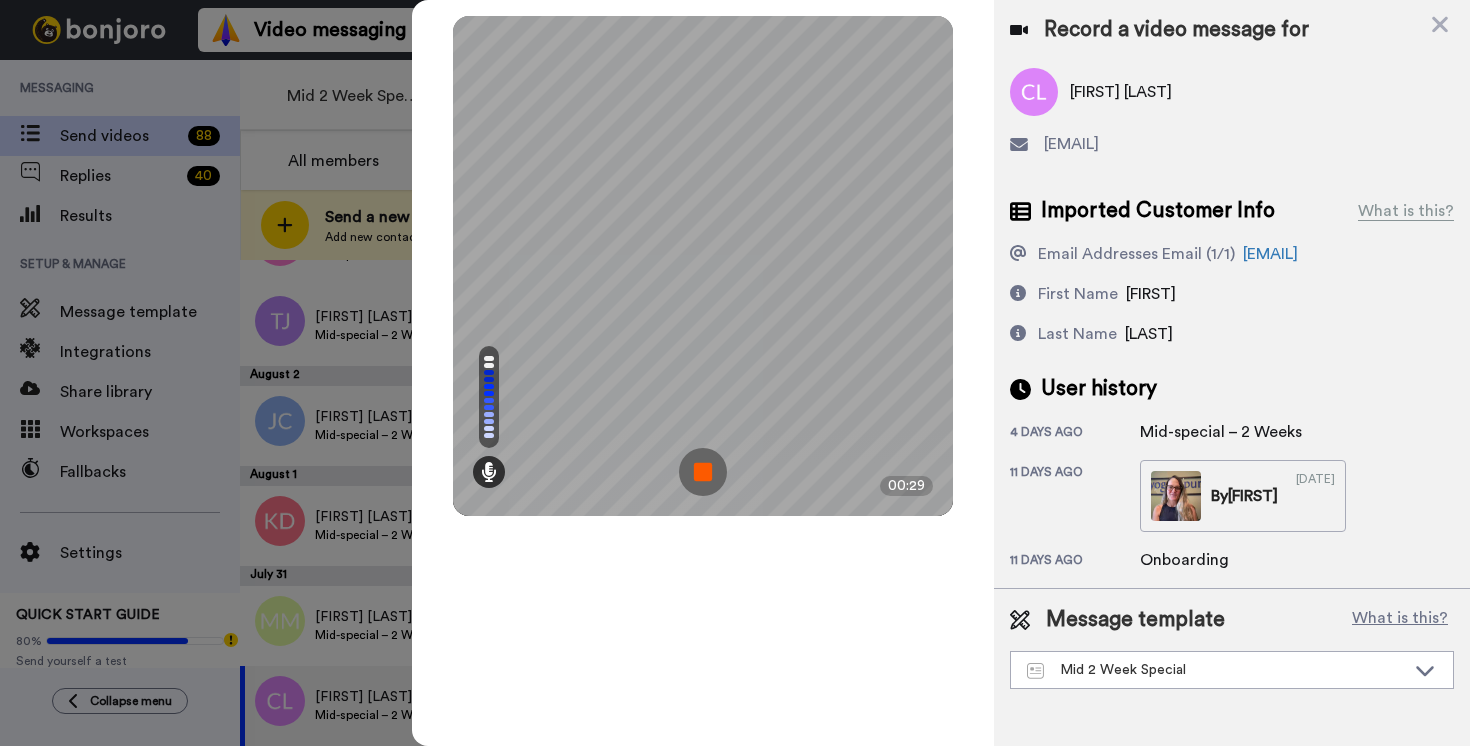 click at bounding box center (703, 472) 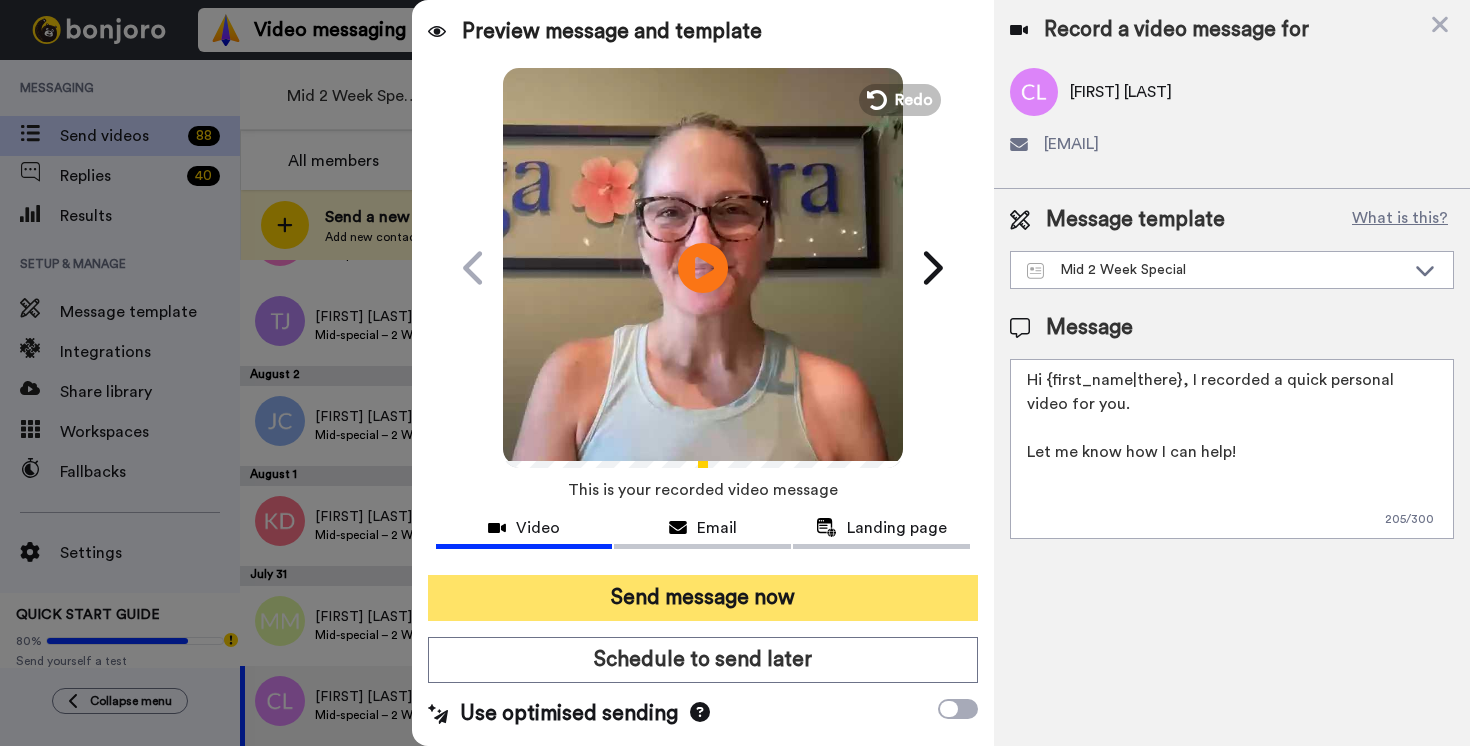 click on "Send message now" at bounding box center (703, 598) 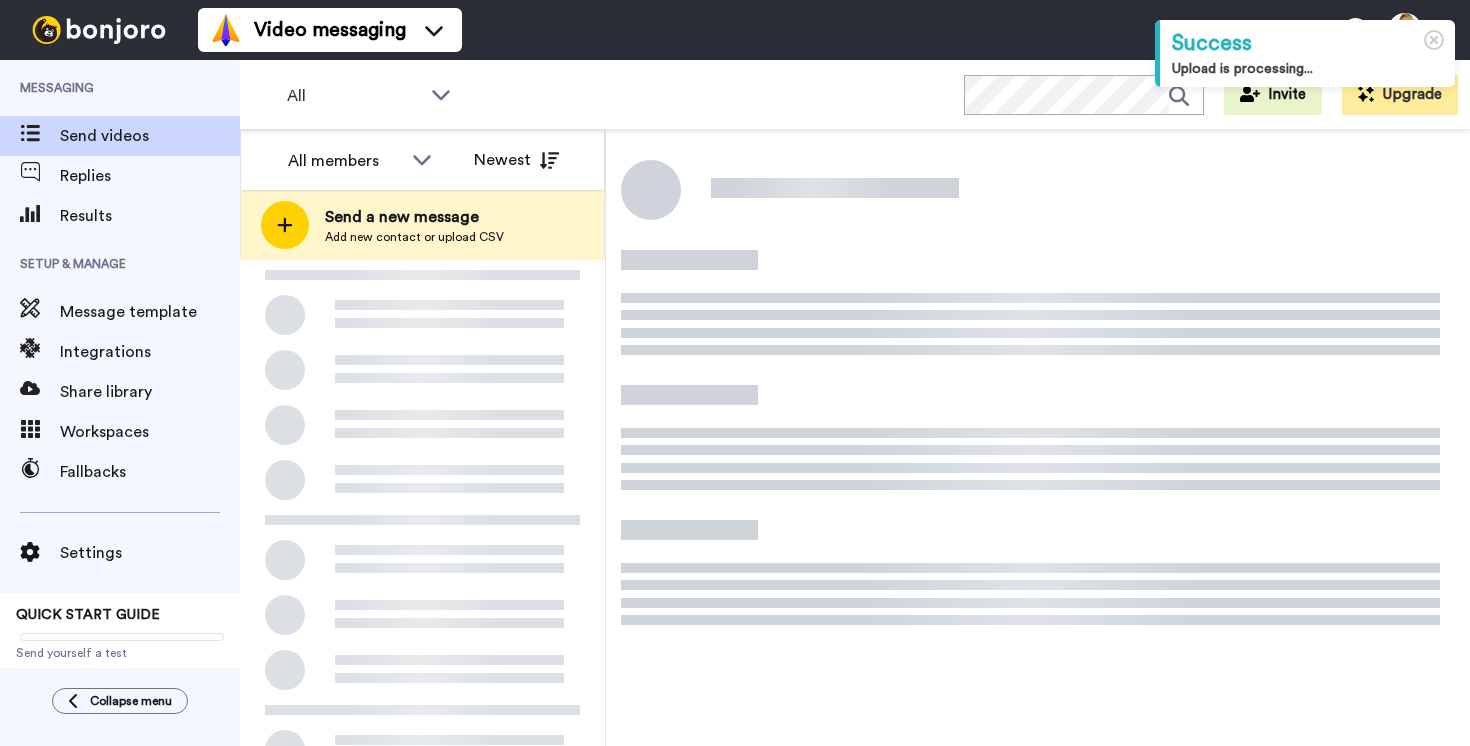 scroll, scrollTop: 0, scrollLeft: 0, axis: both 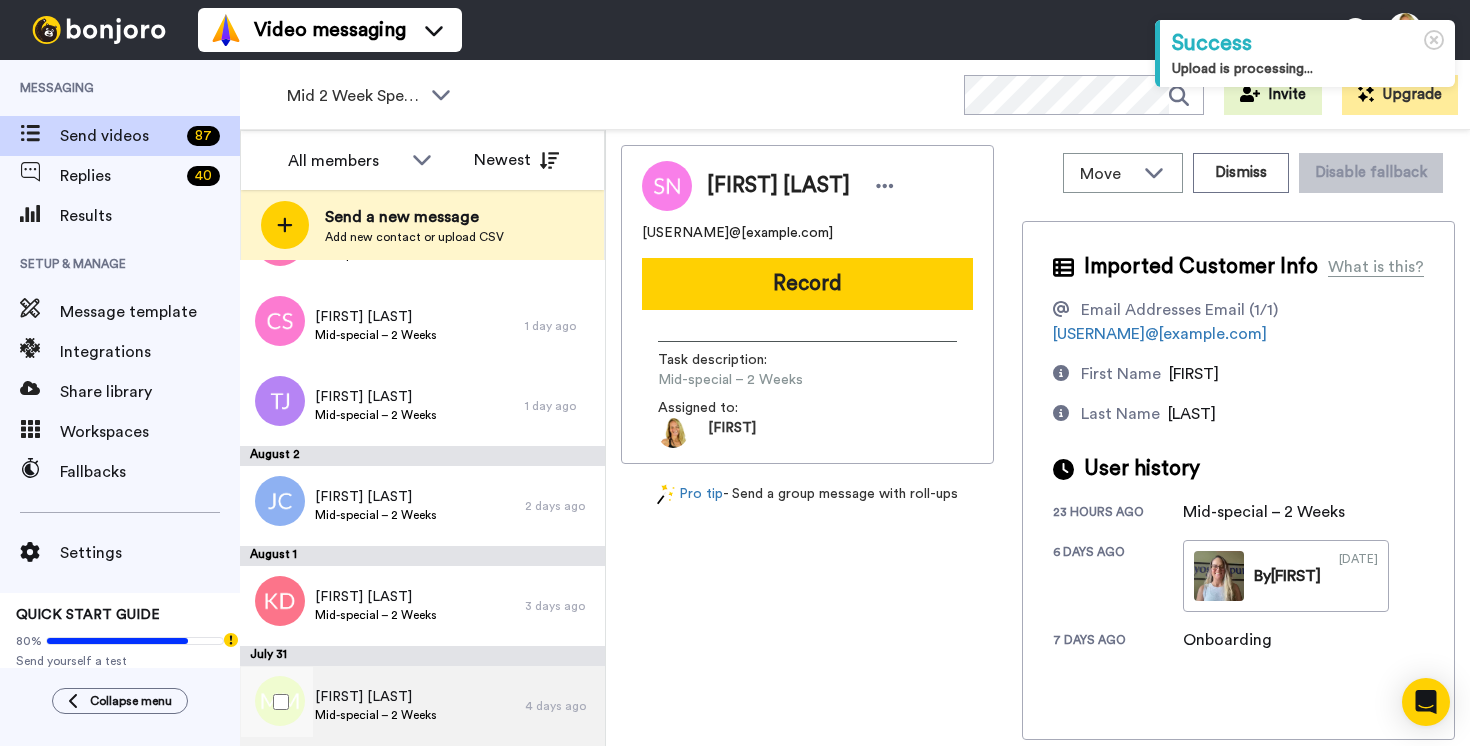 click on "[FIRST] [LAST]" at bounding box center [376, 697] 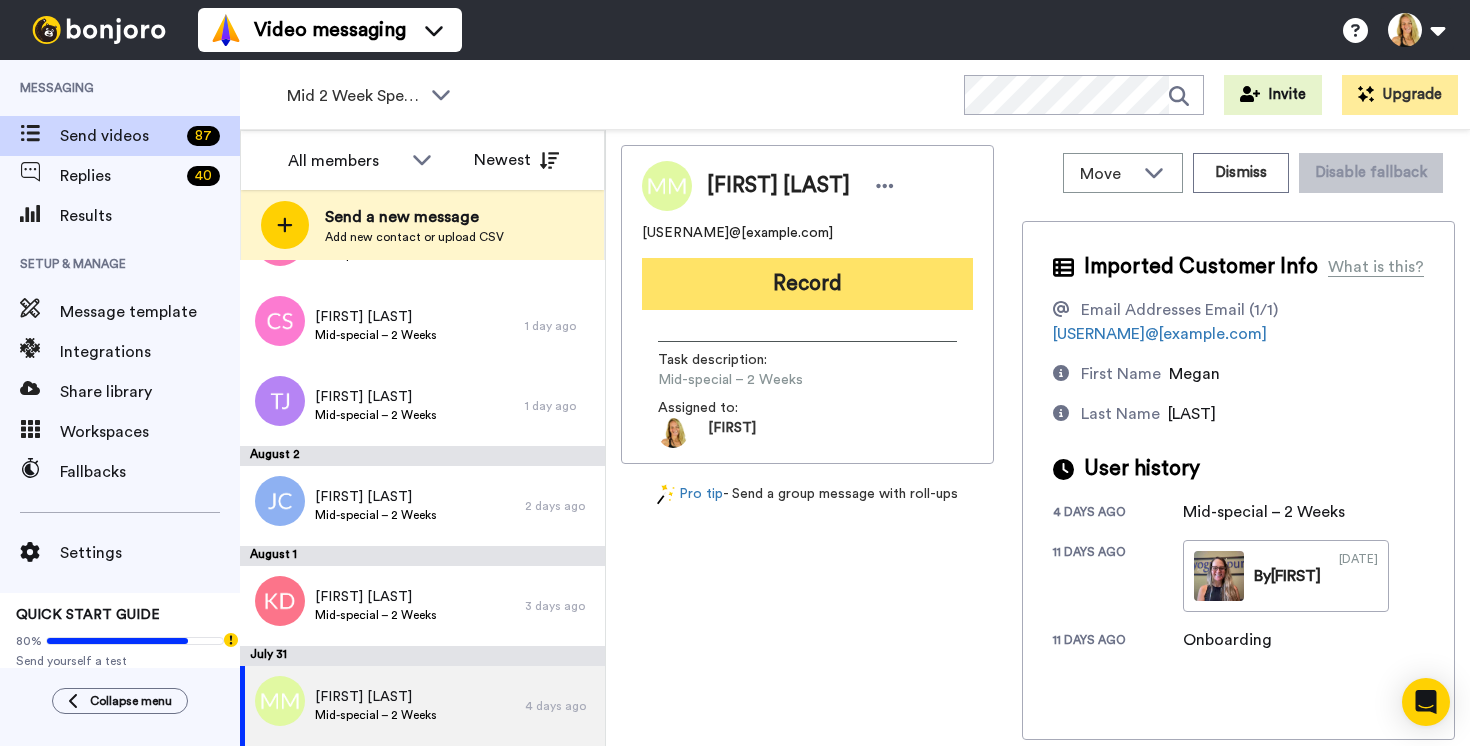 click on "Record" at bounding box center [807, 284] 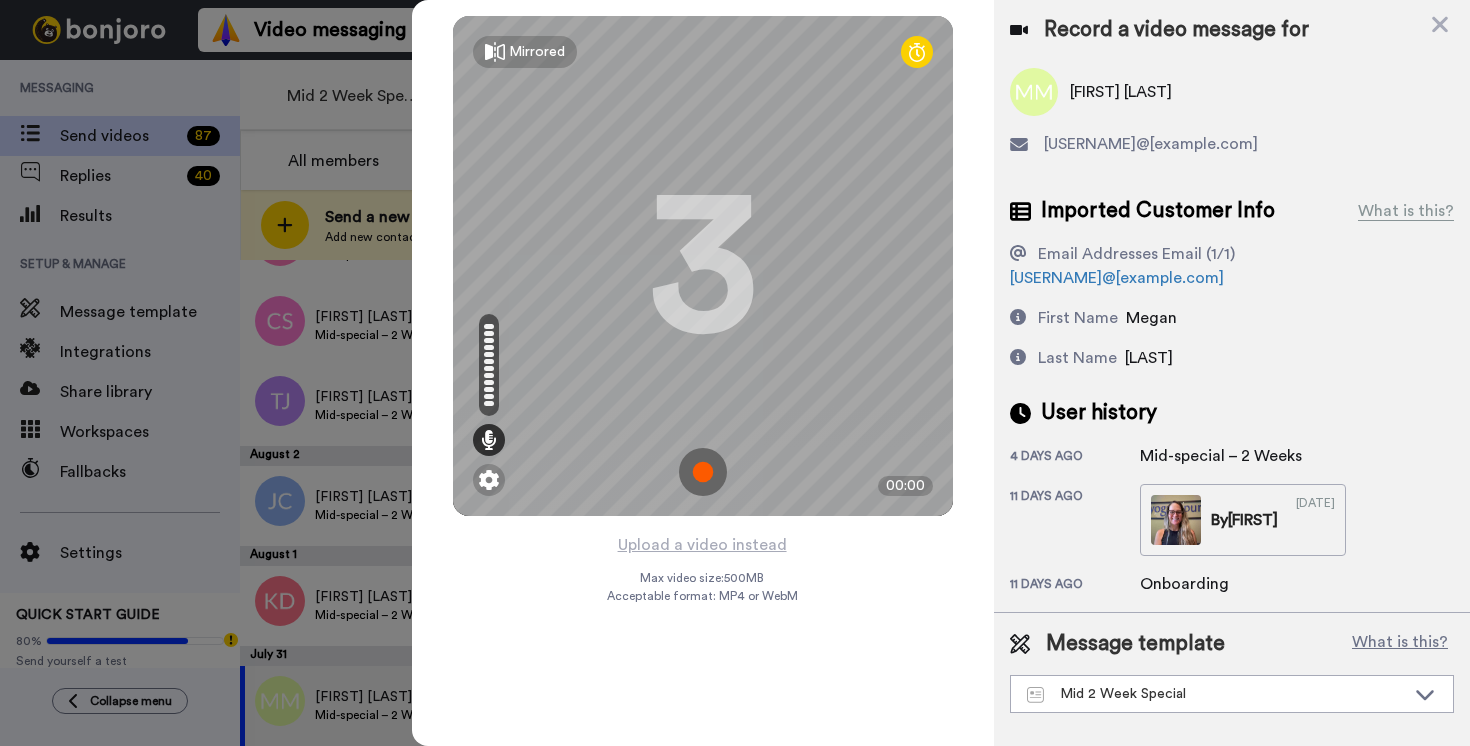 click at bounding box center [703, 472] 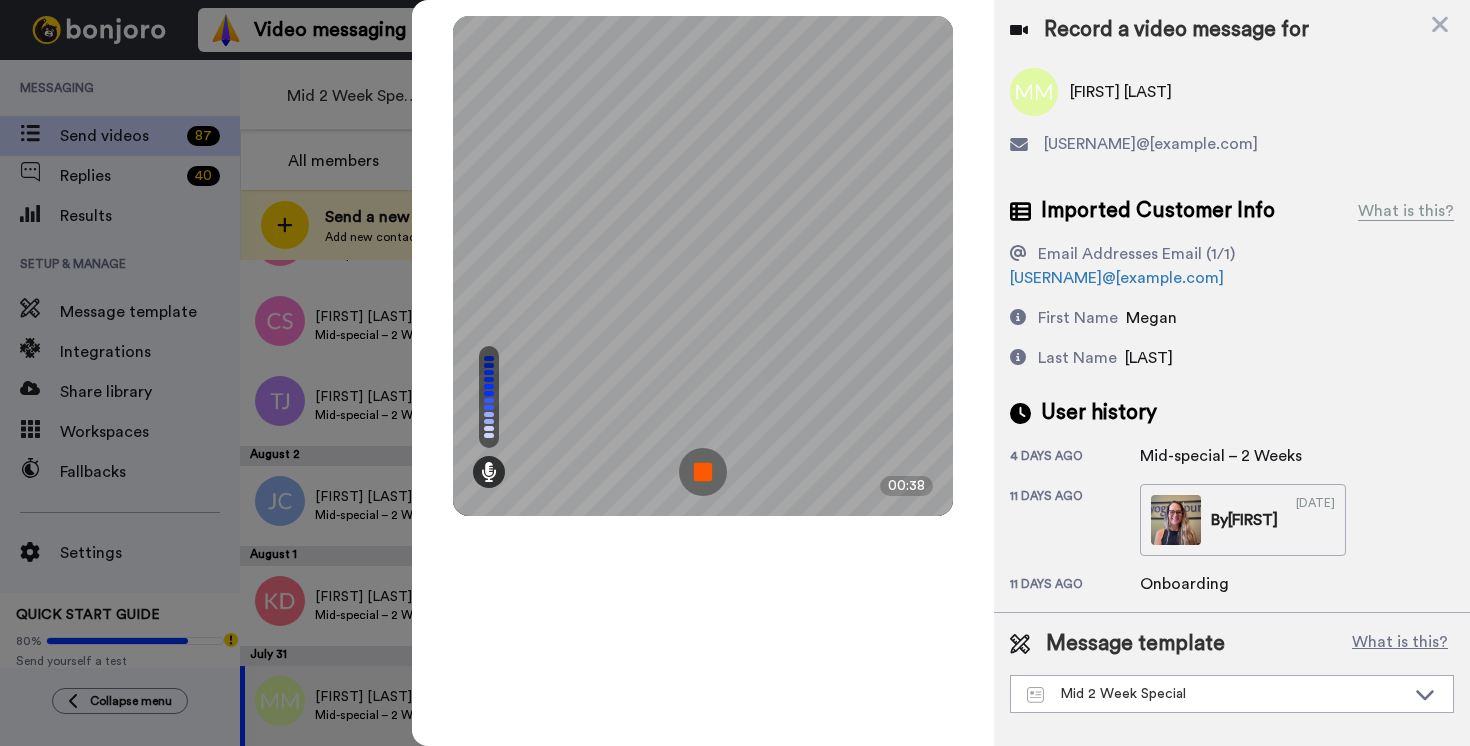 click at bounding box center (703, 472) 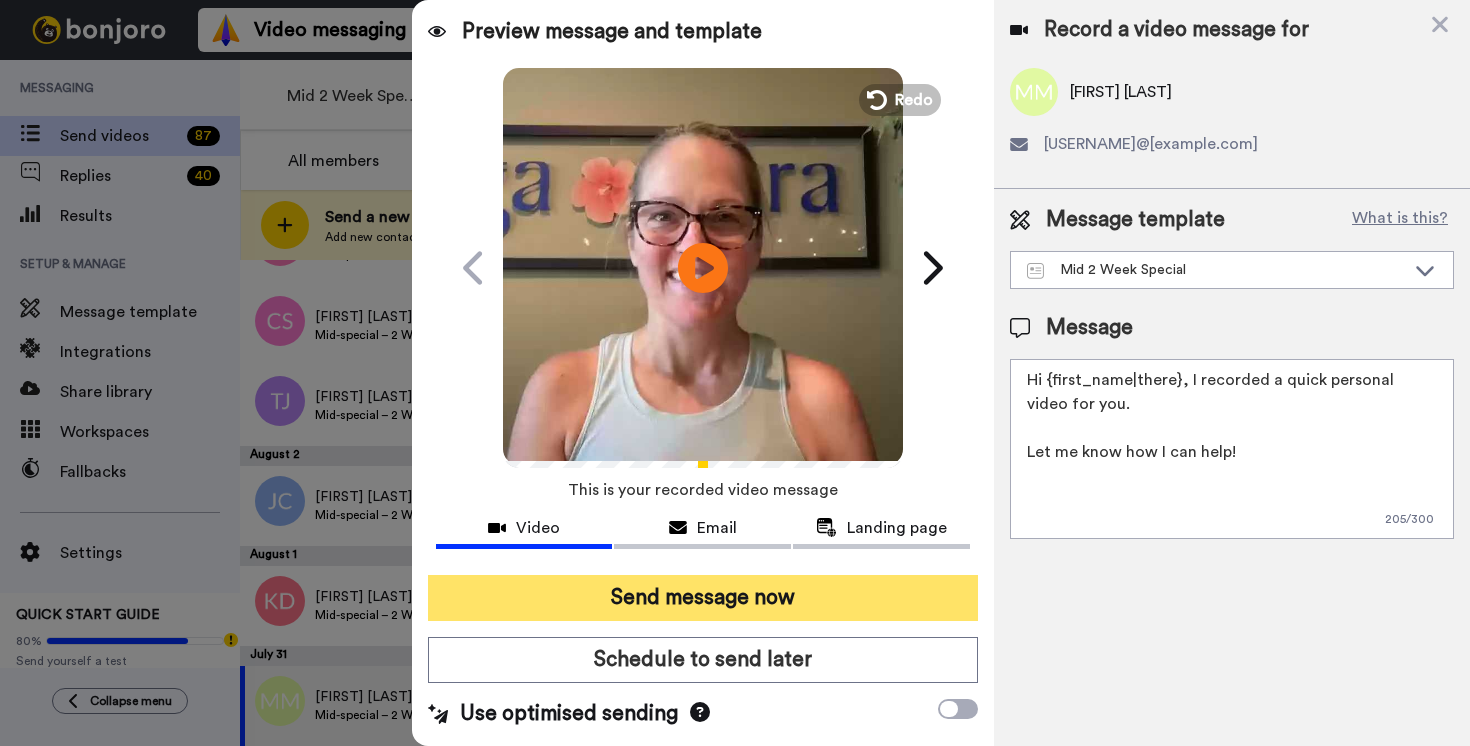 click on "Send message now" at bounding box center (703, 598) 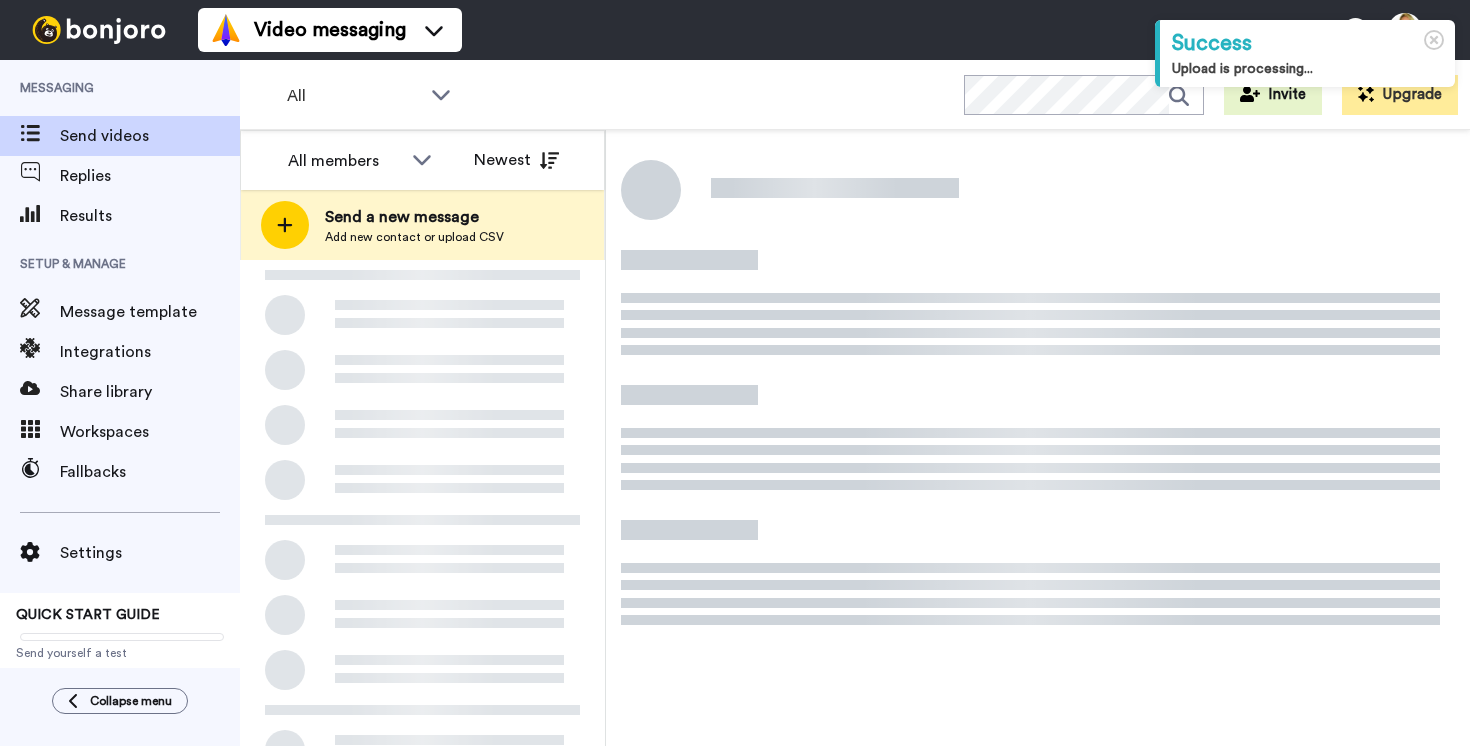 scroll, scrollTop: 0, scrollLeft: 0, axis: both 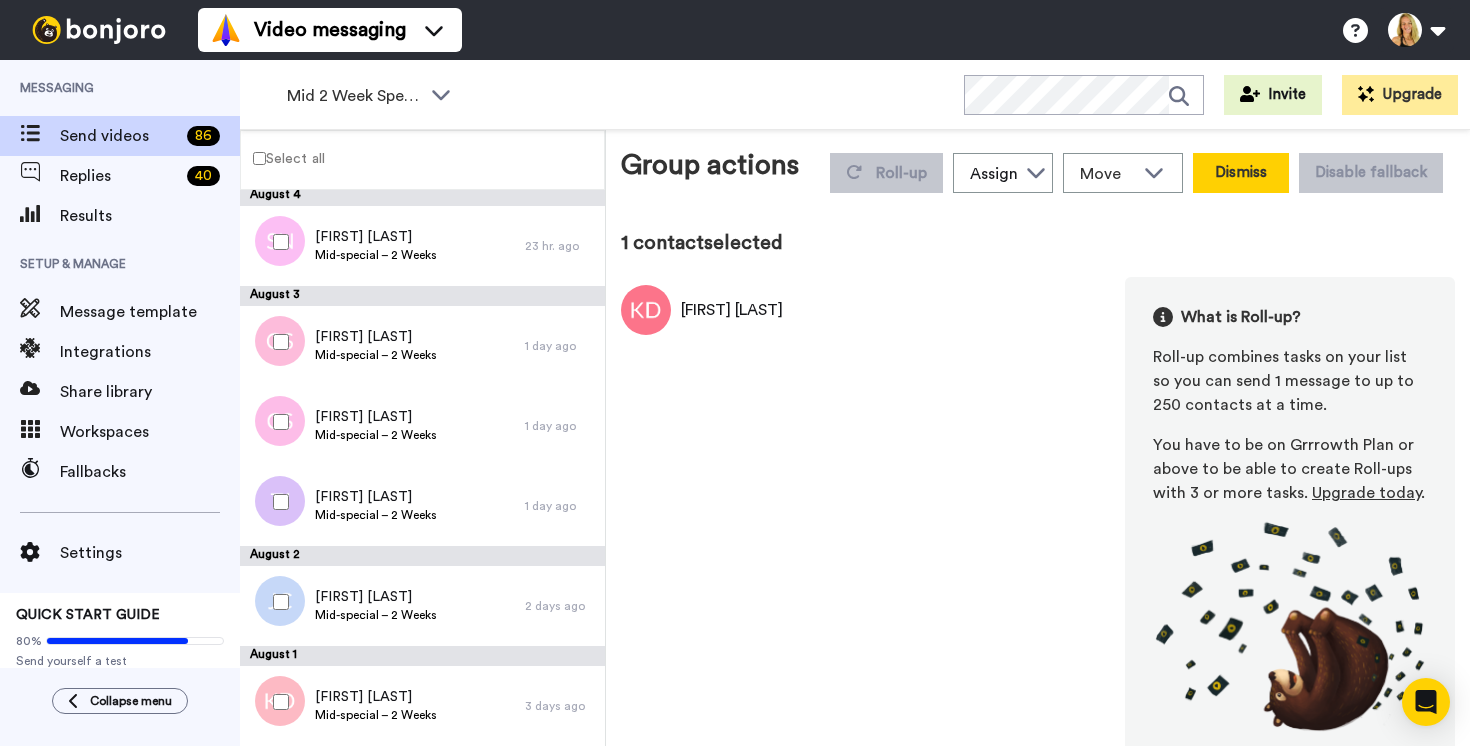 click on "Dismiss" at bounding box center [1241, 173] 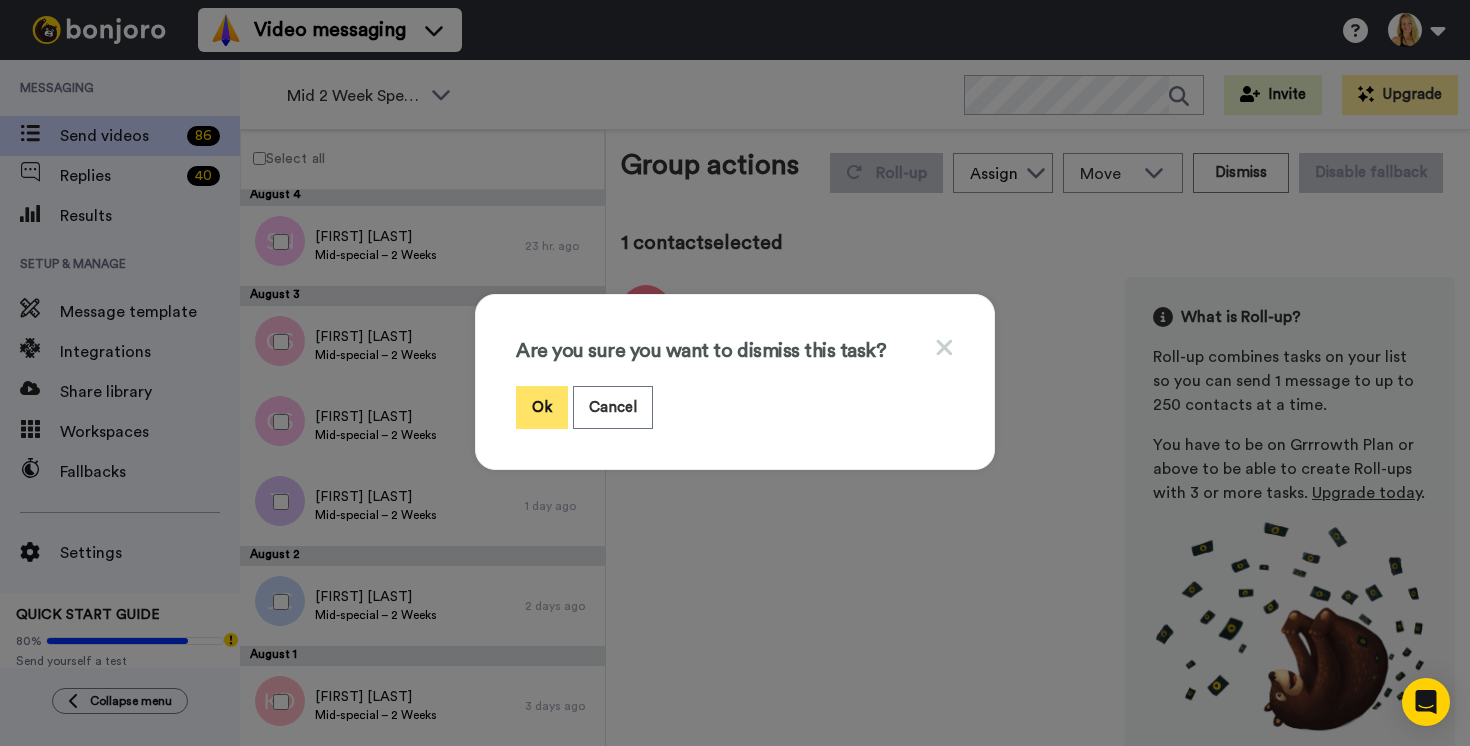 click on "Ok" at bounding box center (542, 407) 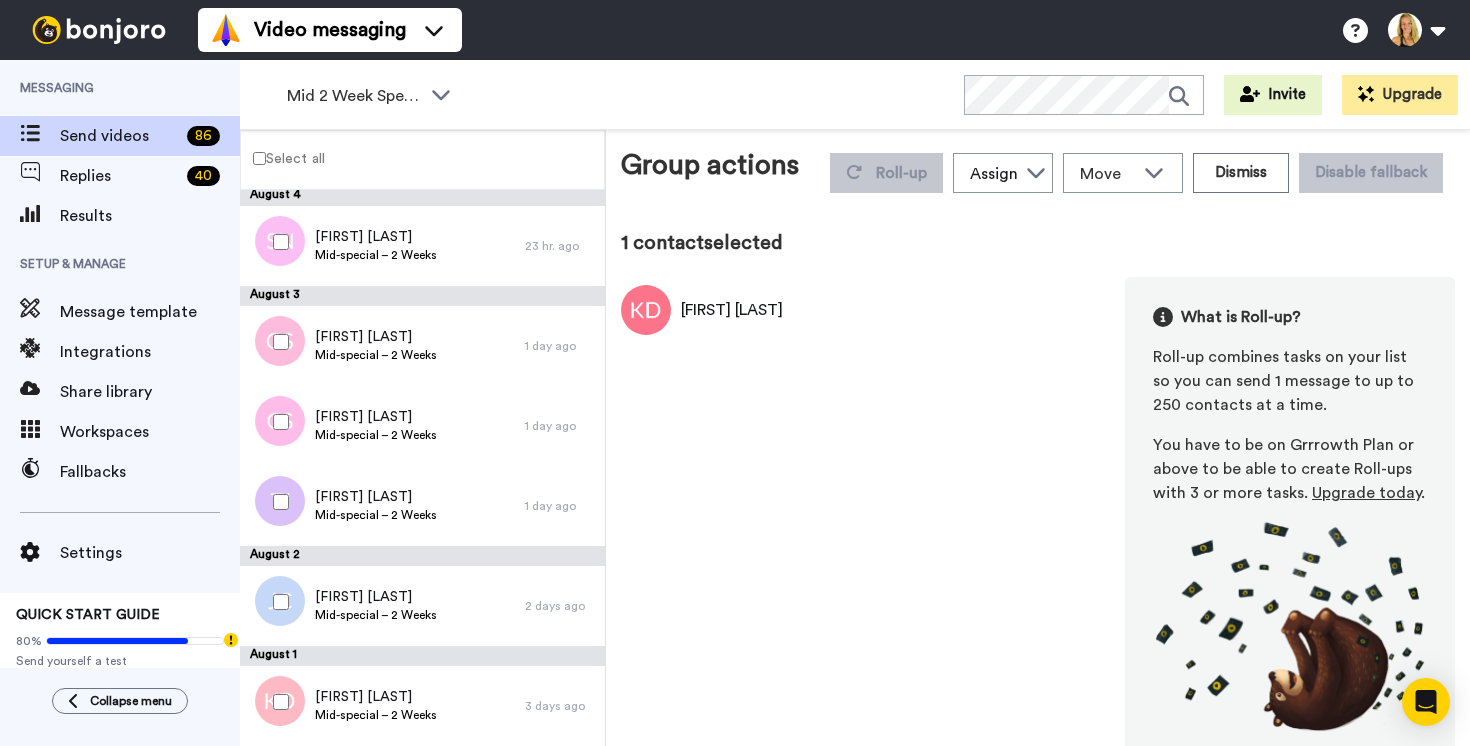scroll, scrollTop: 0, scrollLeft: 0, axis: both 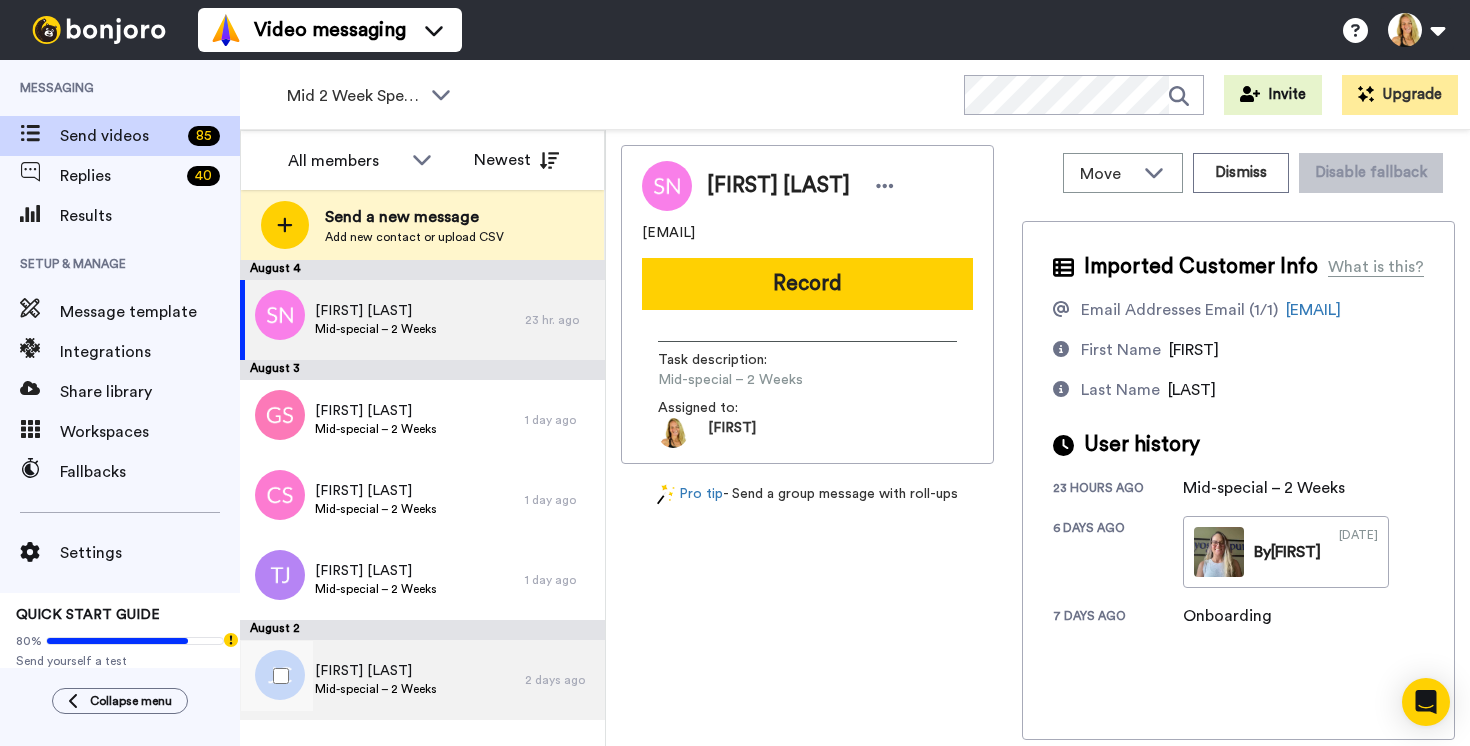click on "[FIRST] [LAST]" at bounding box center (376, 671) 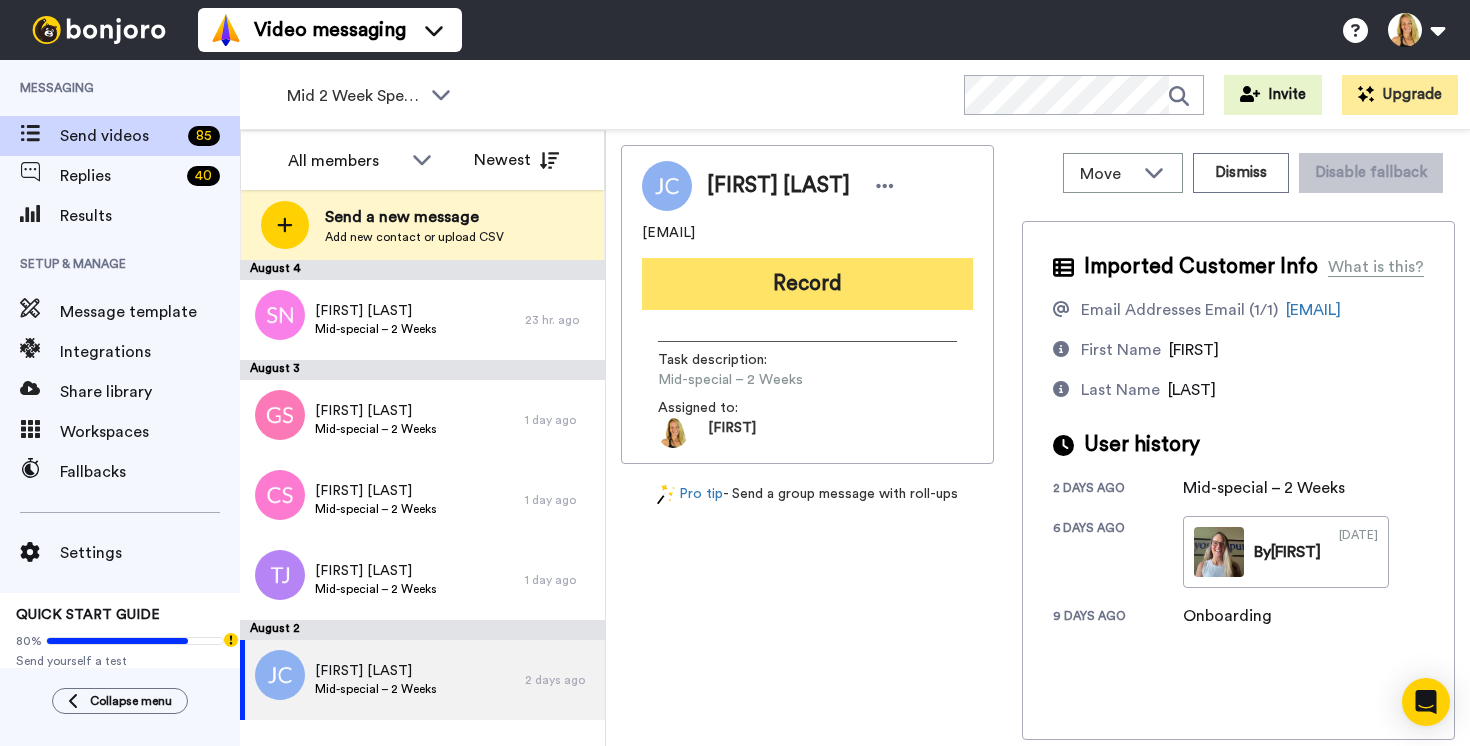 click on "Record" at bounding box center [807, 284] 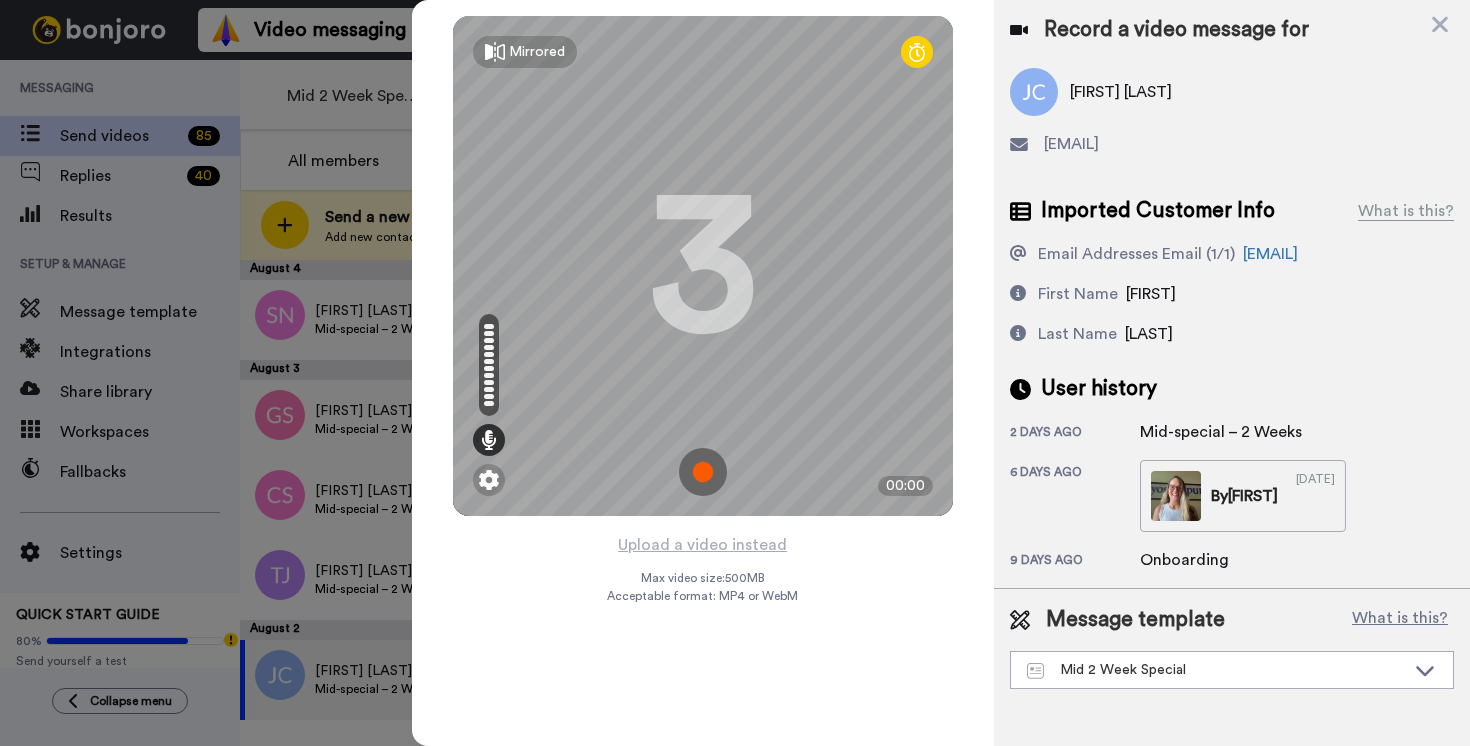 click at bounding box center [703, 472] 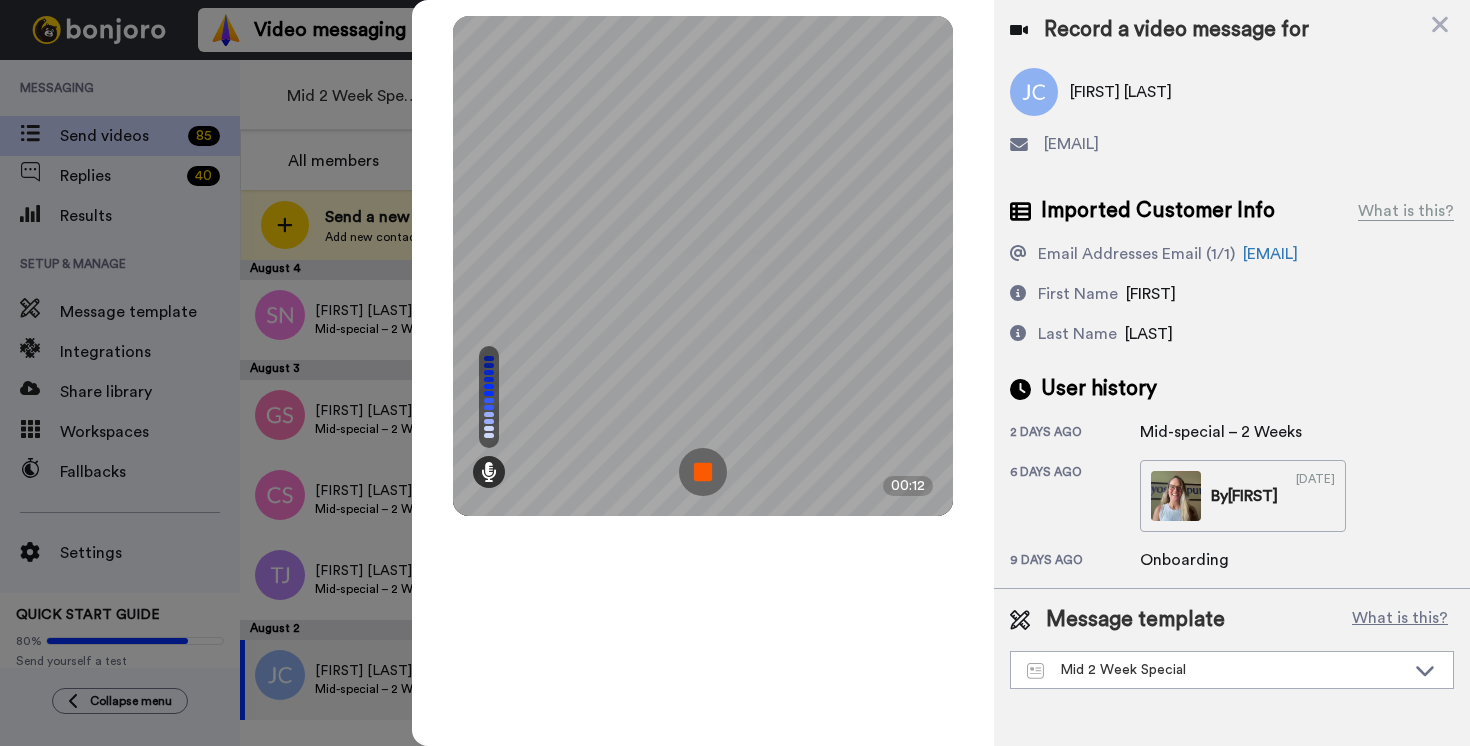 click at bounding box center (703, 472) 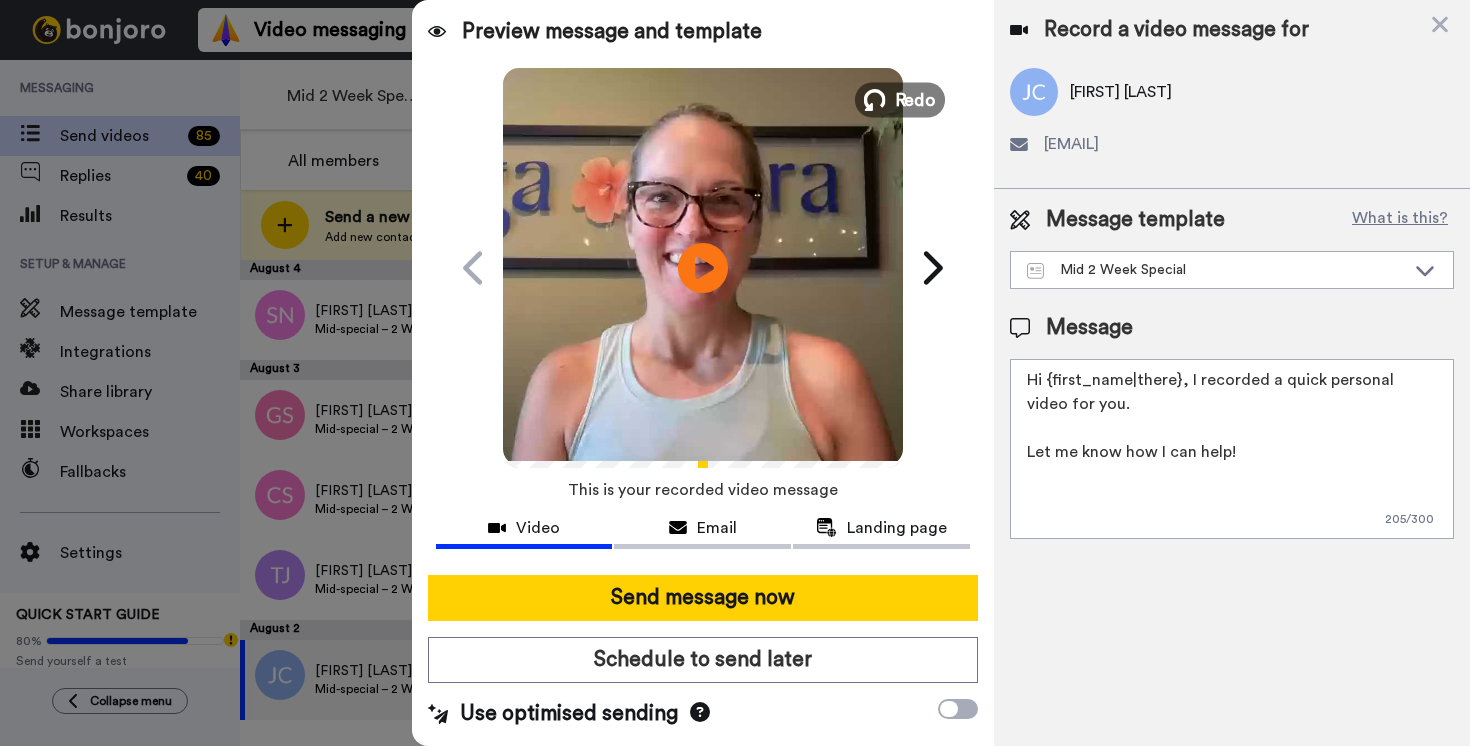 click on "Redo" at bounding box center (915, 99) 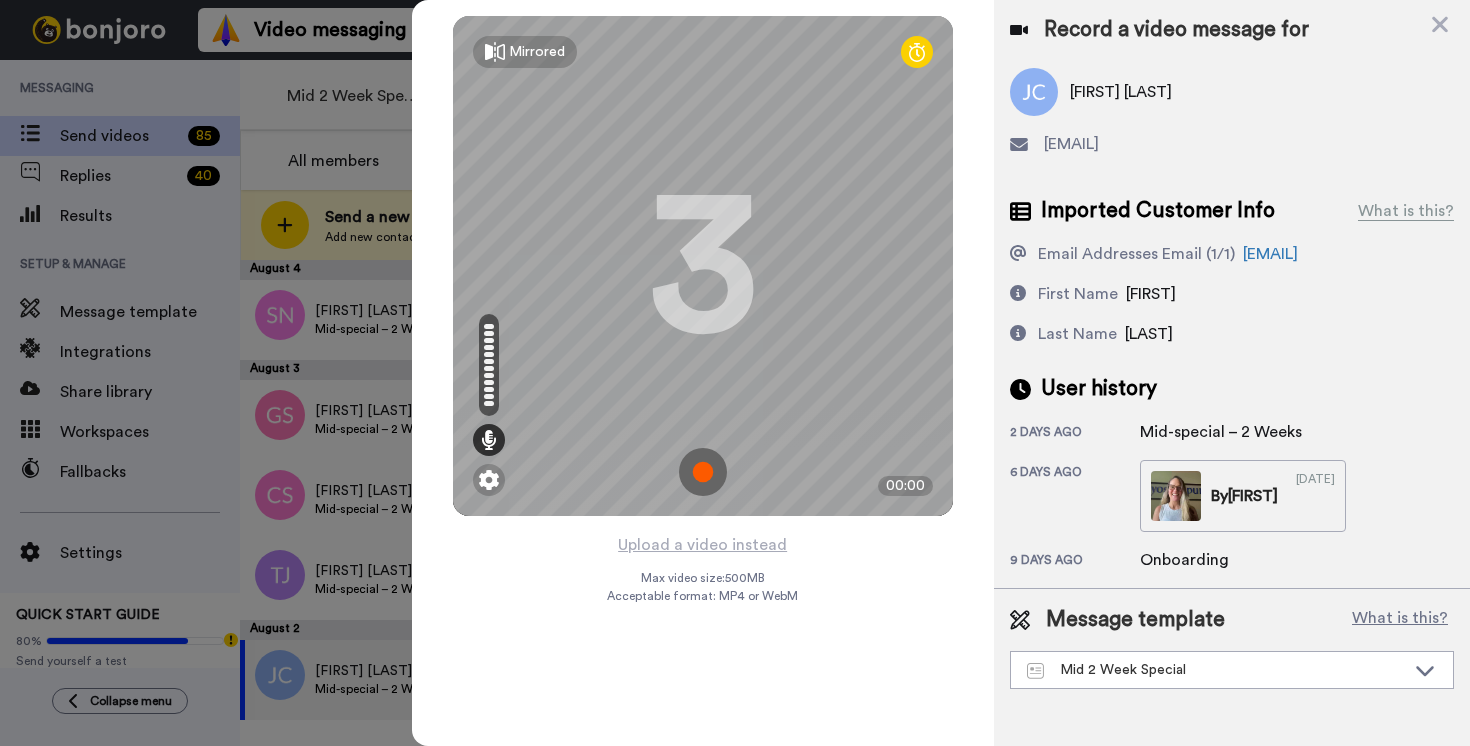 click at bounding box center [703, 472] 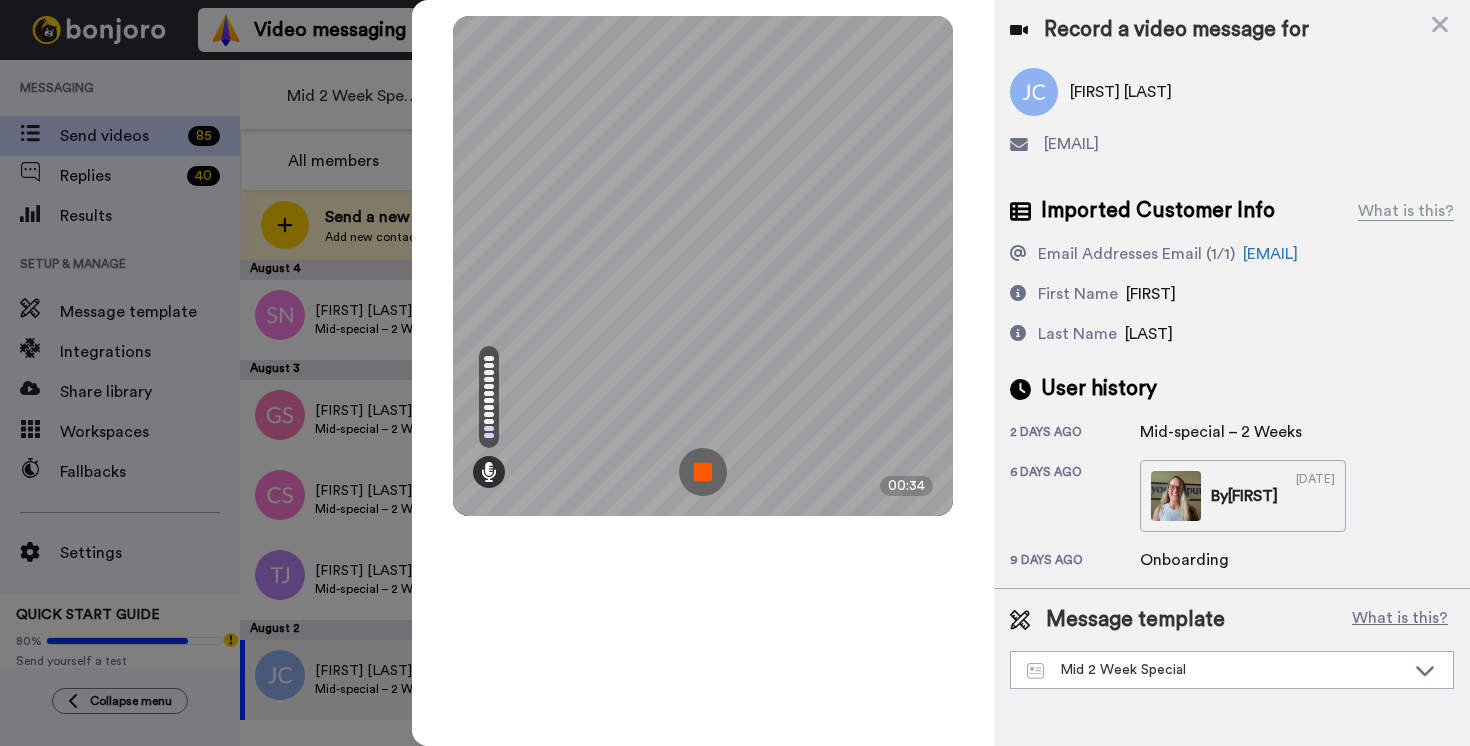 click at bounding box center (703, 472) 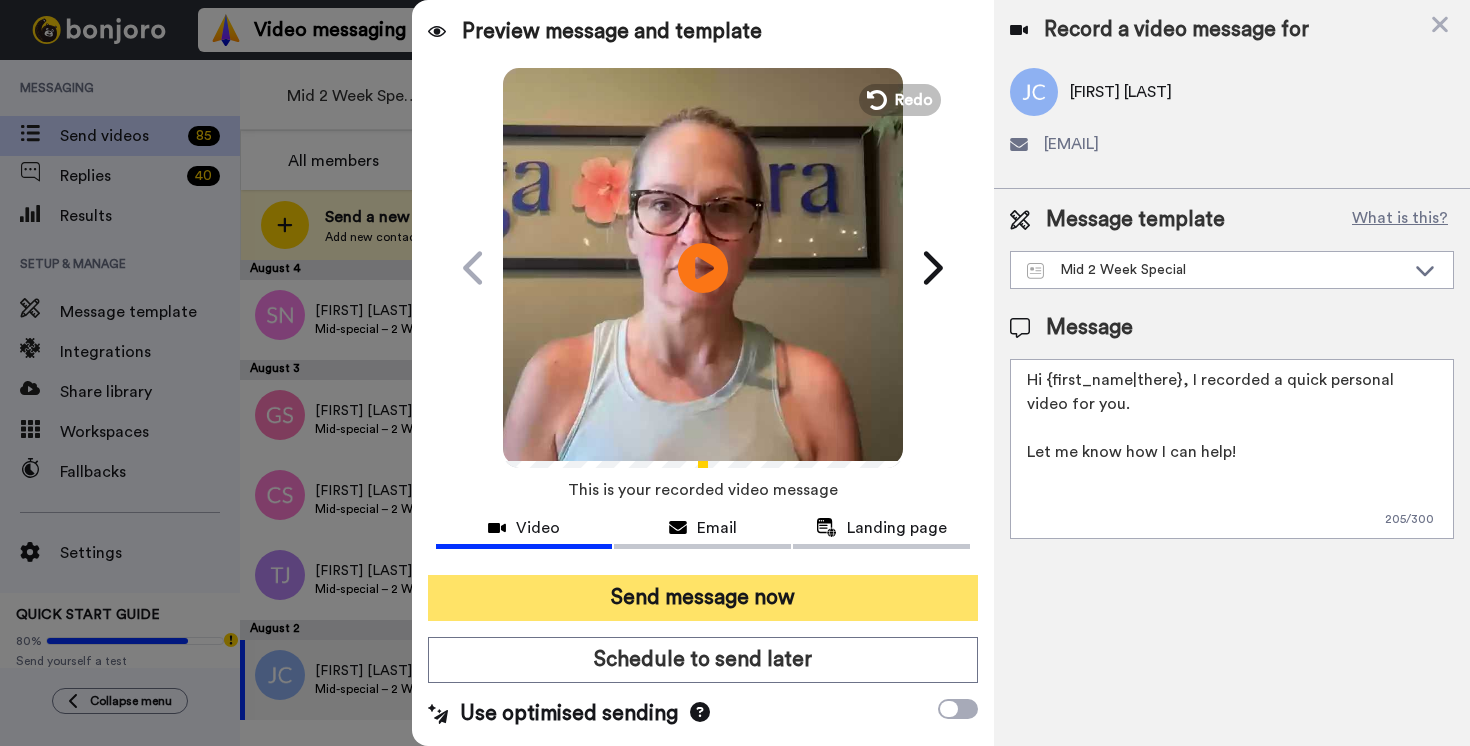 click on "Send message now" at bounding box center [703, 598] 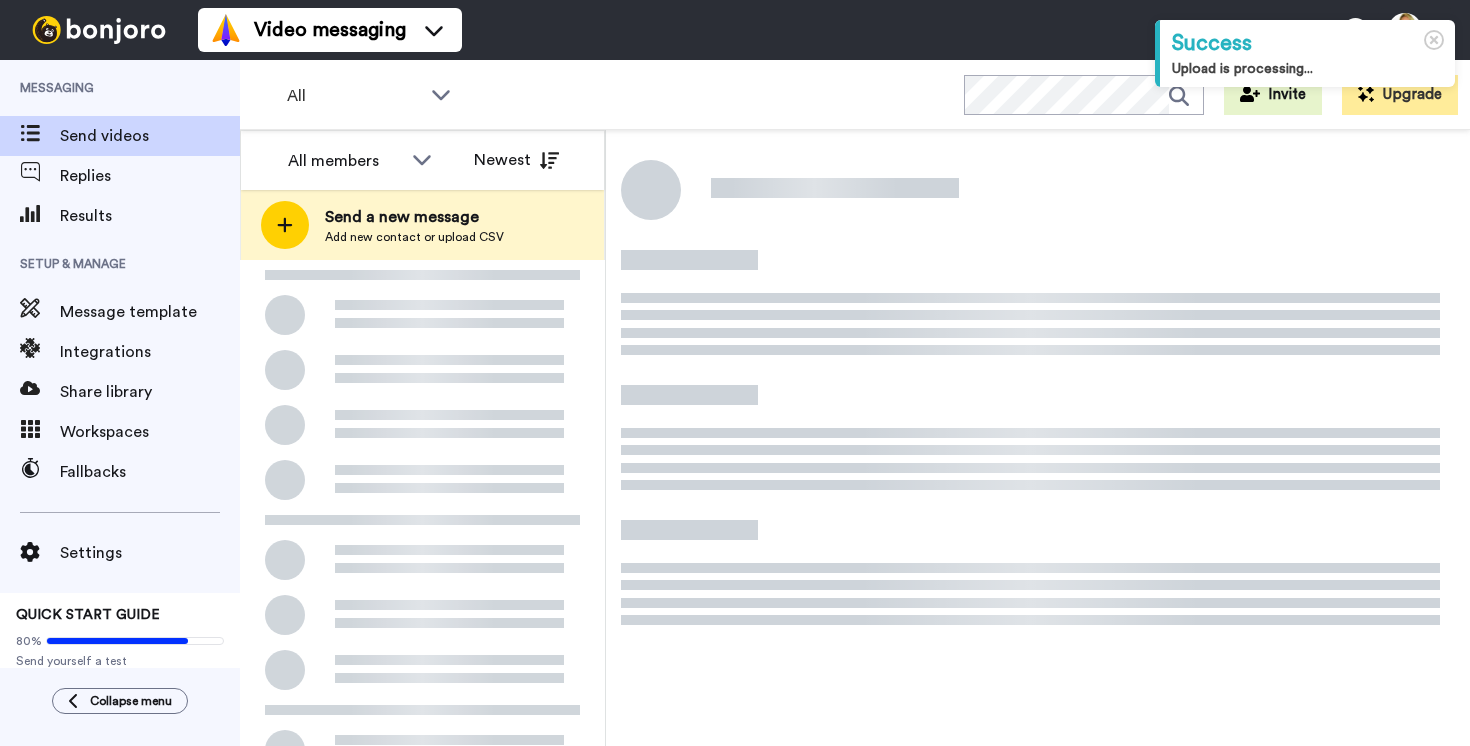 scroll, scrollTop: 0, scrollLeft: 0, axis: both 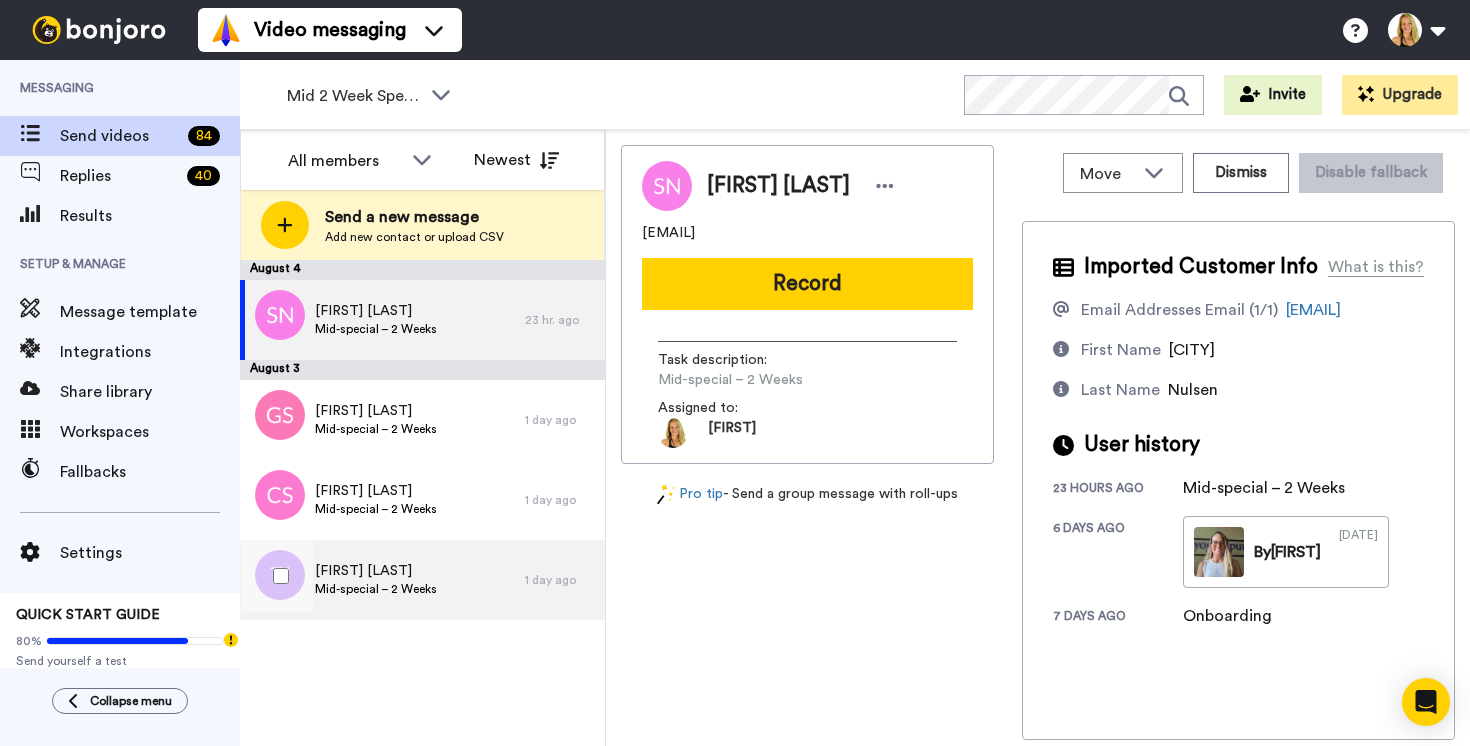 click on "[FIRST] [LAST] Mid-special – 2 Weeks" at bounding box center (376, 580) 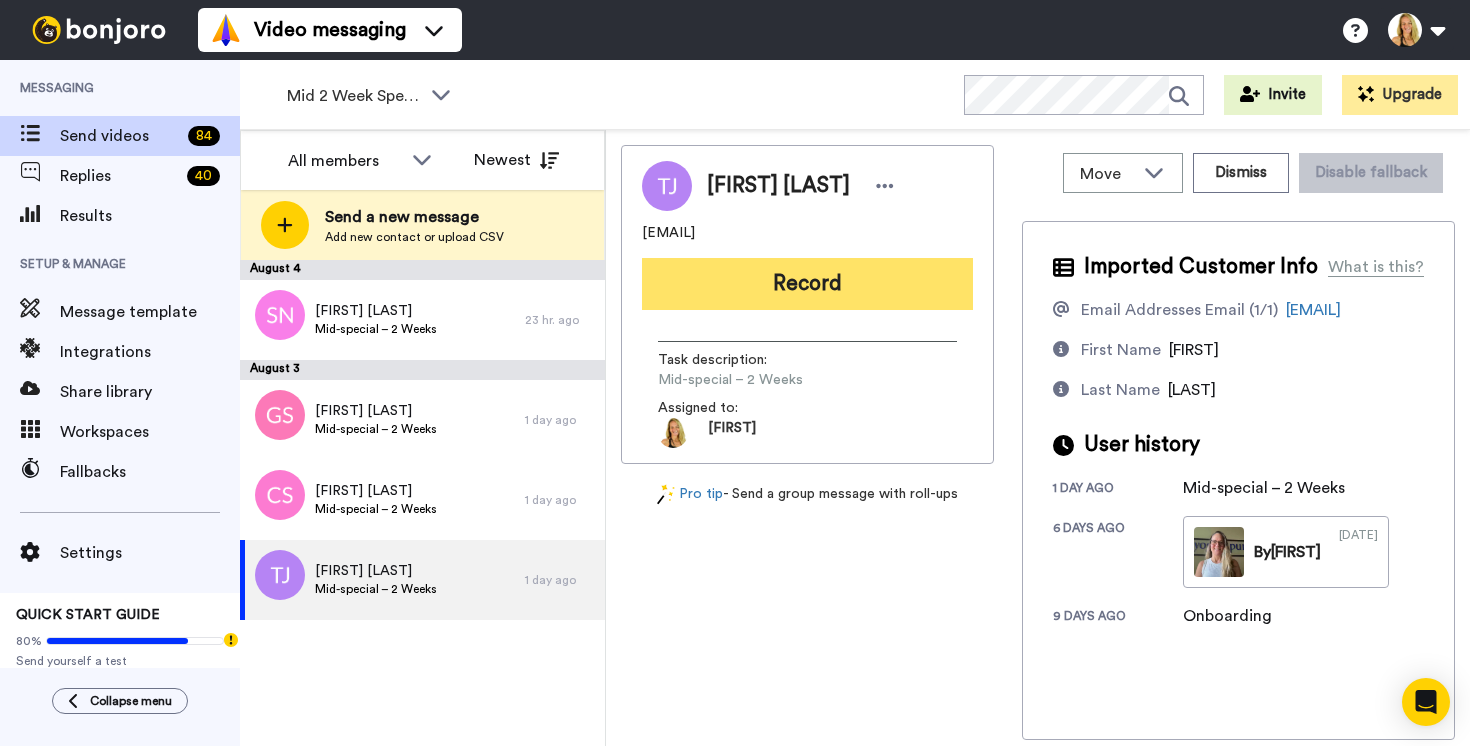 click on "Record" at bounding box center [807, 284] 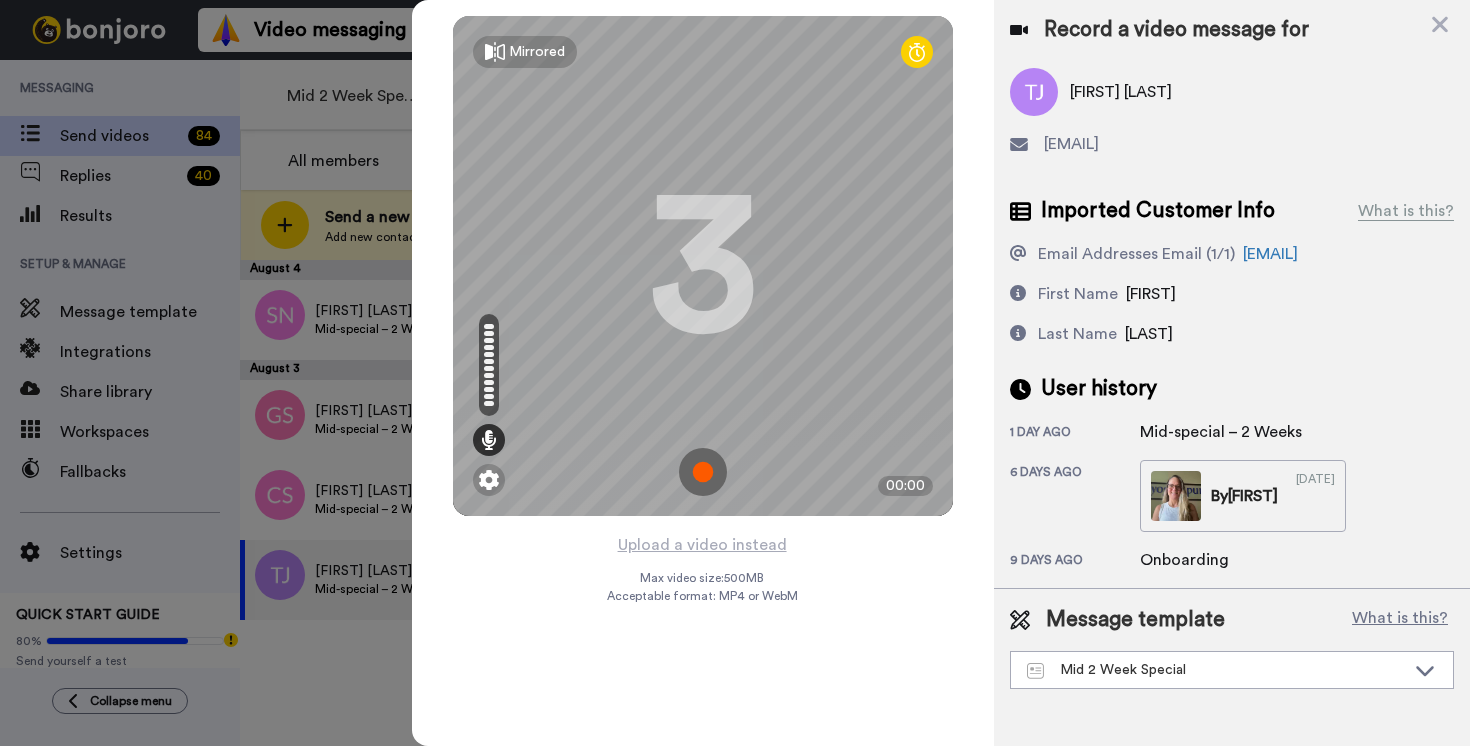 click at bounding box center [703, 472] 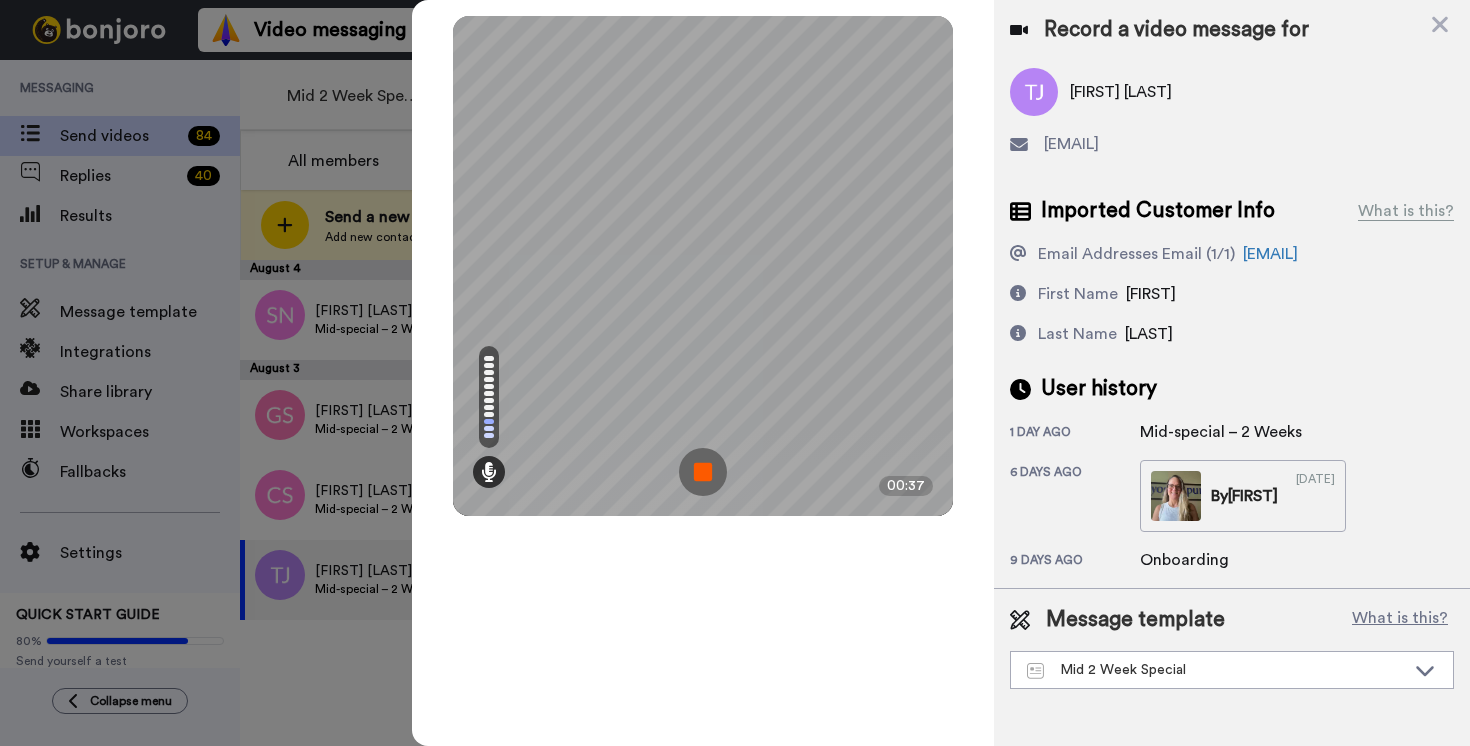 click at bounding box center (703, 472) 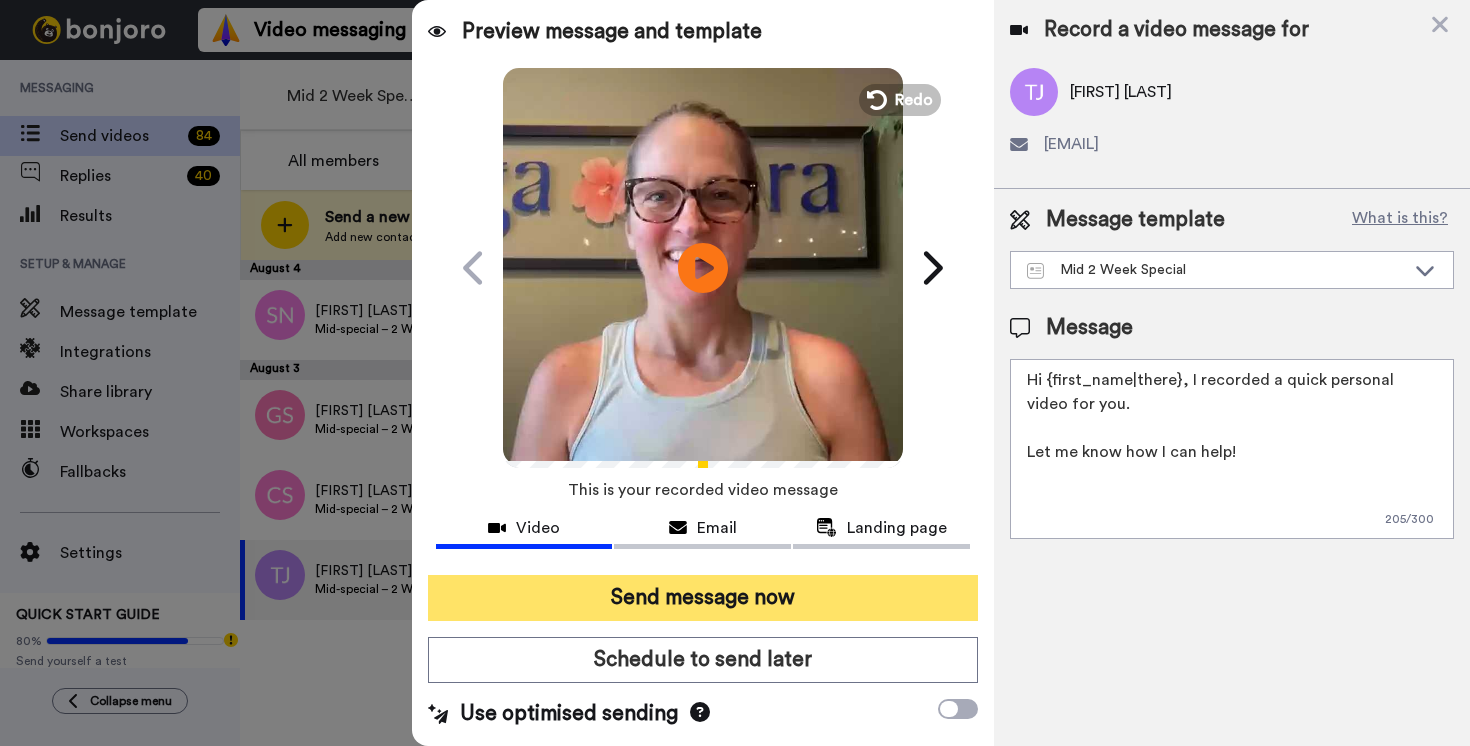 click on "Send message now" at bounding box center (703, 598) 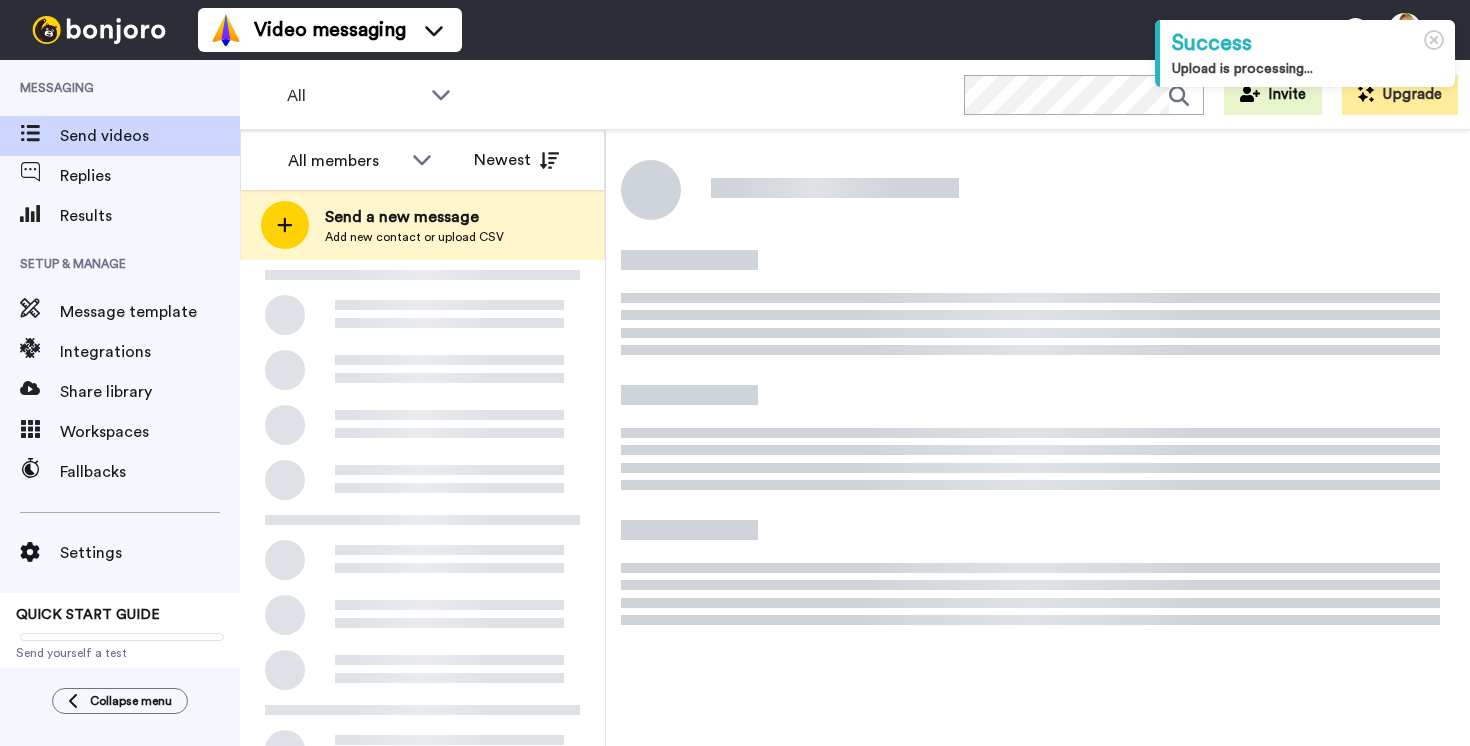 scroll, scrollTop: 0, scrollLeft: 0, axis: both 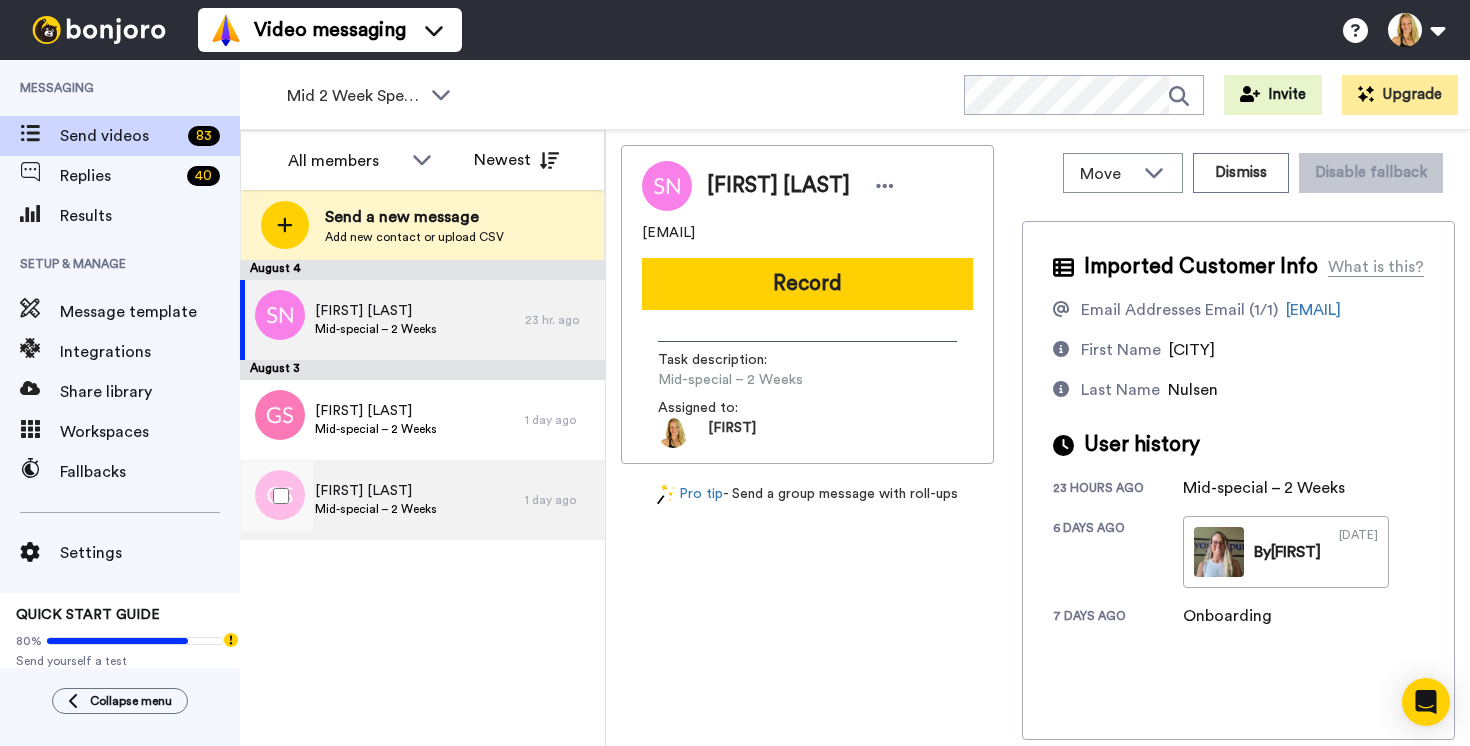 click on "Mid-special – 2 Weeks" at bounding box center (376, 509) 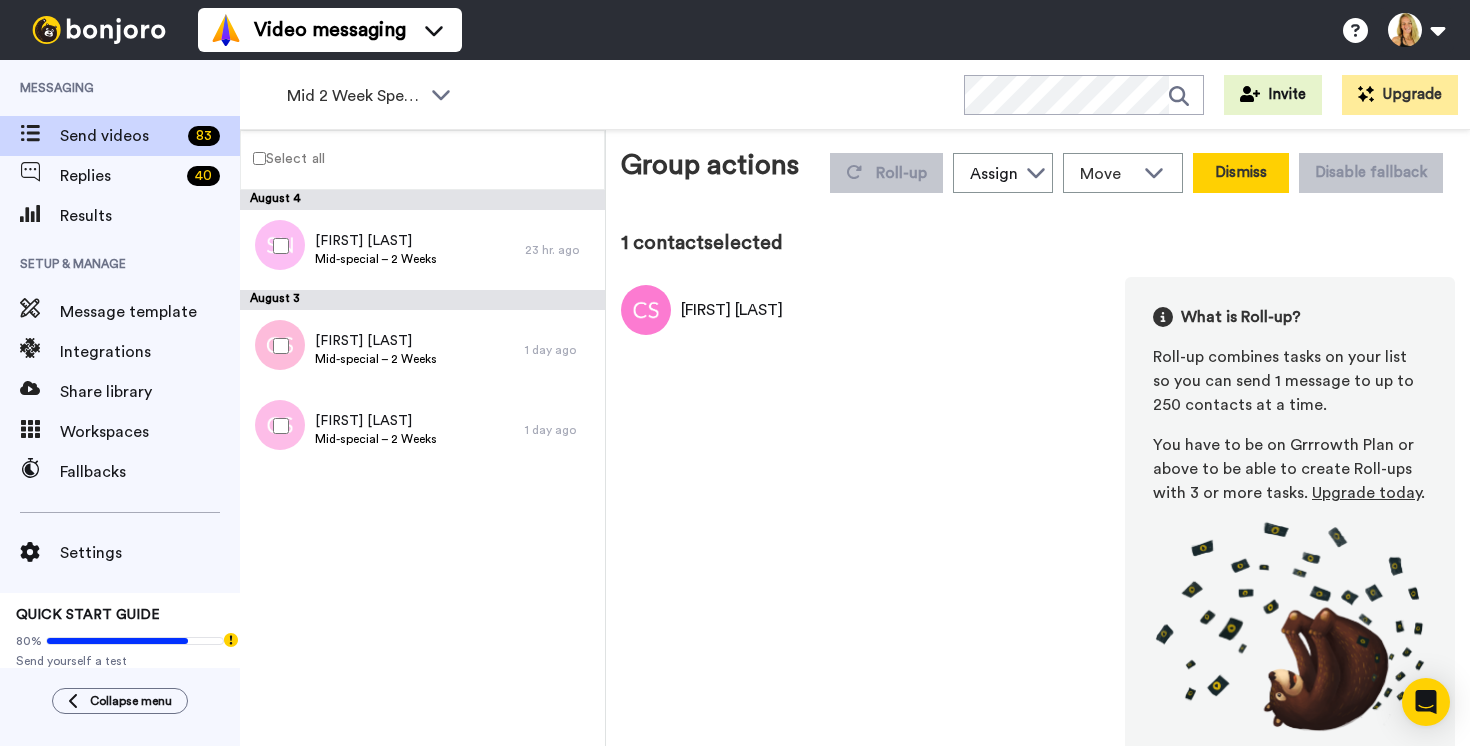 click on "Dismiss" at bounding box center [1241, 173] 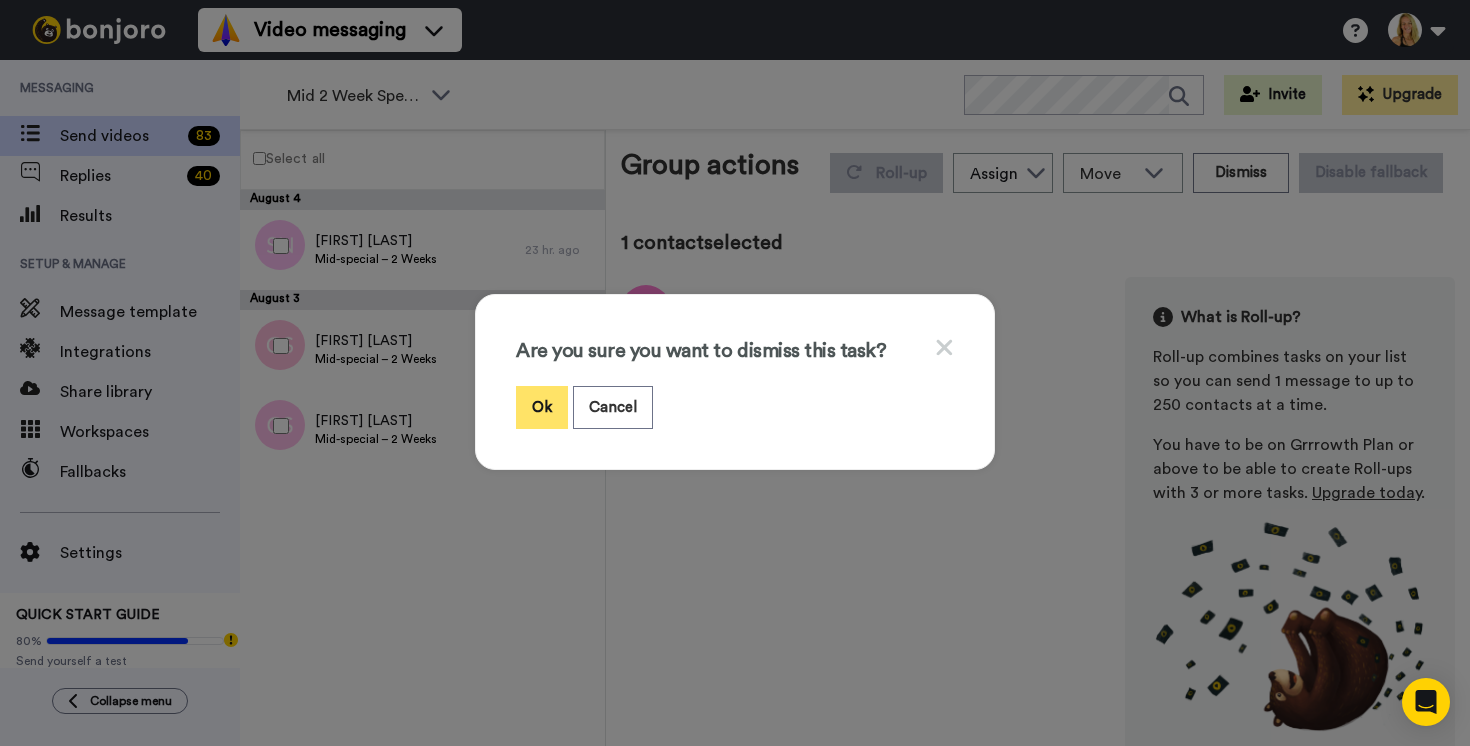 click on "Ok" at bounding box center [542, 407] 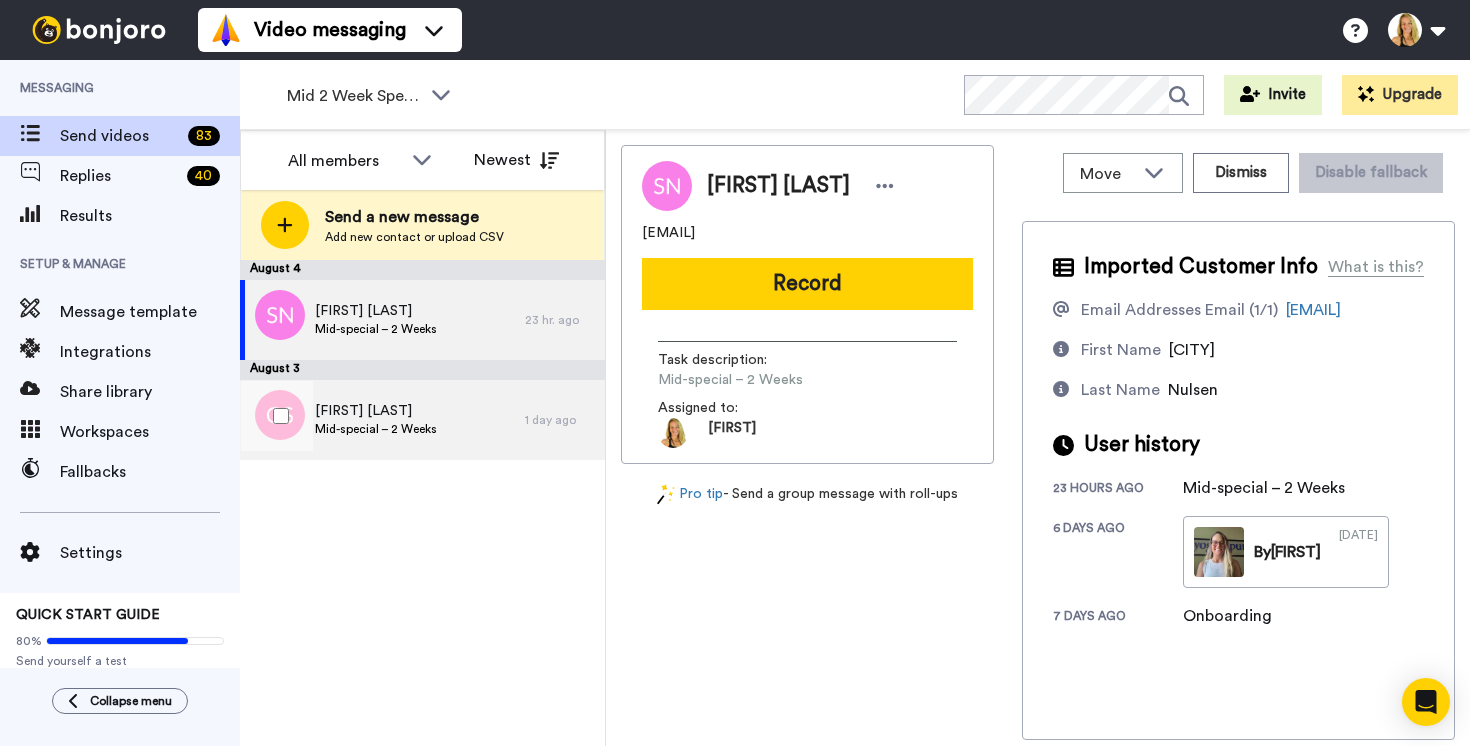 click on "[FIRST] [LAST]" at bounding box center (376, 411) 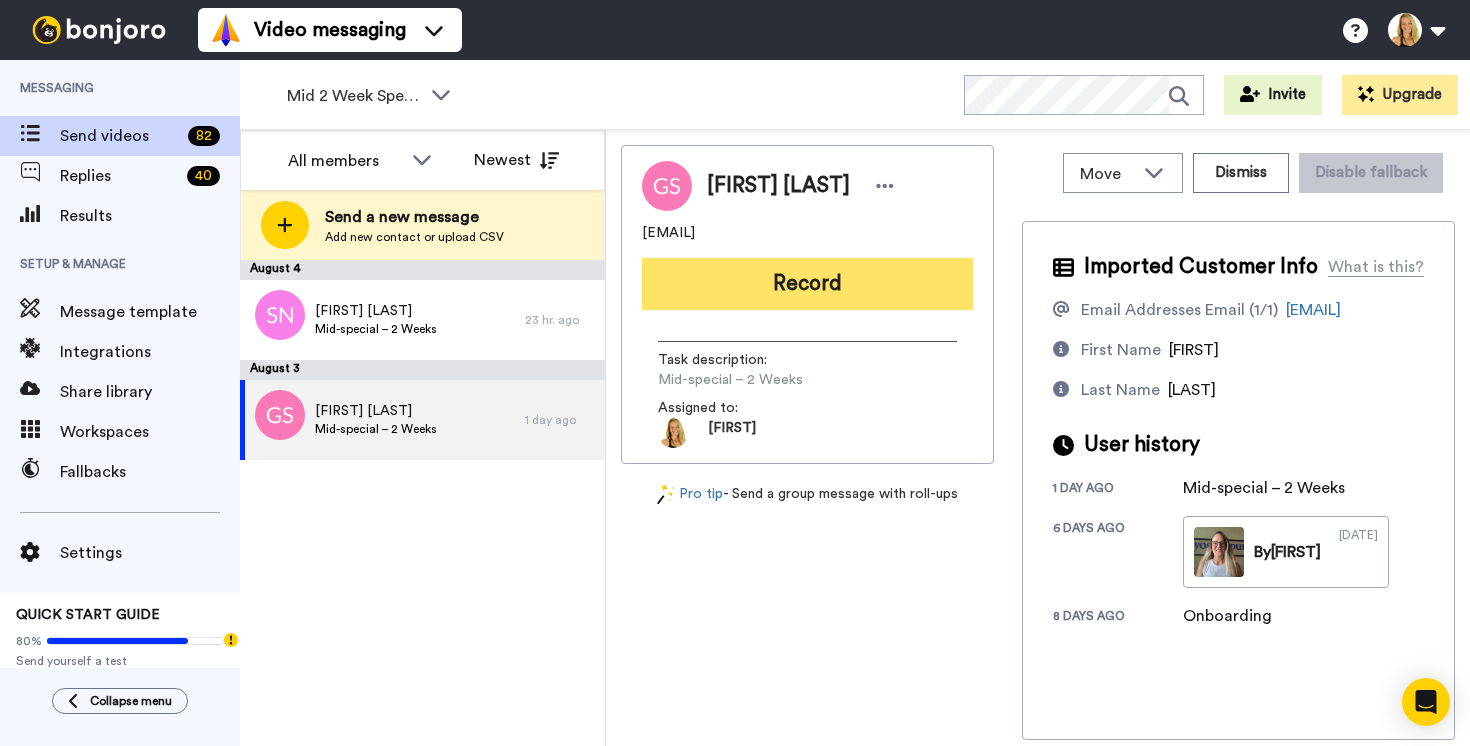 click on "Record" at bounding box center (807, 284) 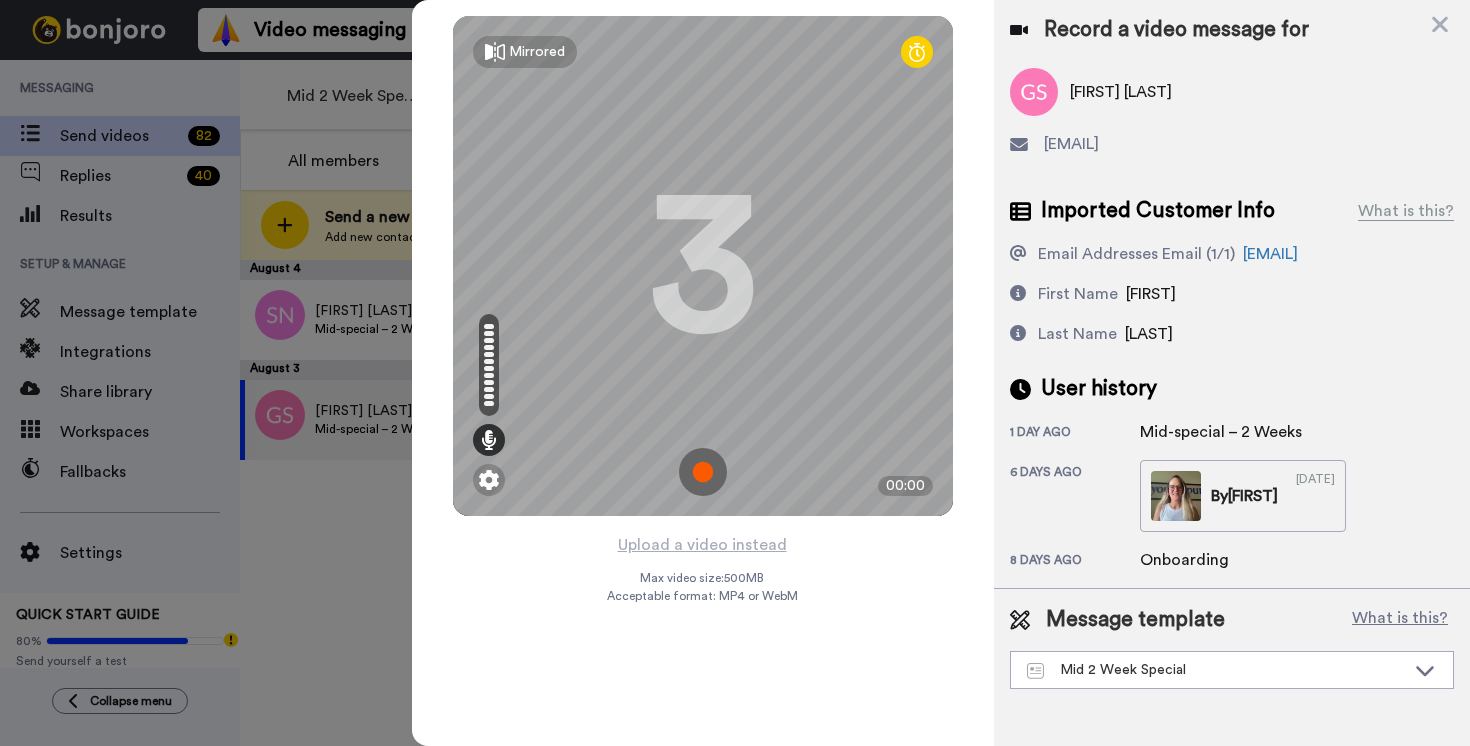 click at bounding box center (703, 472) 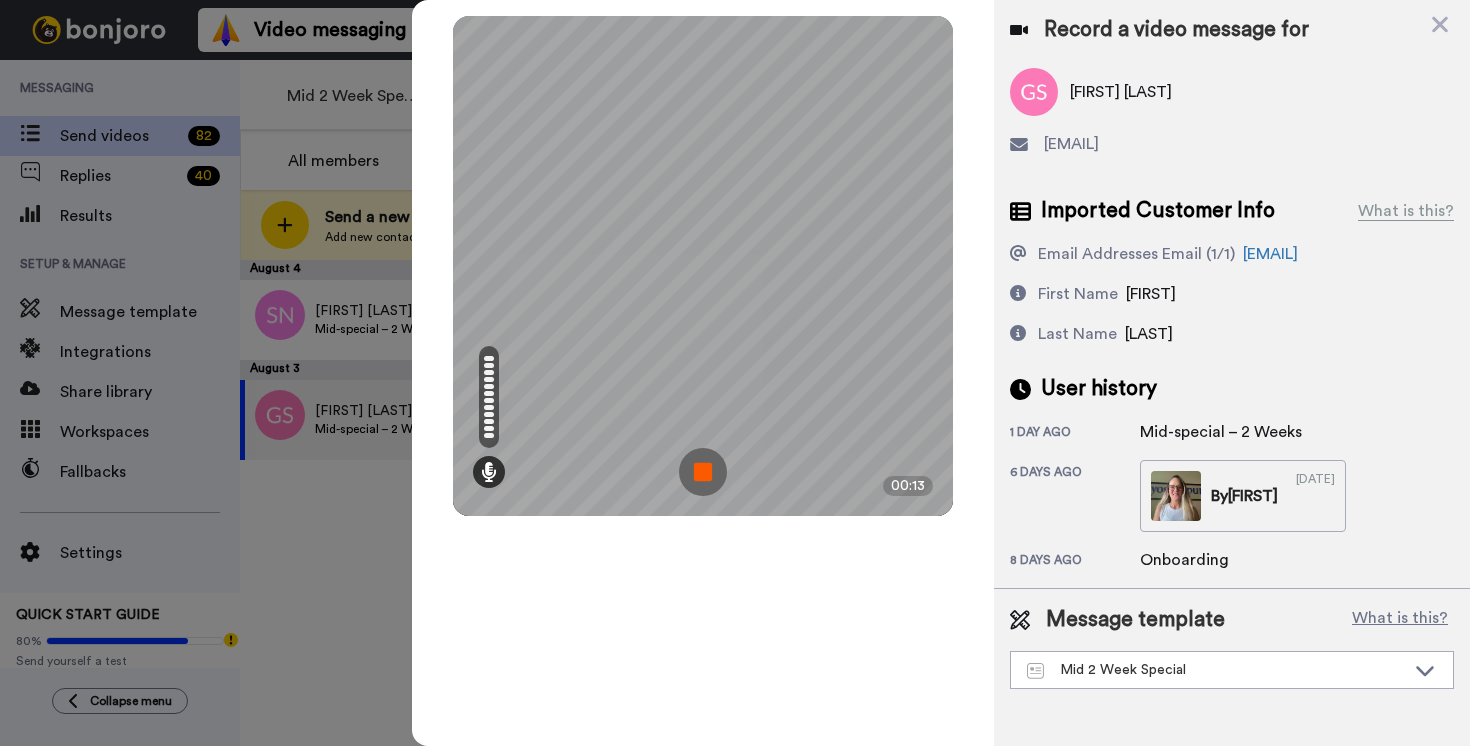 click at bounding box center [703, 472] 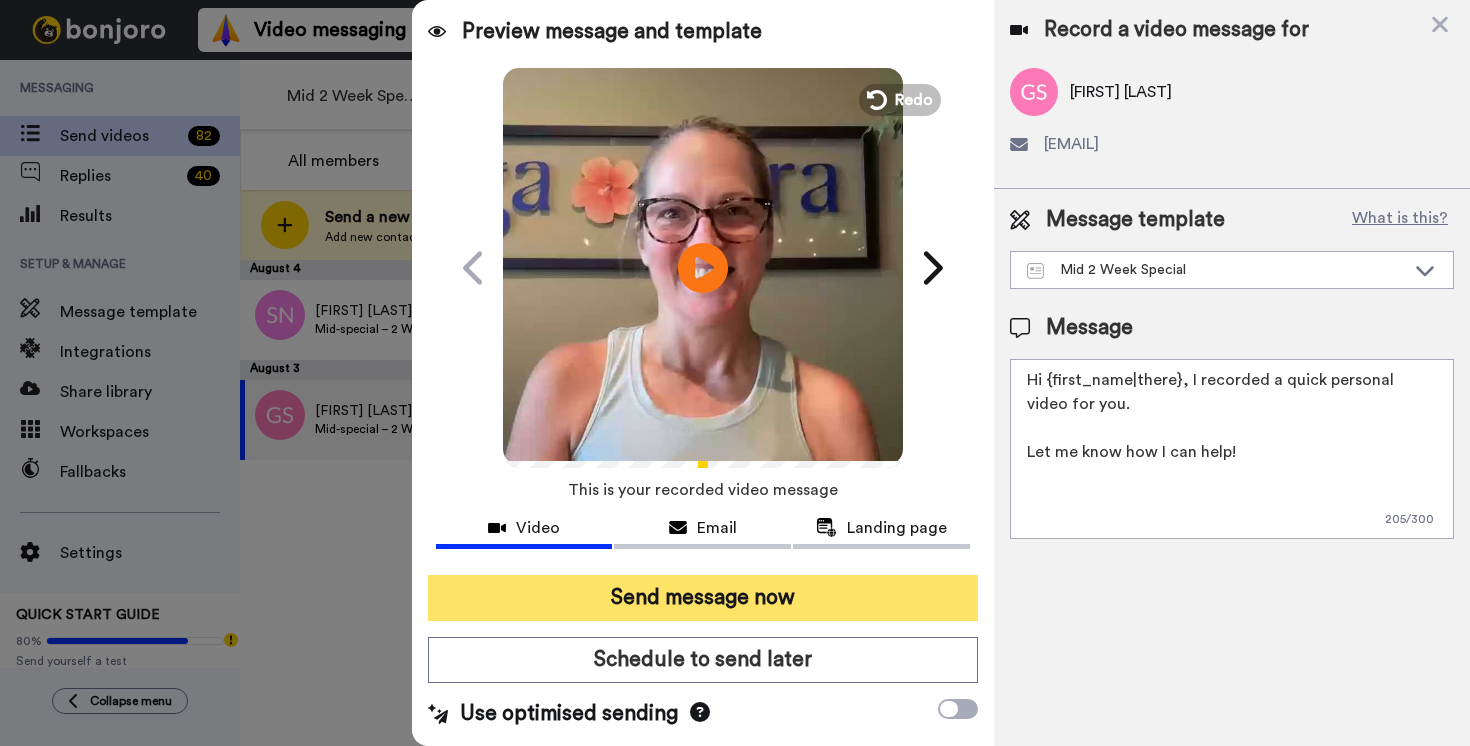 click on "Send message now" at bounding box center [703, 598] 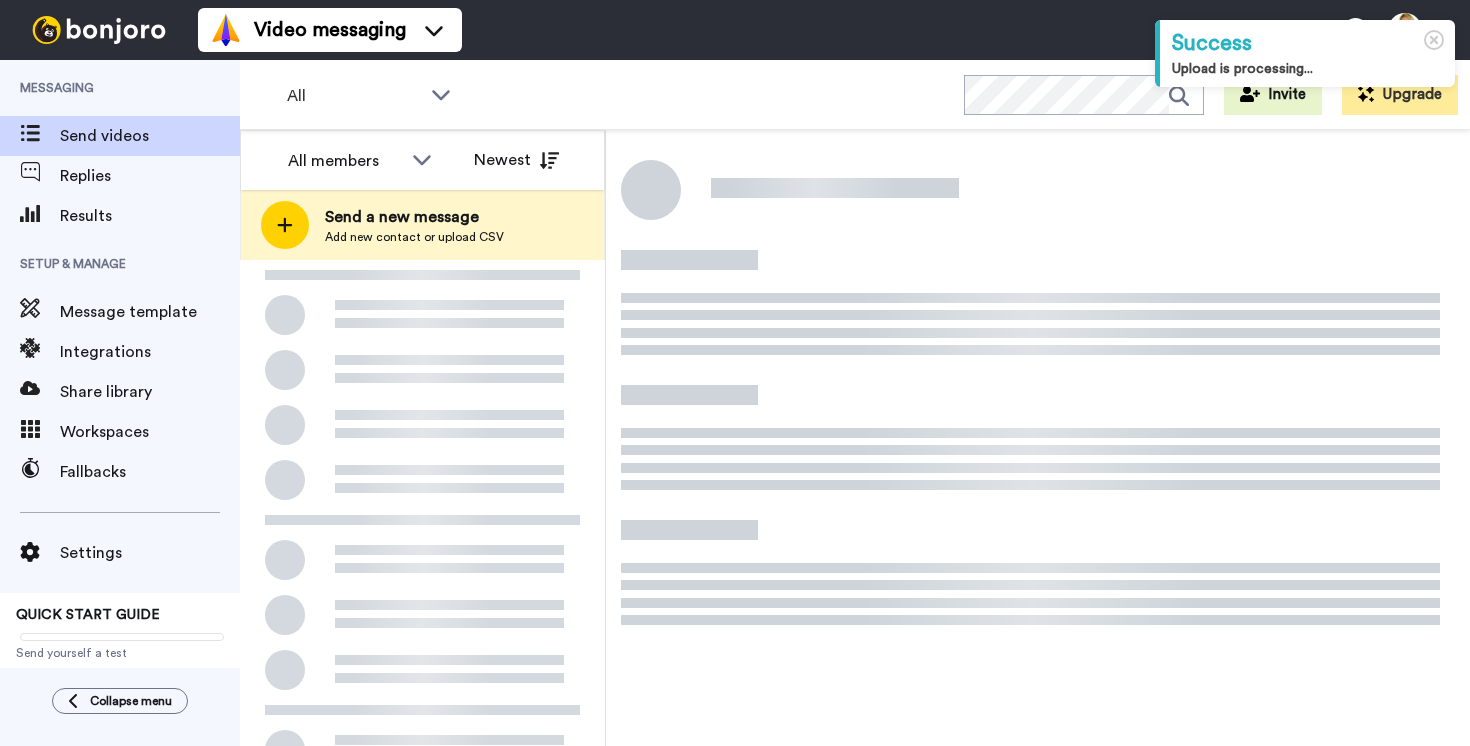 scroll, scrollTop: 0, scrollLeft: 0, axis: both 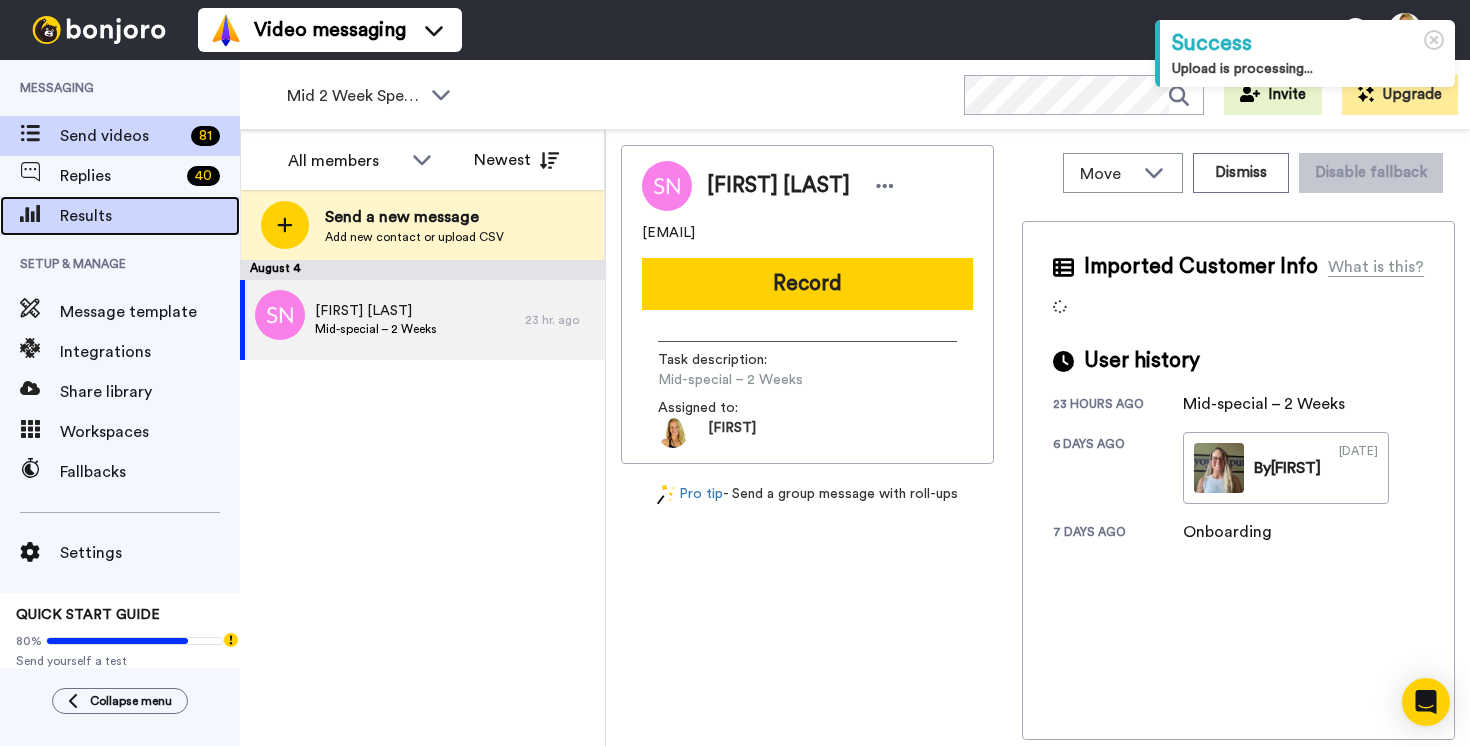 click on "Results" at bounding box center (150, 216) 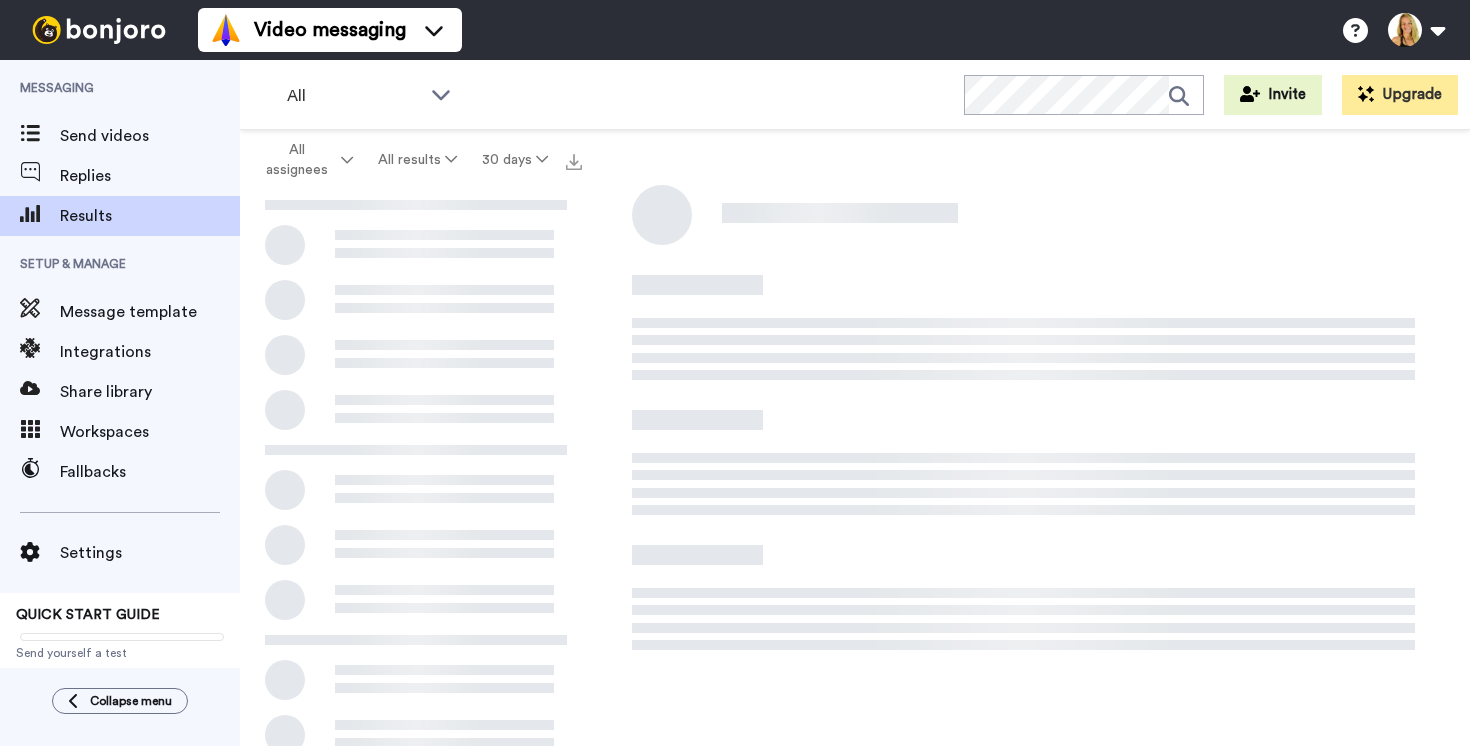 scroll, scrollTop: 0, scrollLeft: 0, axis: both 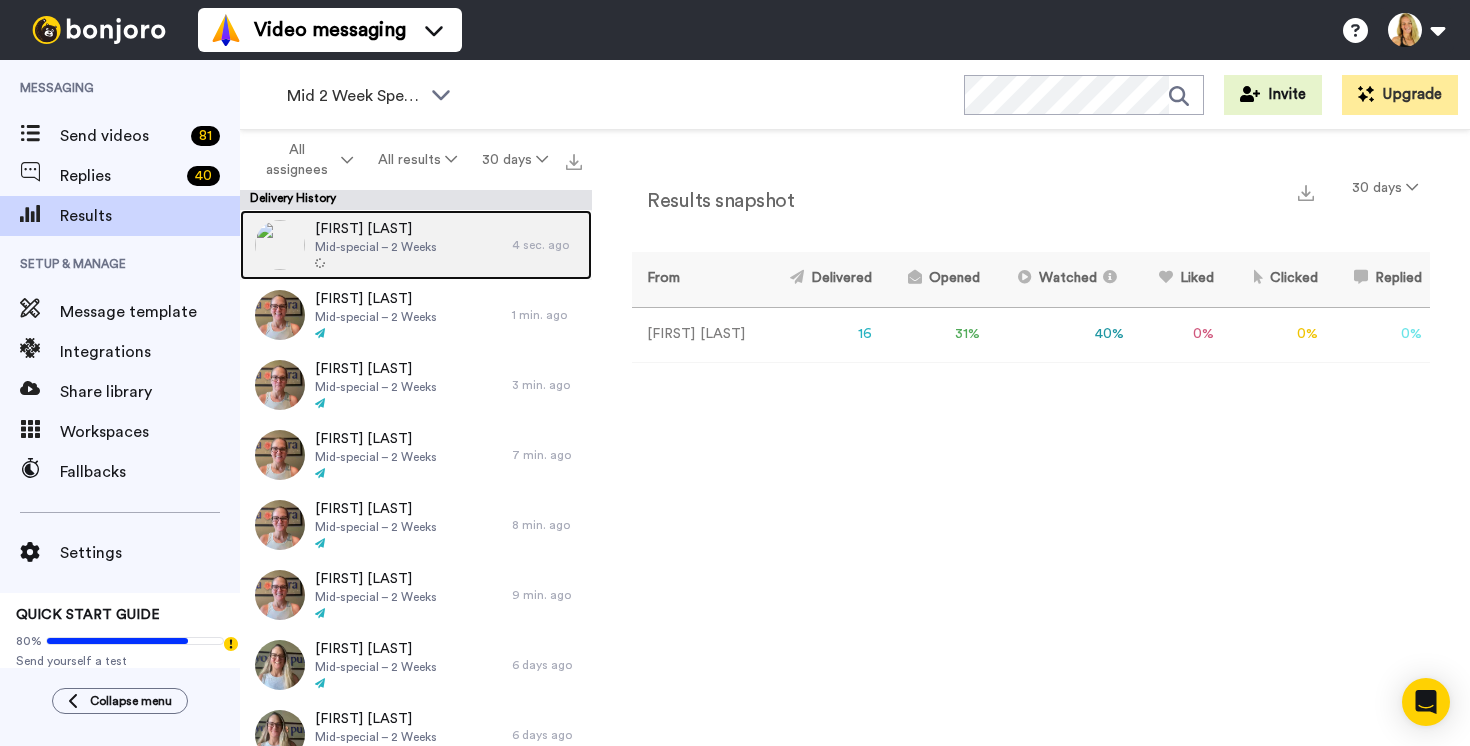 click on "Mid-special – 2 Weeks" at bounding box center (376, 247) 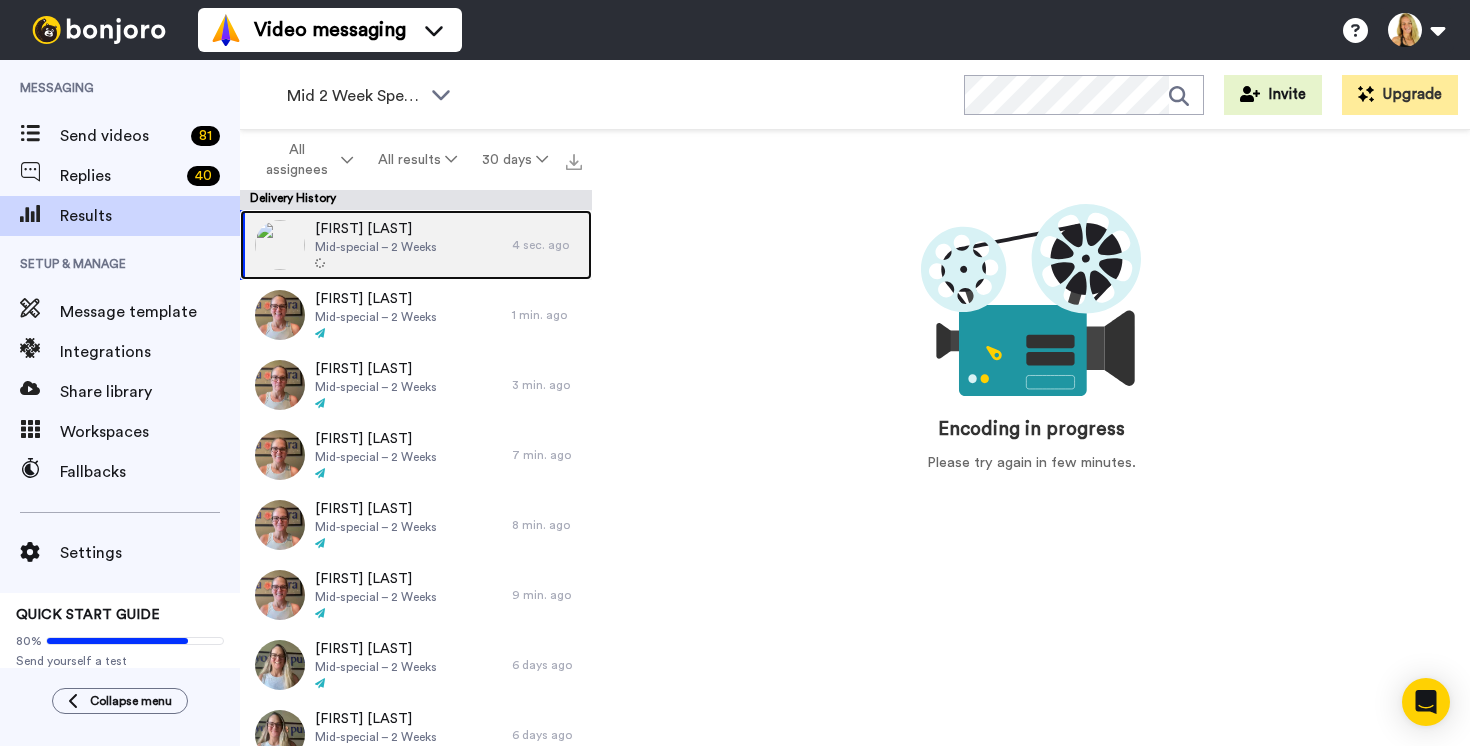 click on "[FIRST]  [LAST]" at bounding box center (376, 229) 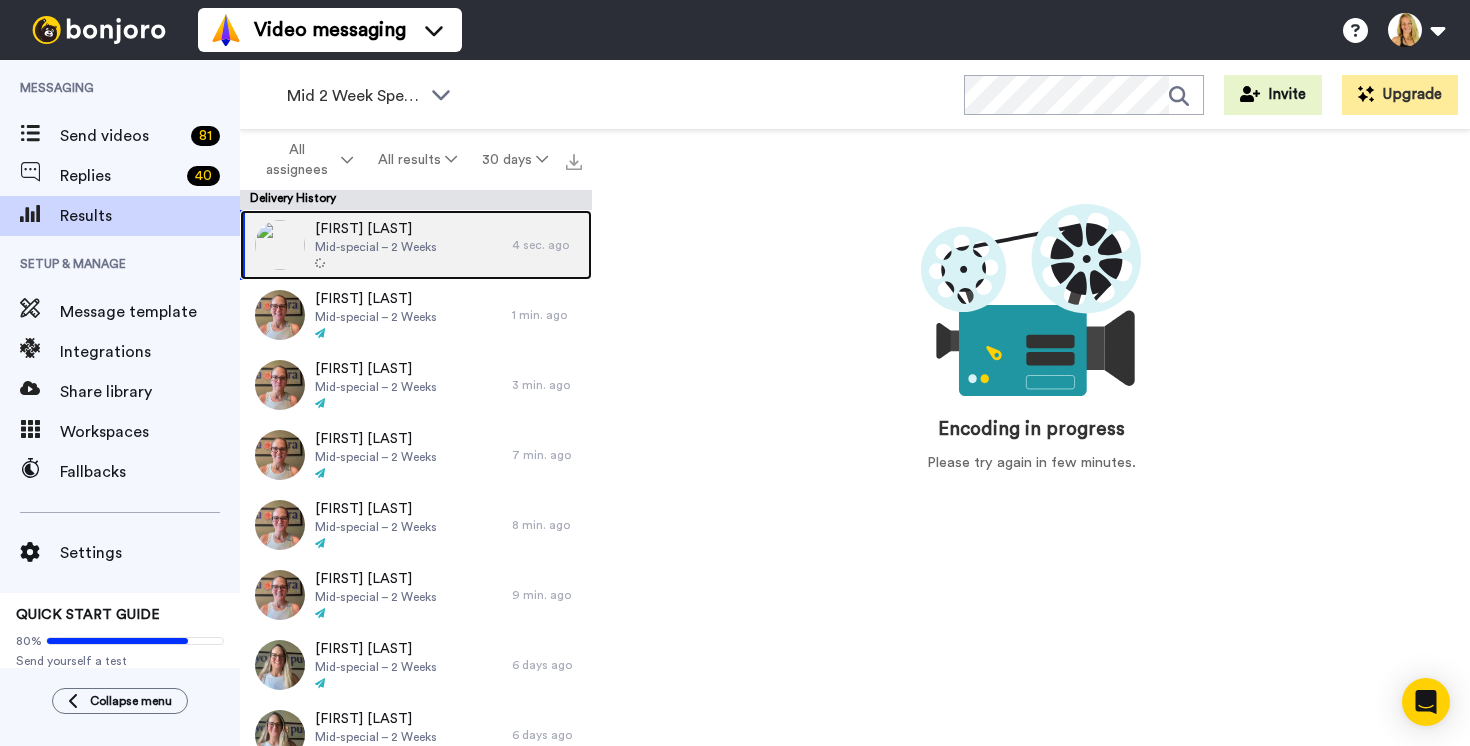 click on "[FIRST]  [LAST]" at bounding box center [376, 229] 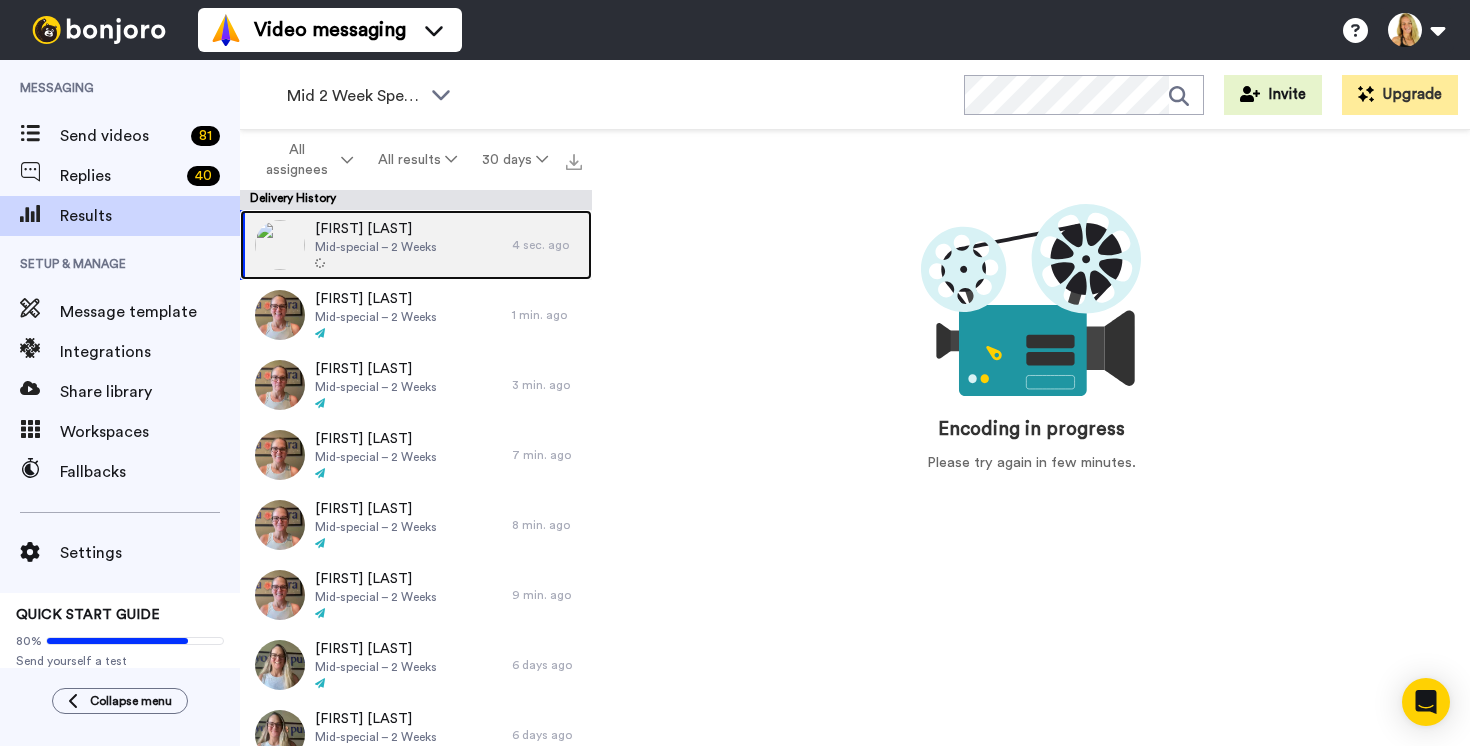 click on "[FIRST]  [LAST]" at bounding box center (376, 229) 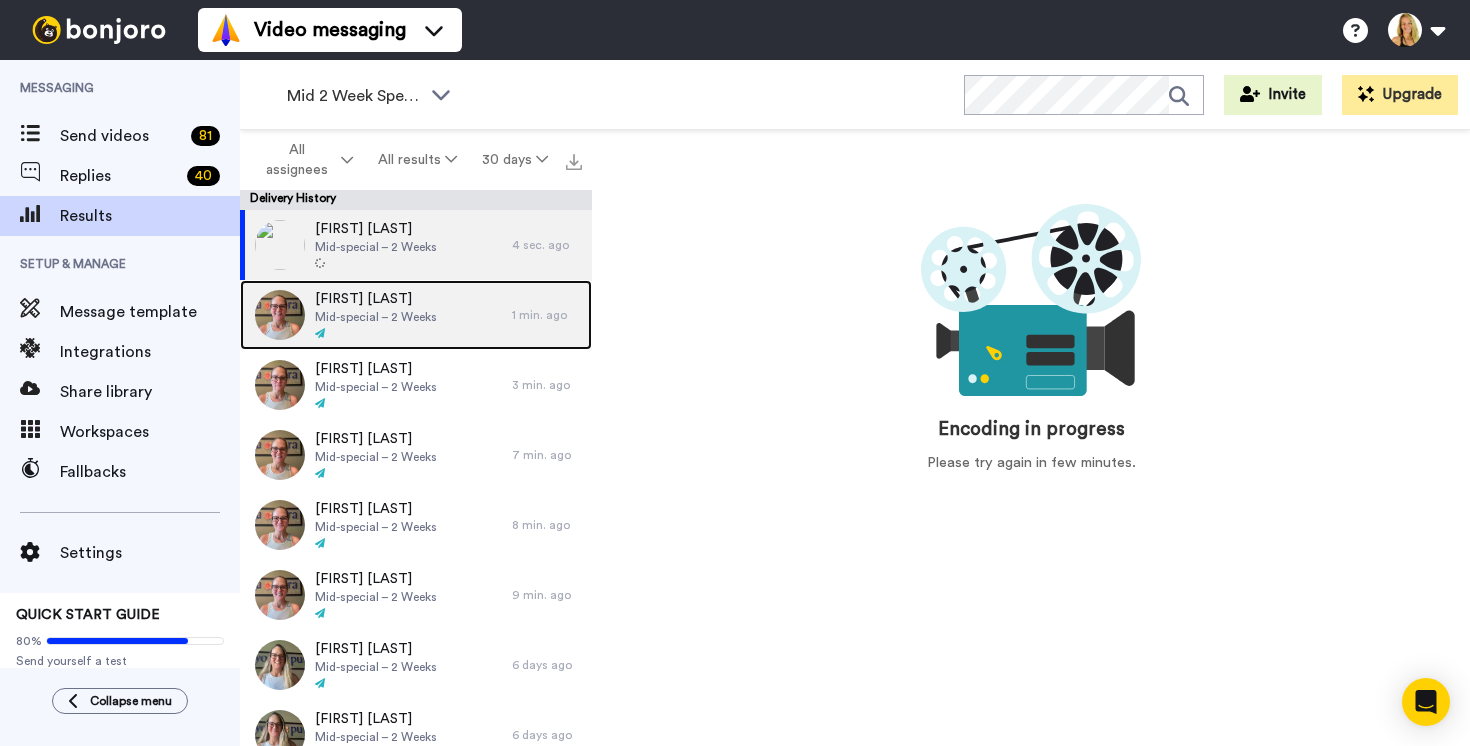 click at bounding box center [376, 334] 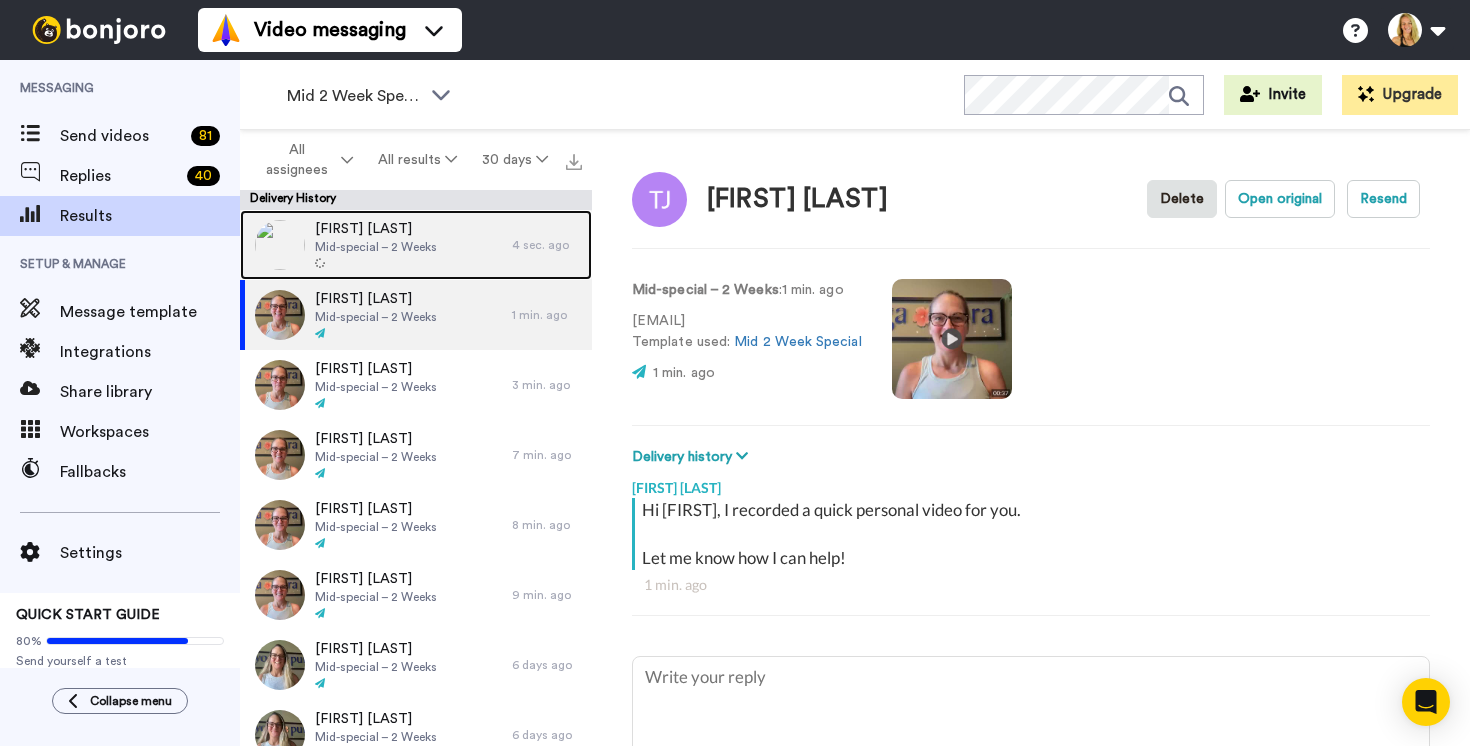 click on "Mid-special – 2 Weeks" at bounding box center (376, 247) 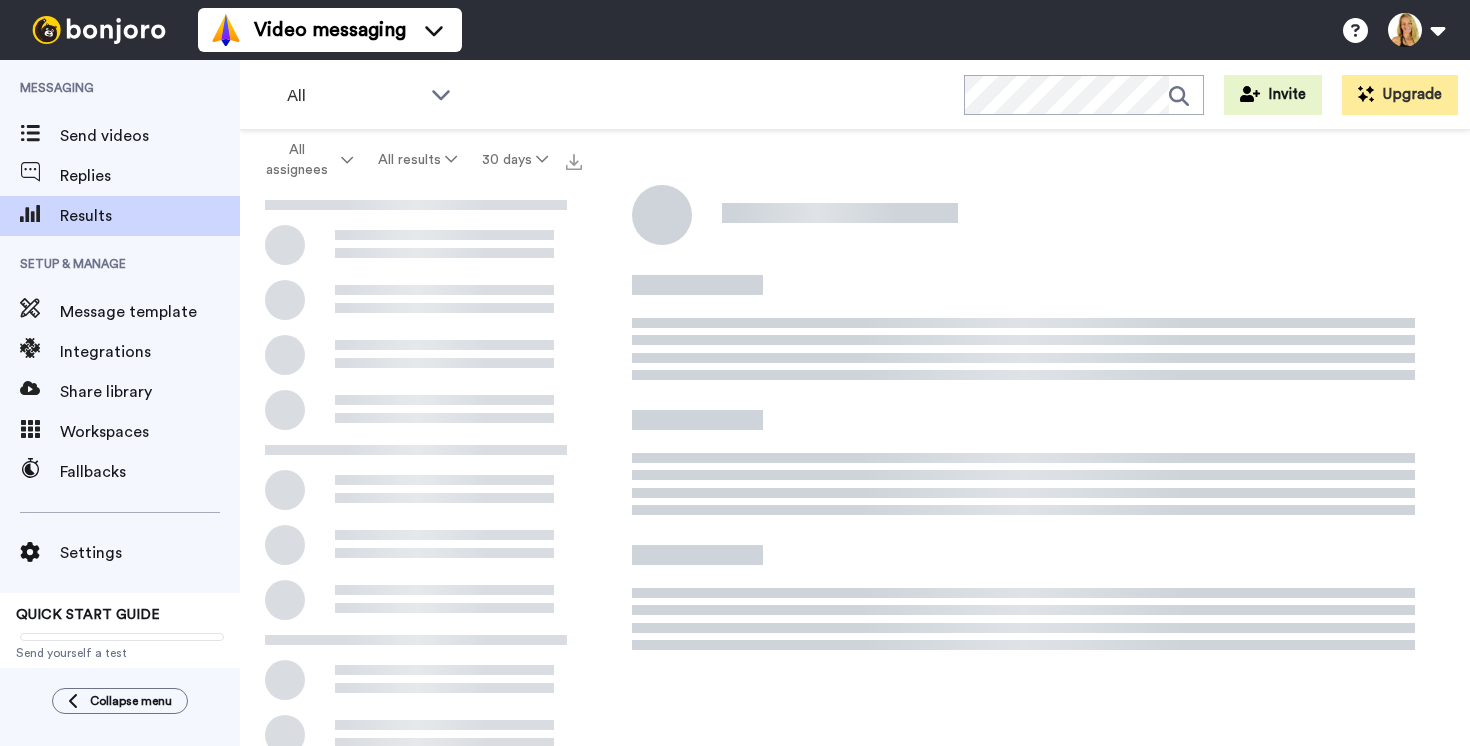 scroll, scrollTop: 0, scrollLeft: 0, axis: both 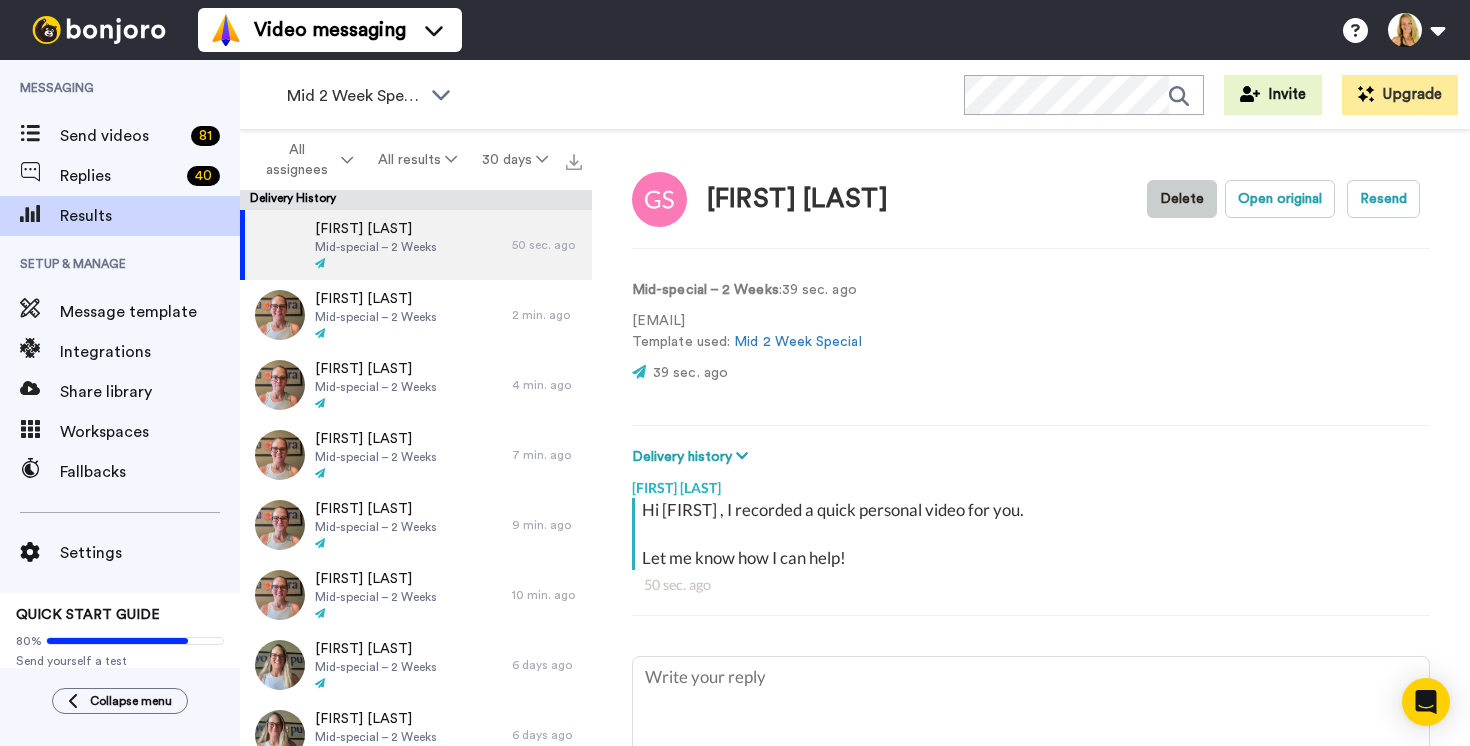 click on "Delete" at bounding box center [1182, 199] 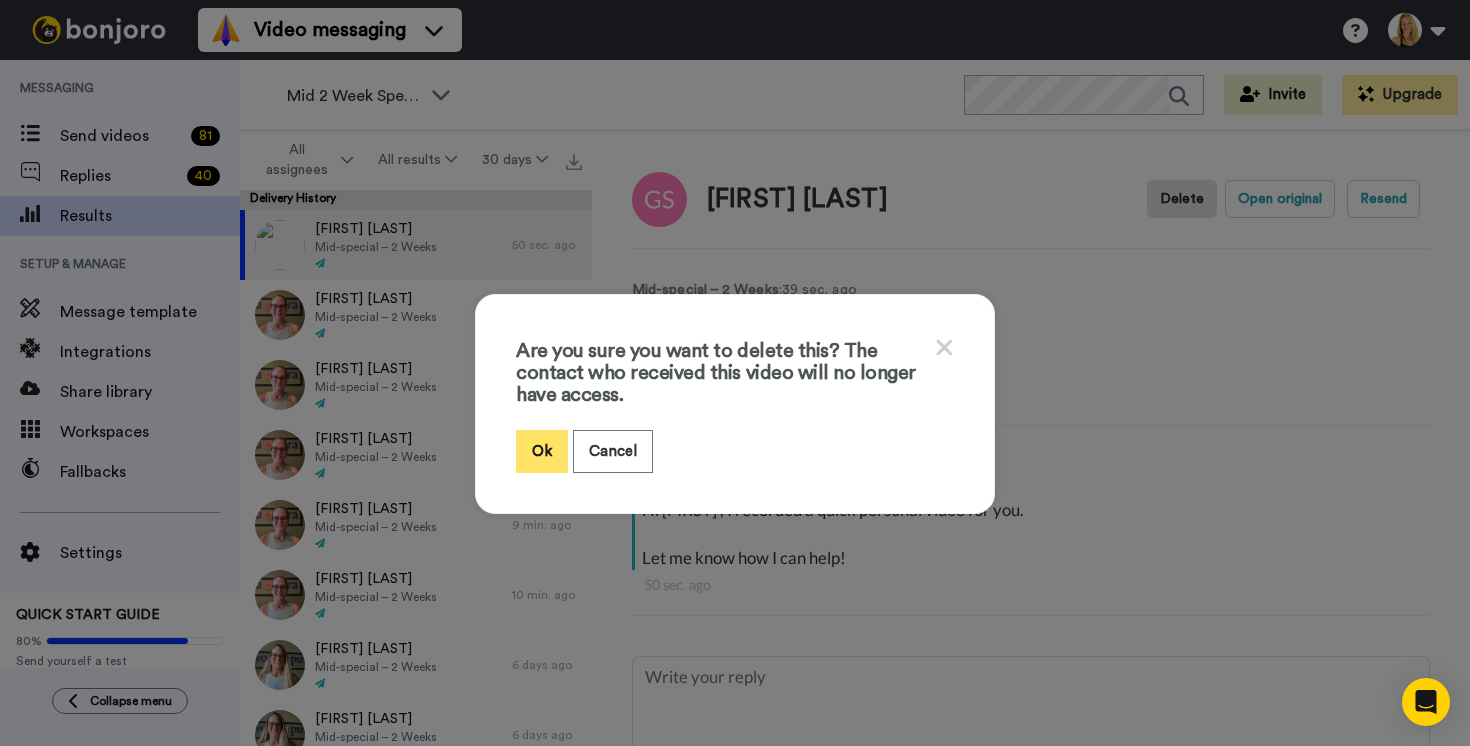 click on "Ok" at bounding box center (542, 451) 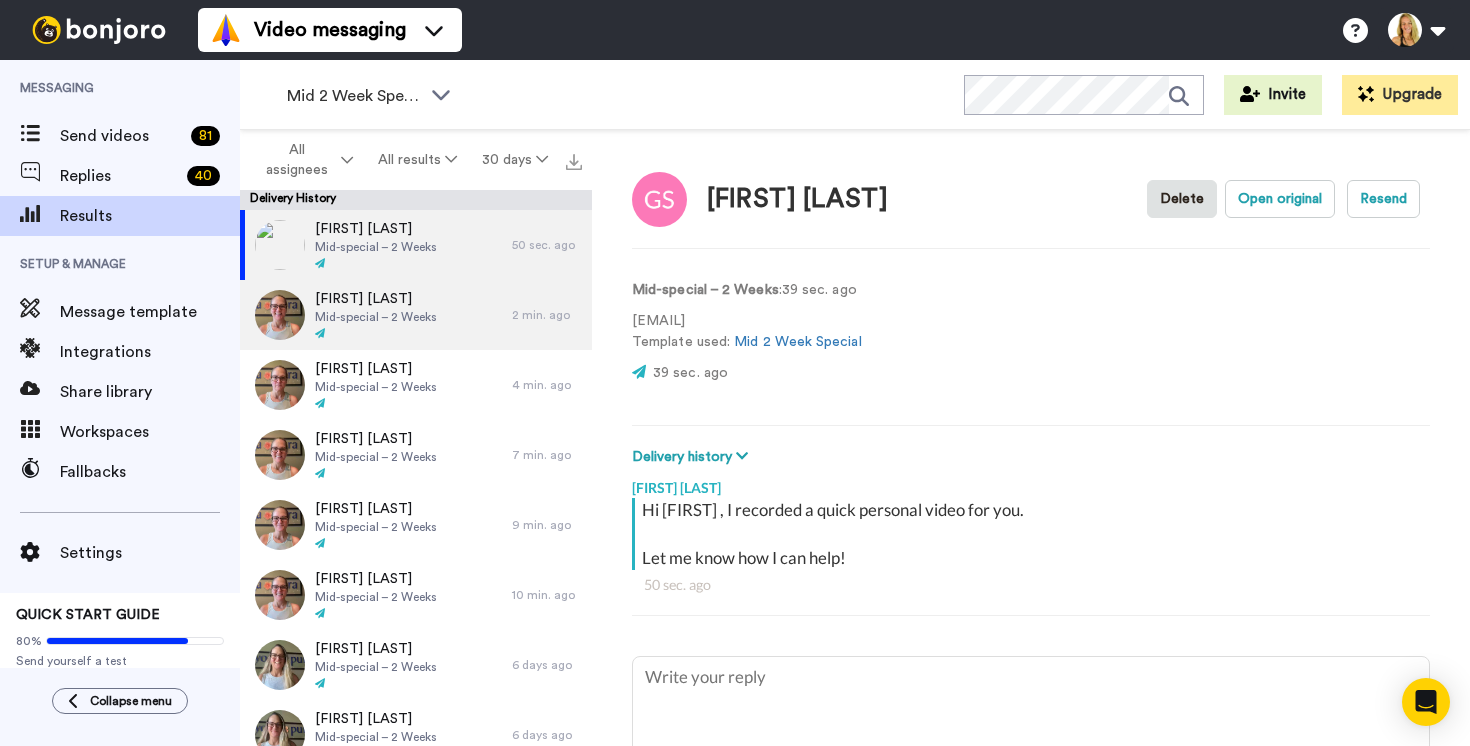 type on "x" 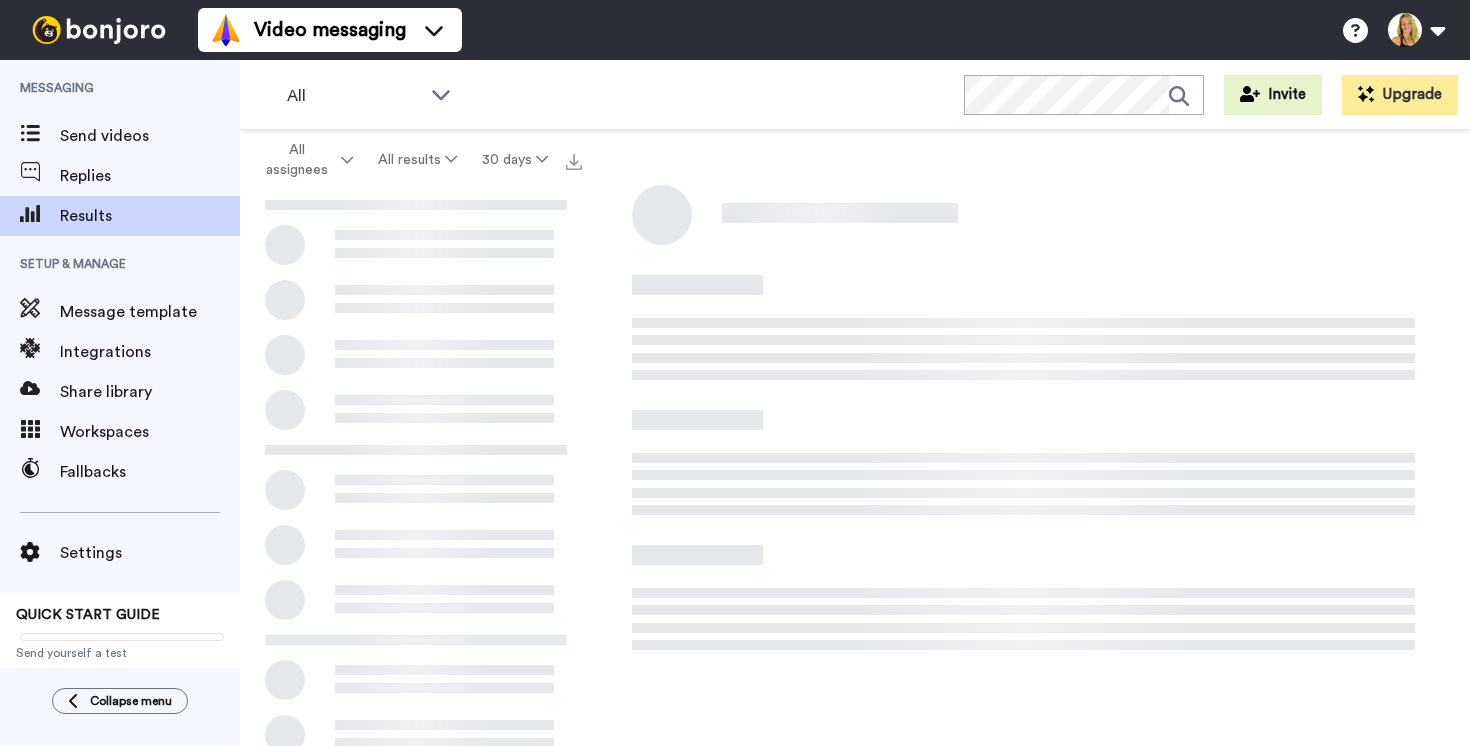 scroll, scrollTop: 0, scrollLeft: 0, axis: both 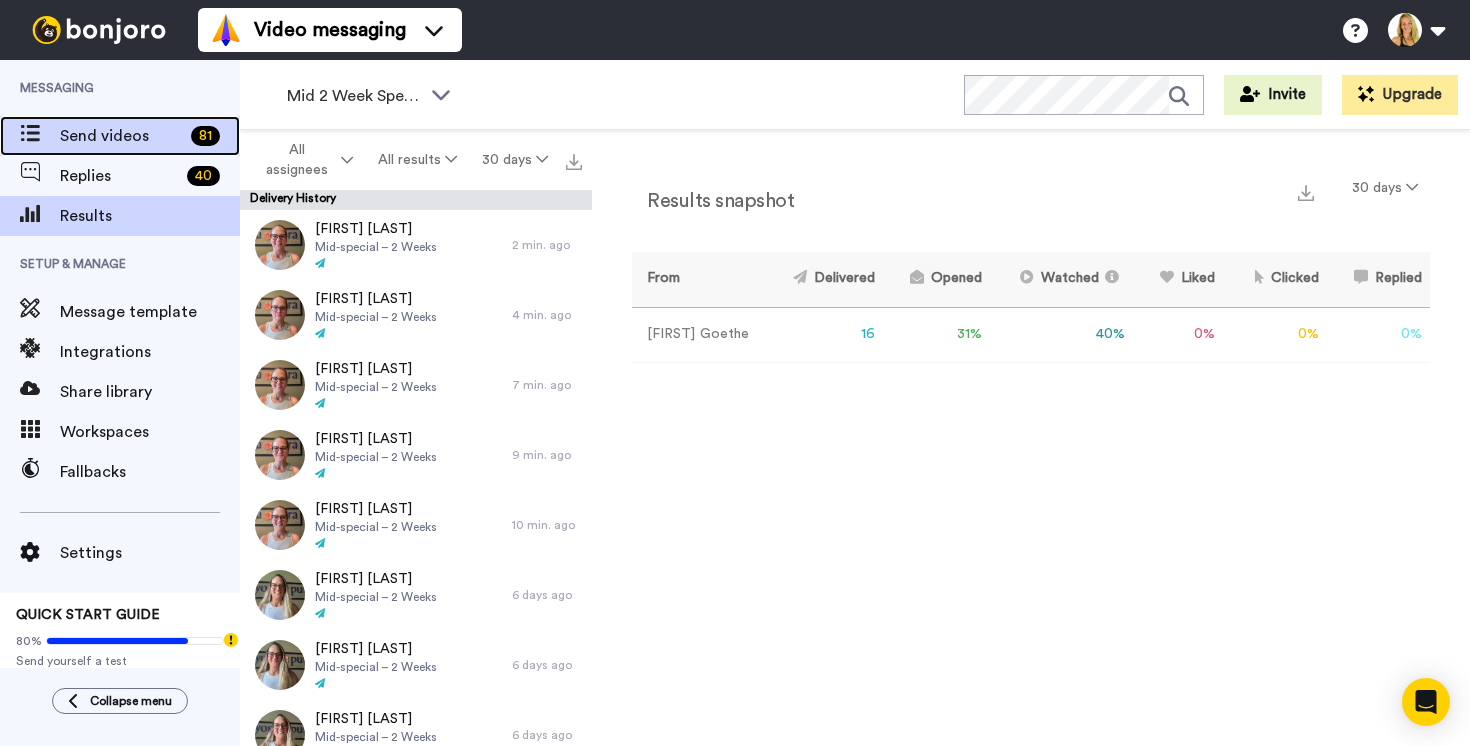 click on "Send videos" at bounding box center (121, 136) 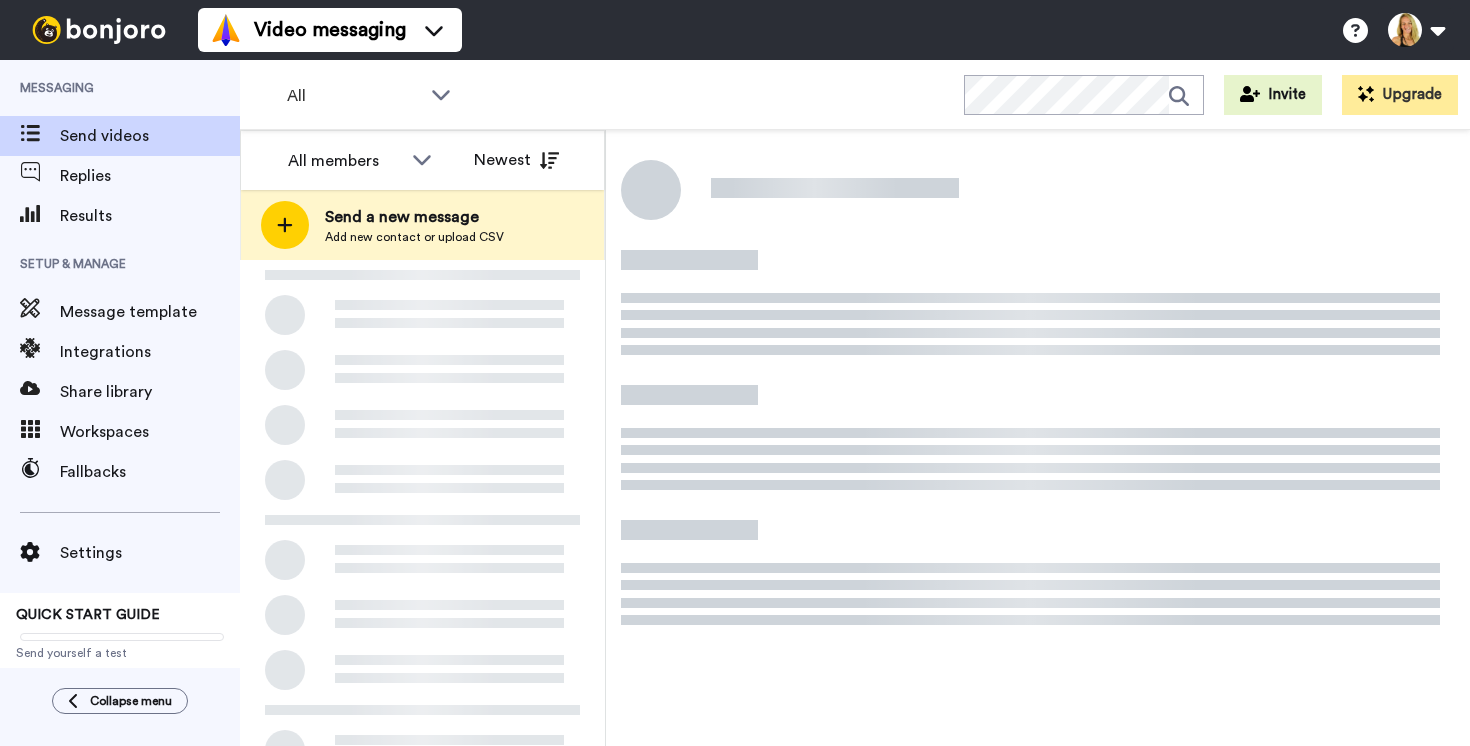 scroll, scrollTop: 0, scrollLeft: 0, axis: both 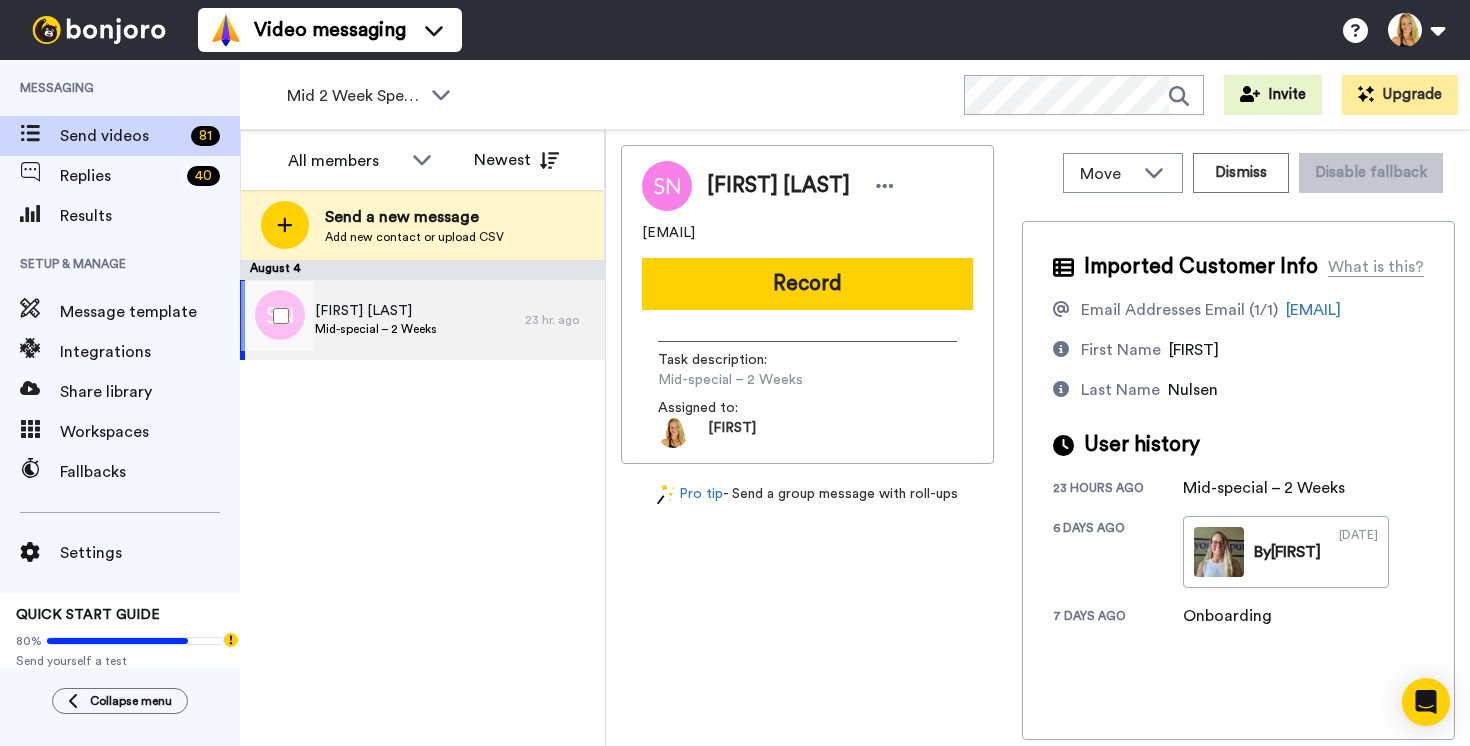 click on "[FIRST] [LAST]" at bounding box center [376, 311] 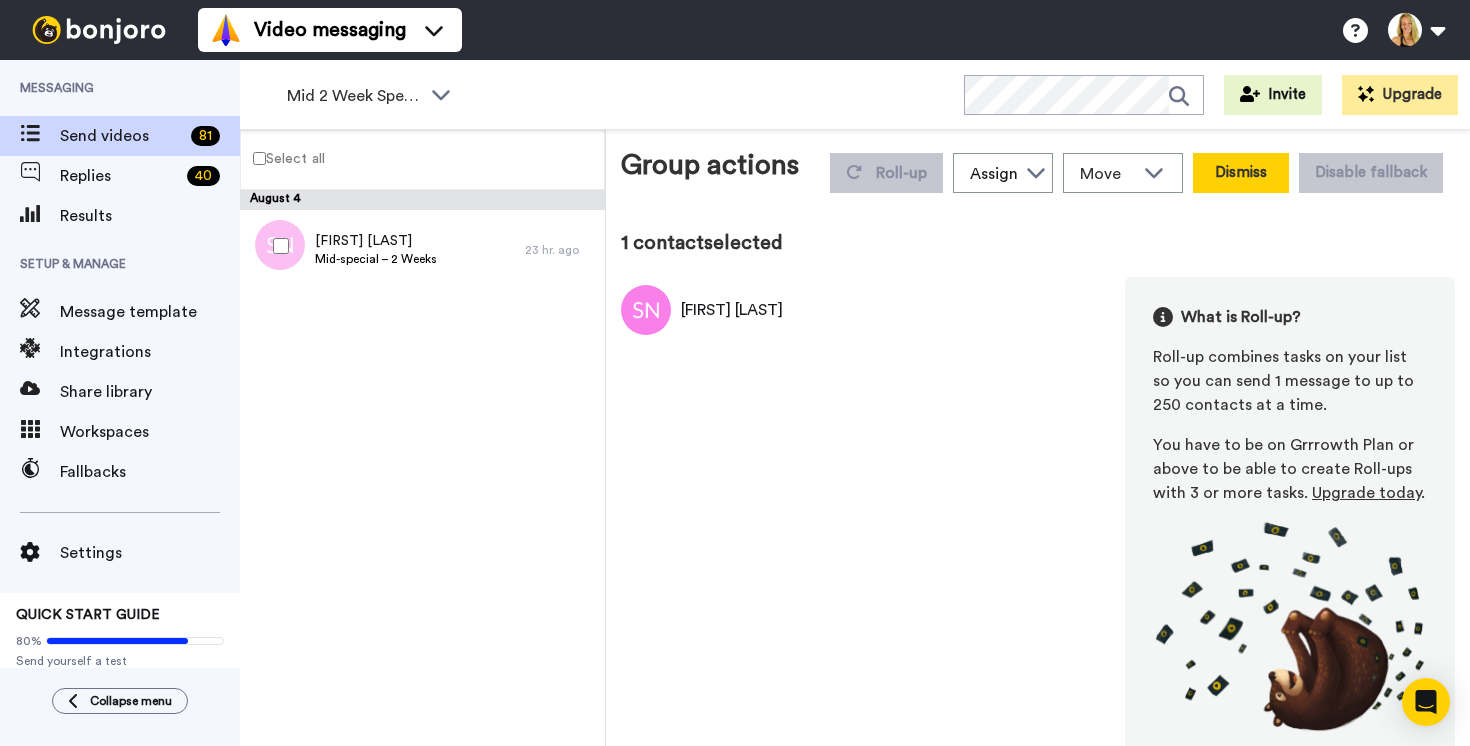 click on "Dismiss" at bounding box center (1241, 173) 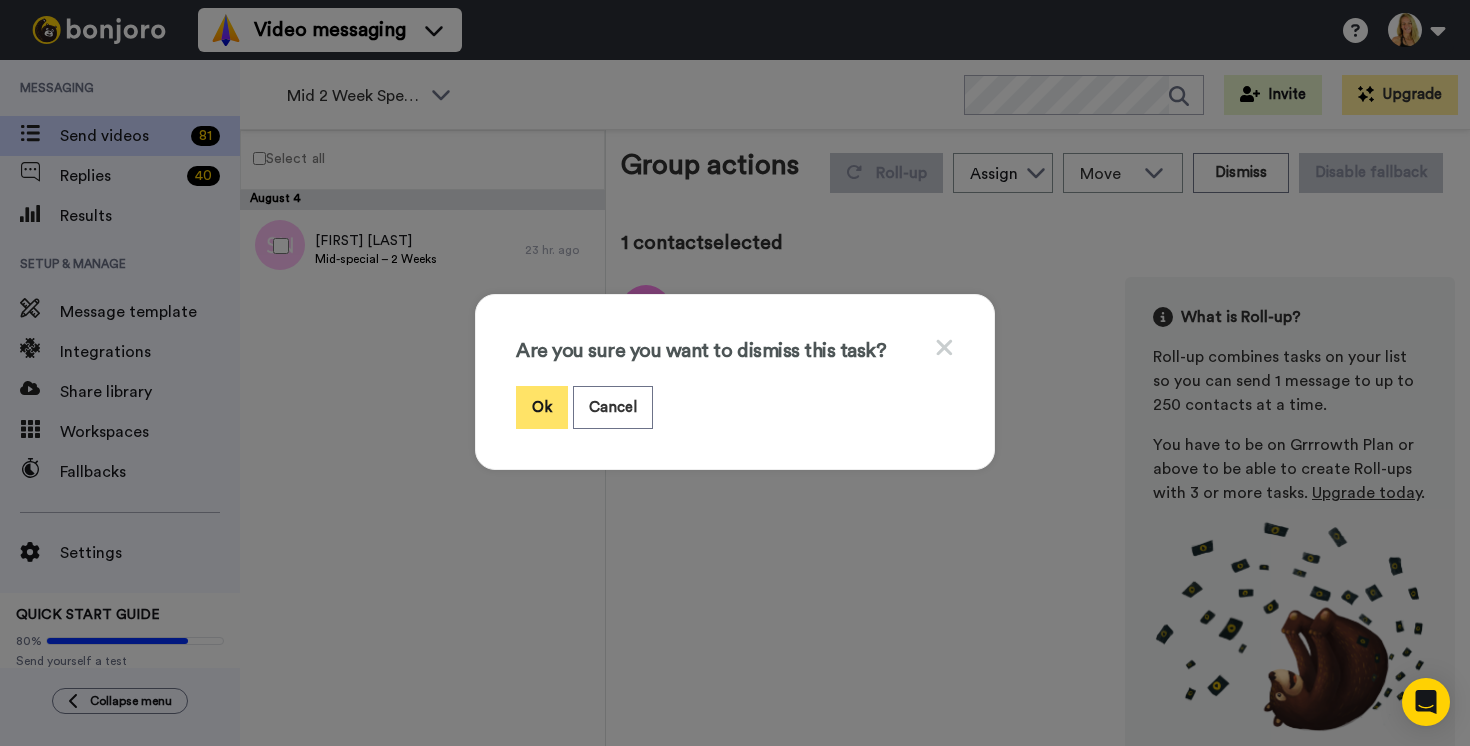 click on "Ok" at bounding box center [542, 407] 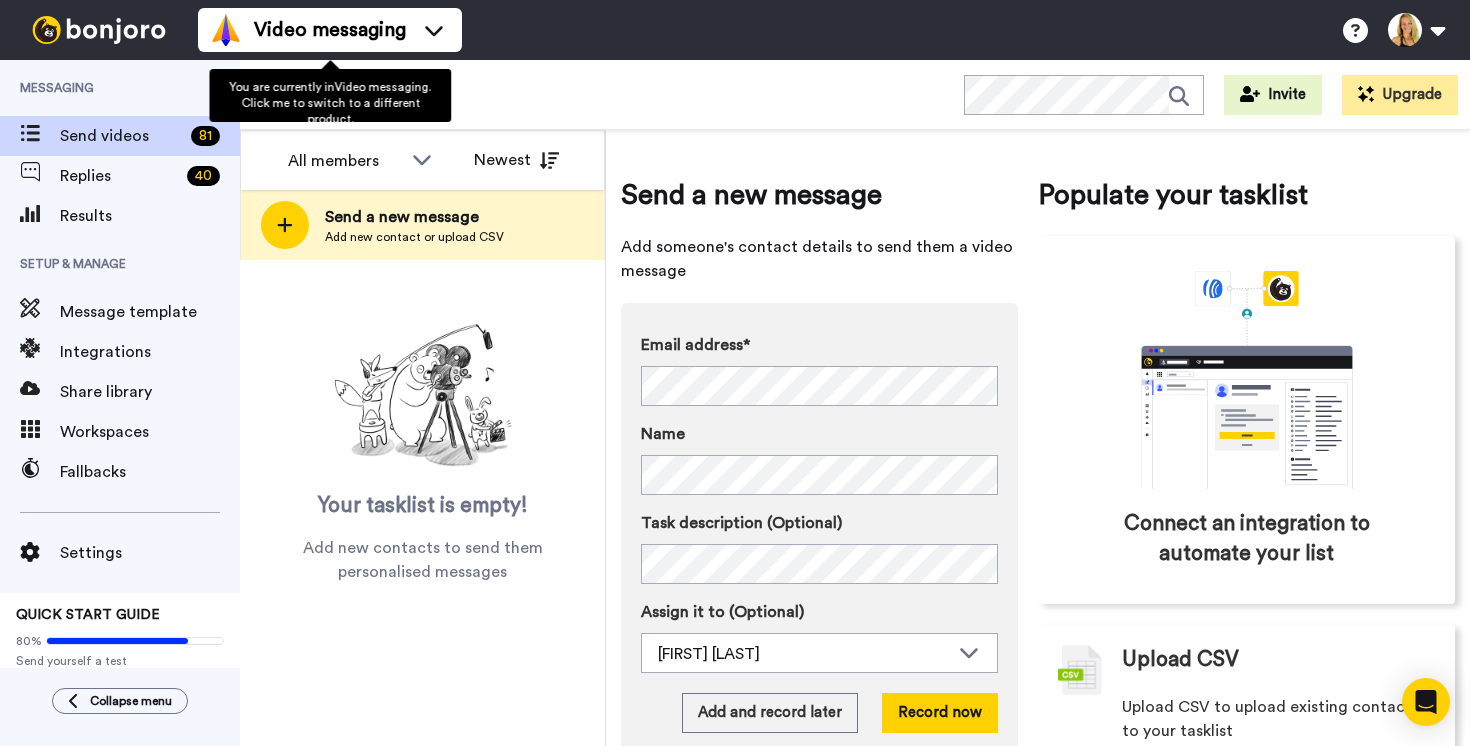 click on "You are currently in  Video messaging . Click me to switch to a different product." at bounding box center [330, 95] 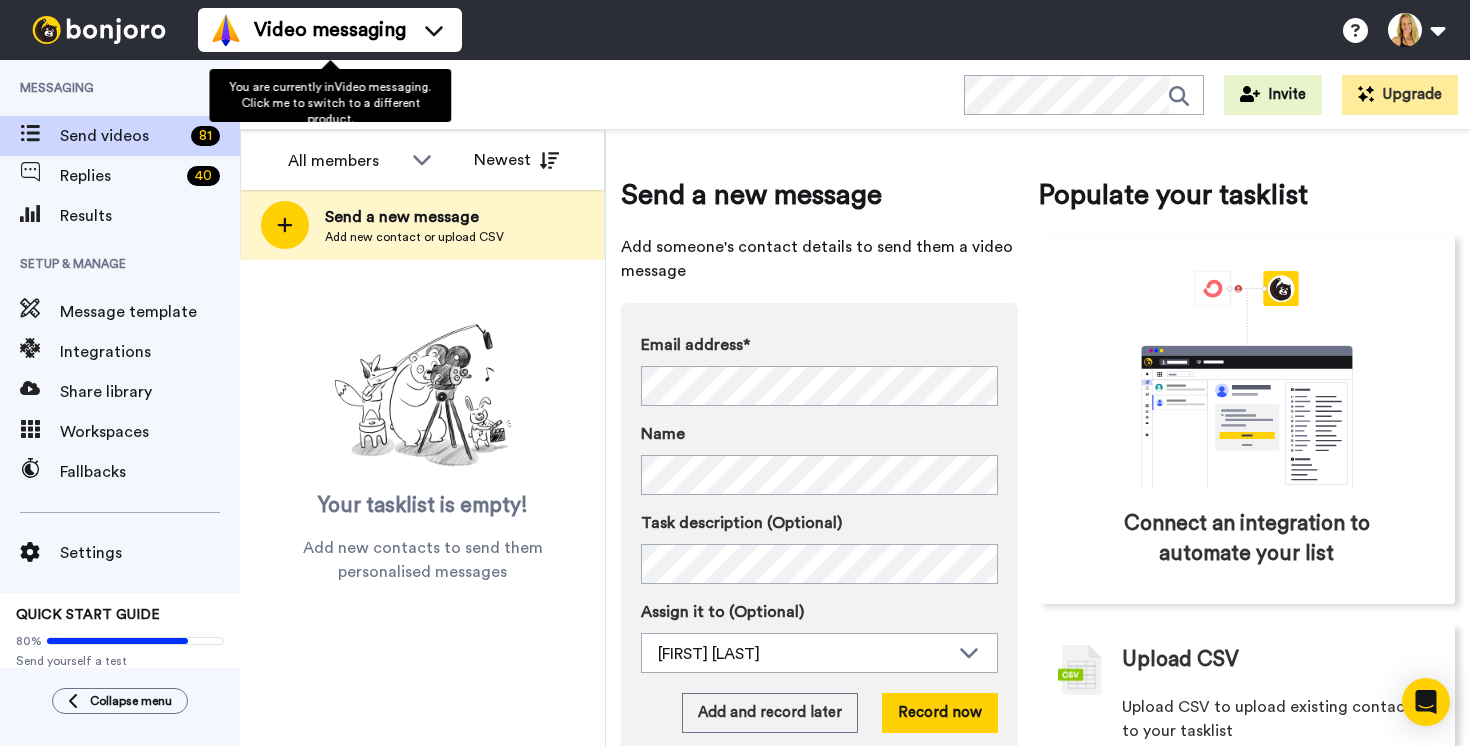 click on "Mid 2 Week Special WORKSPACES View all All Lead Conversion YTT 1 Lead Conversion TCE Clicked Offer List Onboarding 4W Full - Owner Onboarding 4W Self - Owner Activation YP First Visit Lead Conversion YTT Interest Lead Conversion Mid 2 Week Special Lead Conversion Mid – Groupon Prospecting Former Member + Add a new workspace
Invite Upgrade" at bounding box center (855, 95) 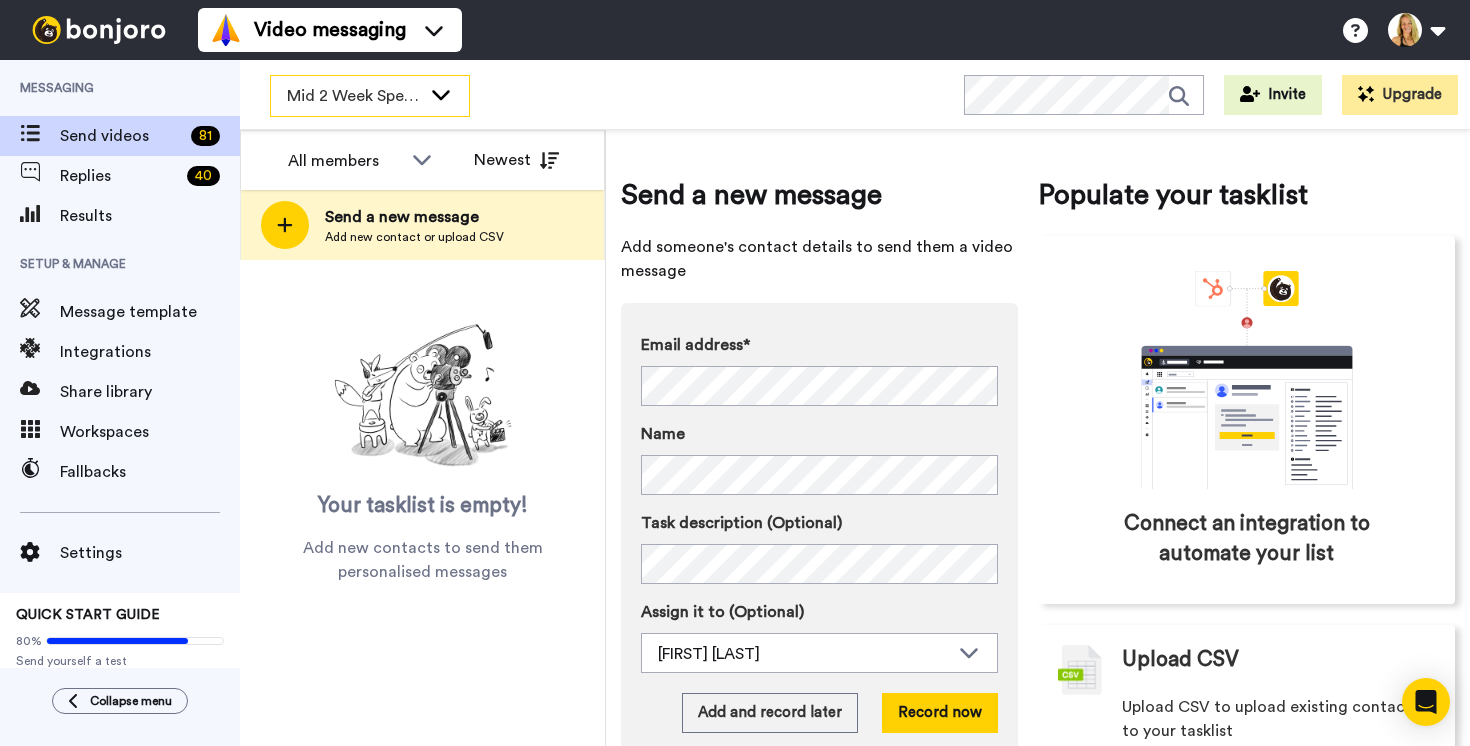 click on "Mid 2 Week Special" at bounding box center [354, 96] 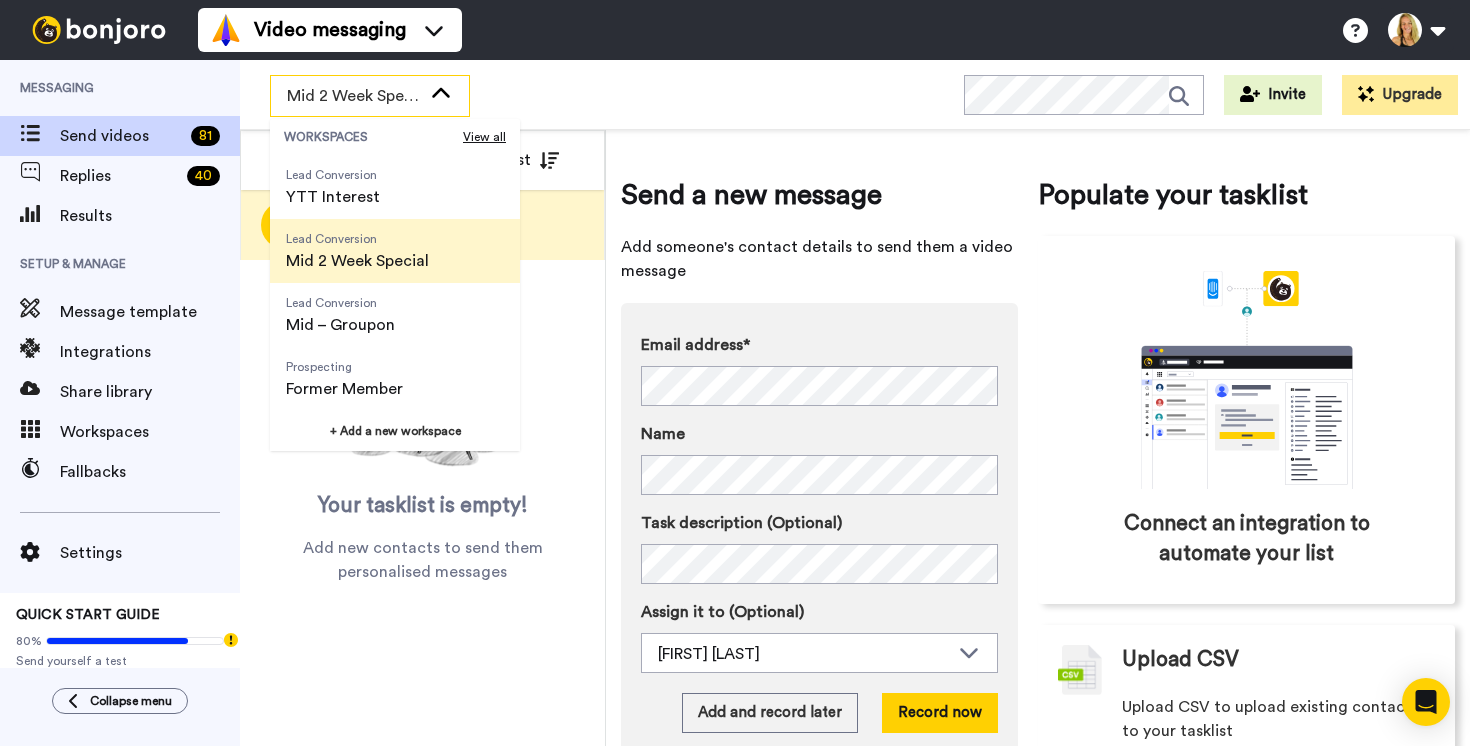 scroll, scrollTop: 381, scrollLeft: 0, axis: vertical 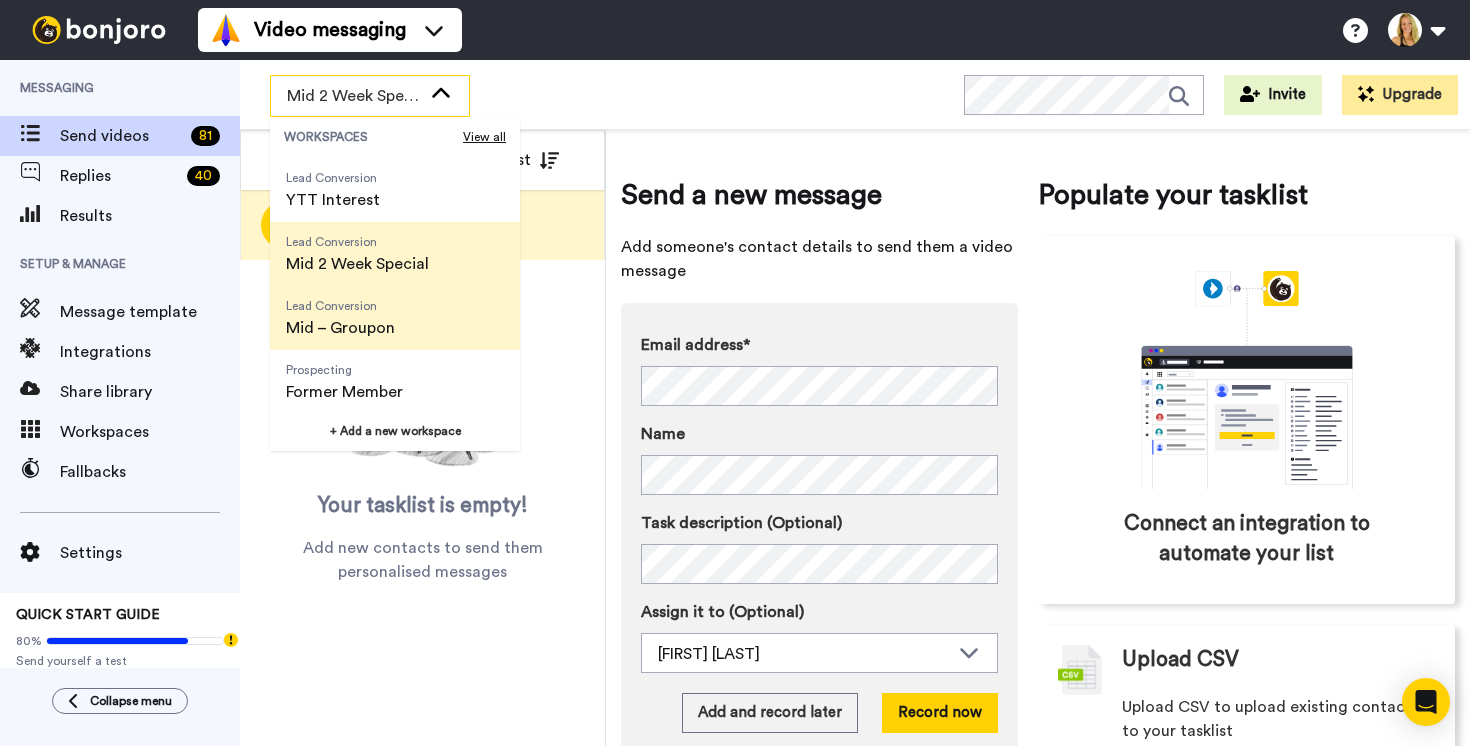 click on "Mid – Groupon" at bounding box center [340, 328] 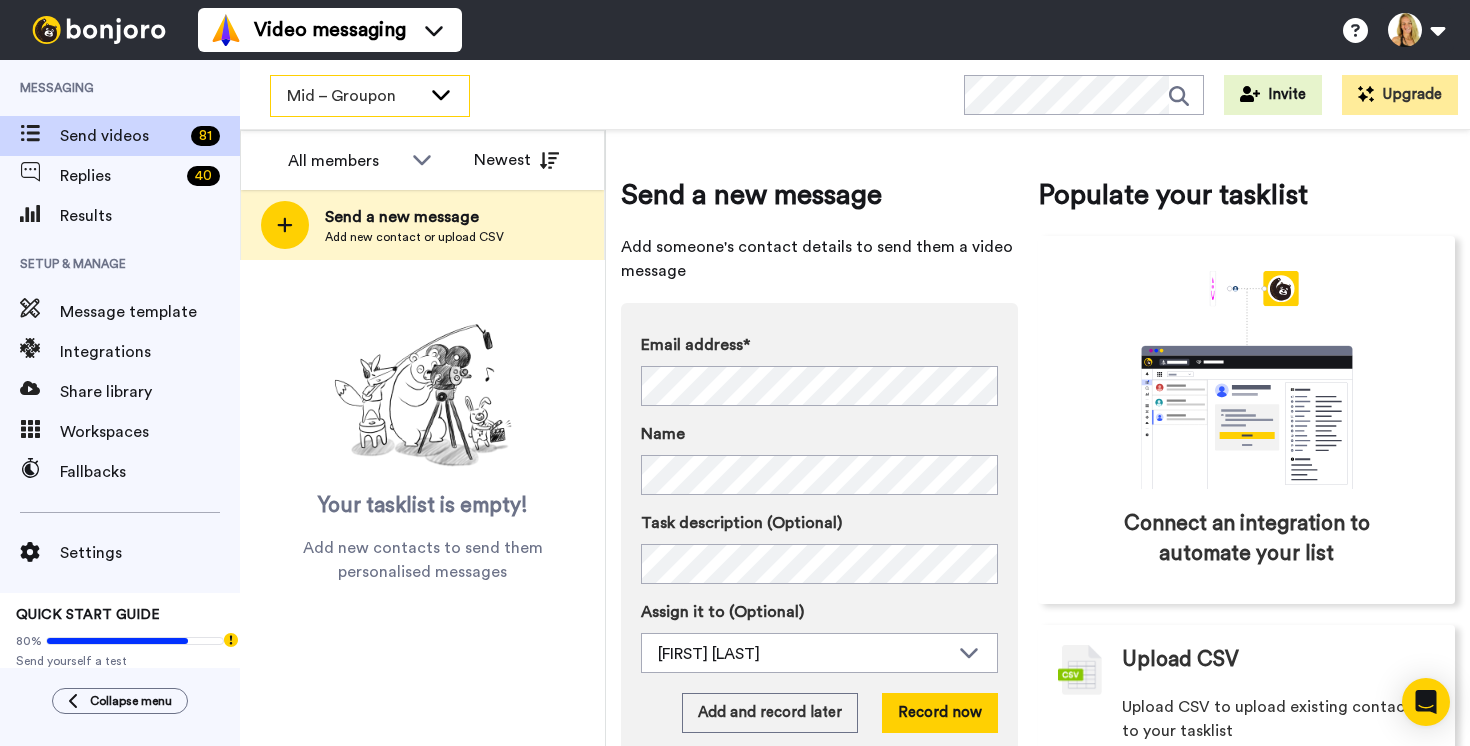 click on "Mid – Groupon" at bounding box center [354, 96] 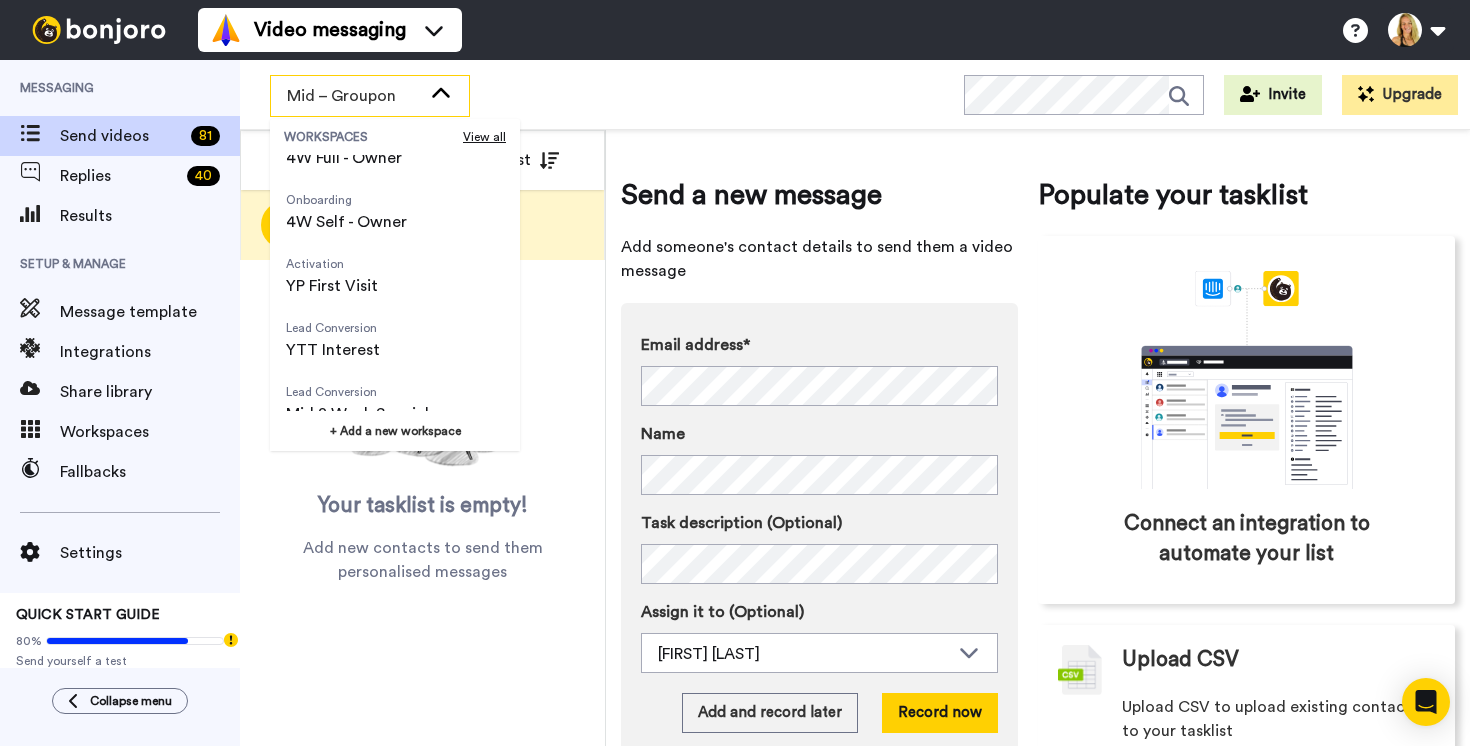 scroll, scrollTop: 229, scrollLeft: 0, axis: vertical 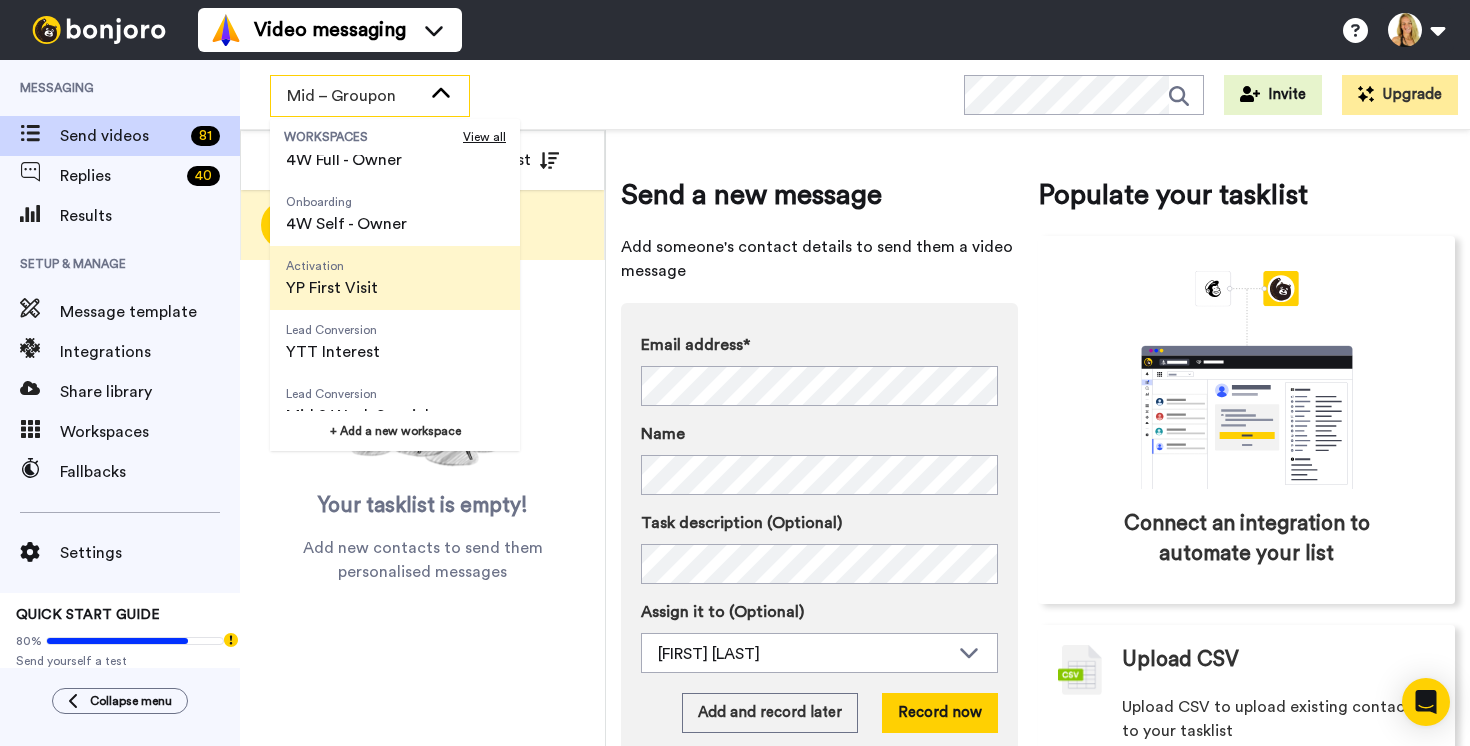 click on "Activation" at bounding box center [332, 266] 